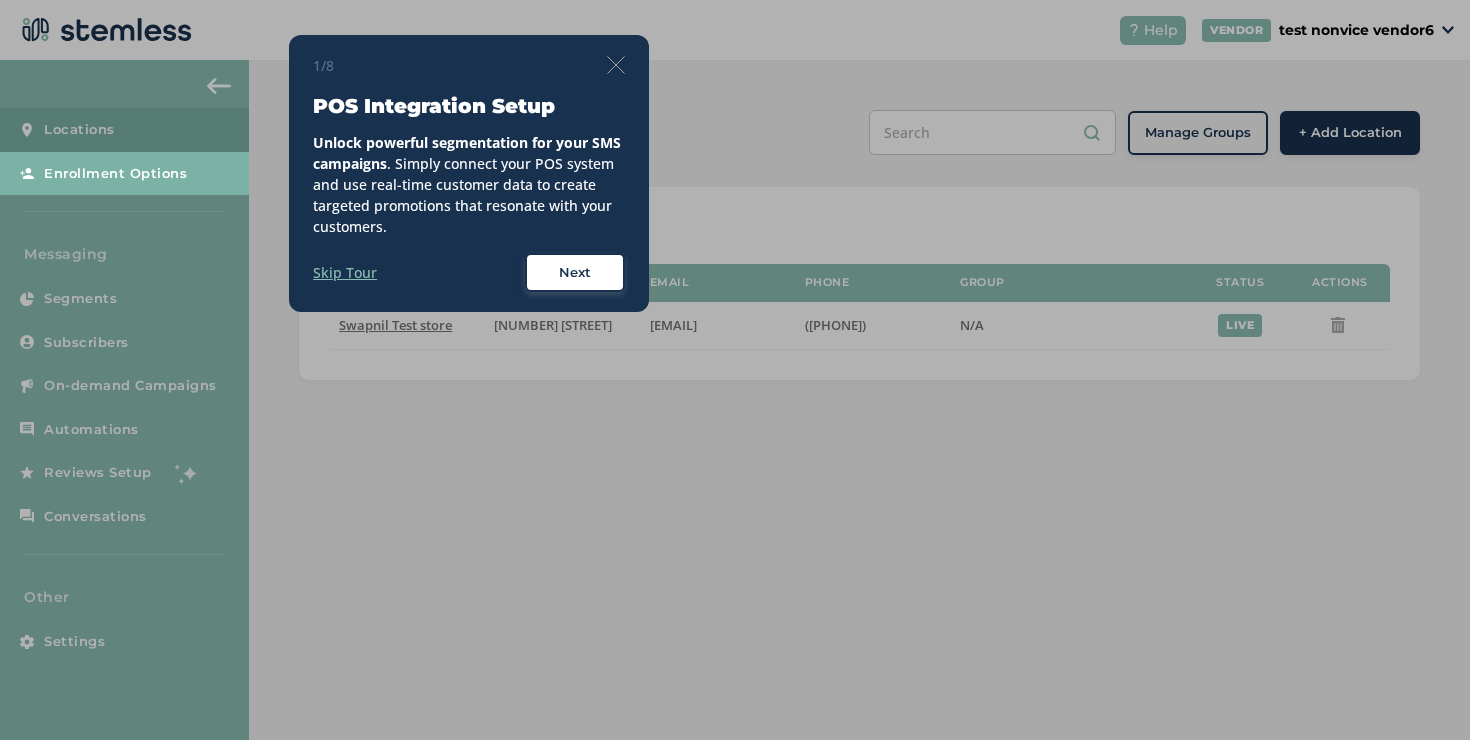 scroll, scrollTop: 0, scrollLeft: 0, axis: both 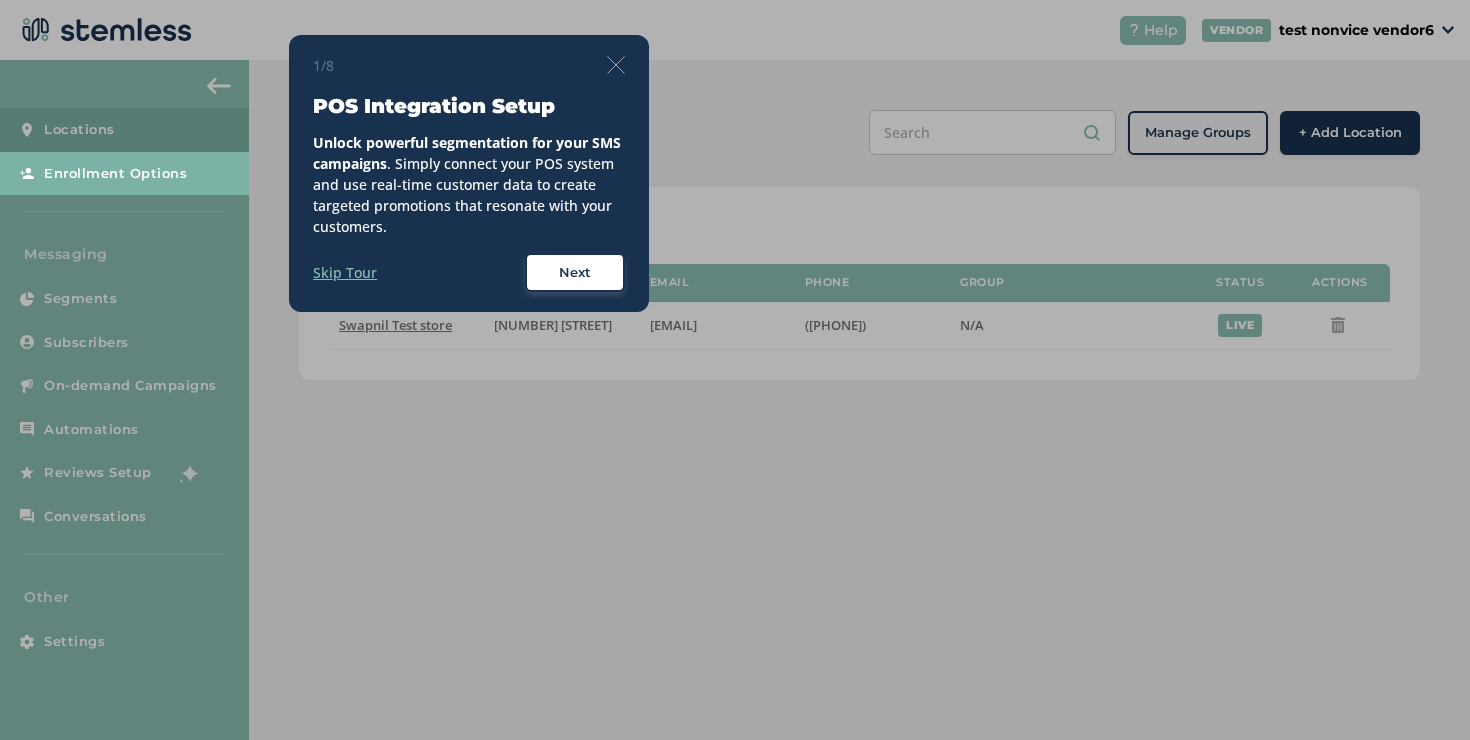 click at bounding box center [616, 65] 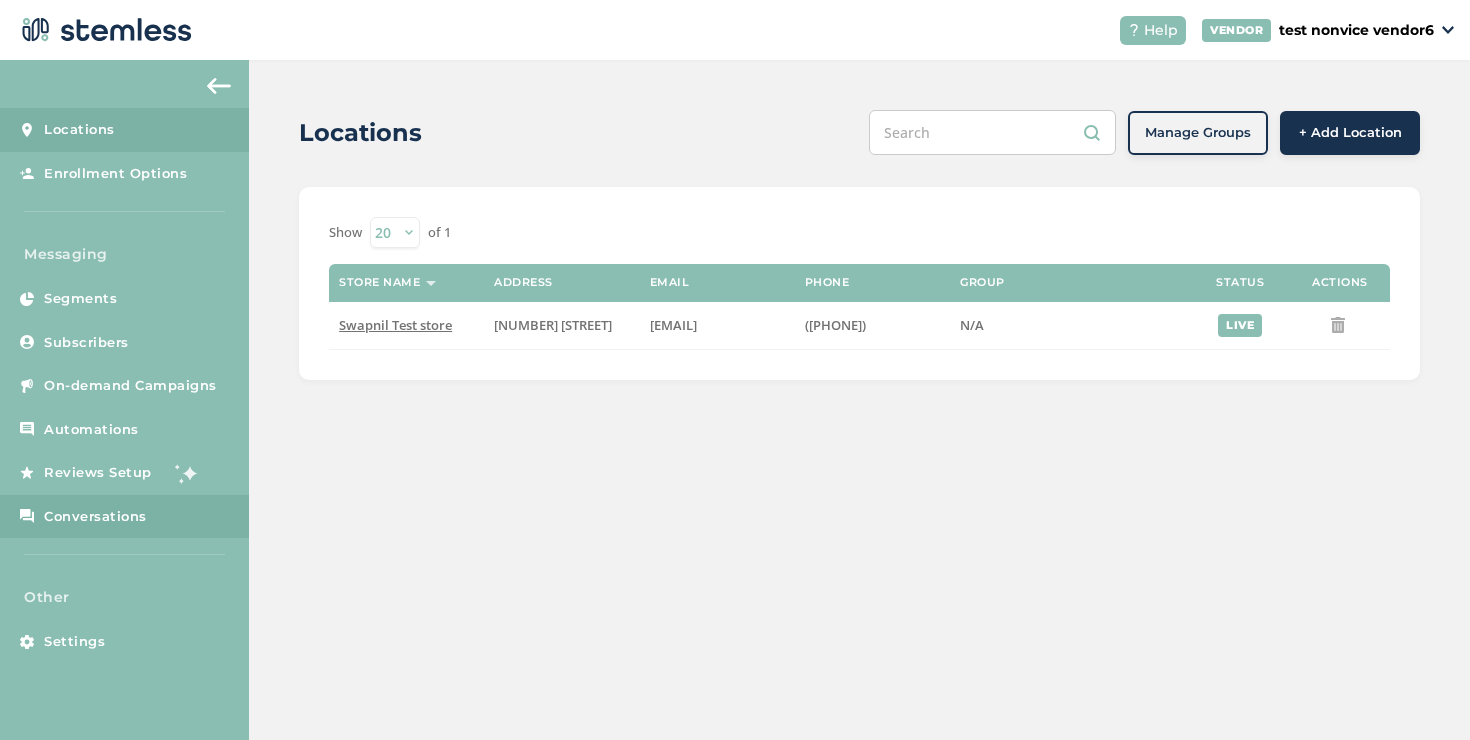 click on "Conversations" at bounding box center (124, 517) 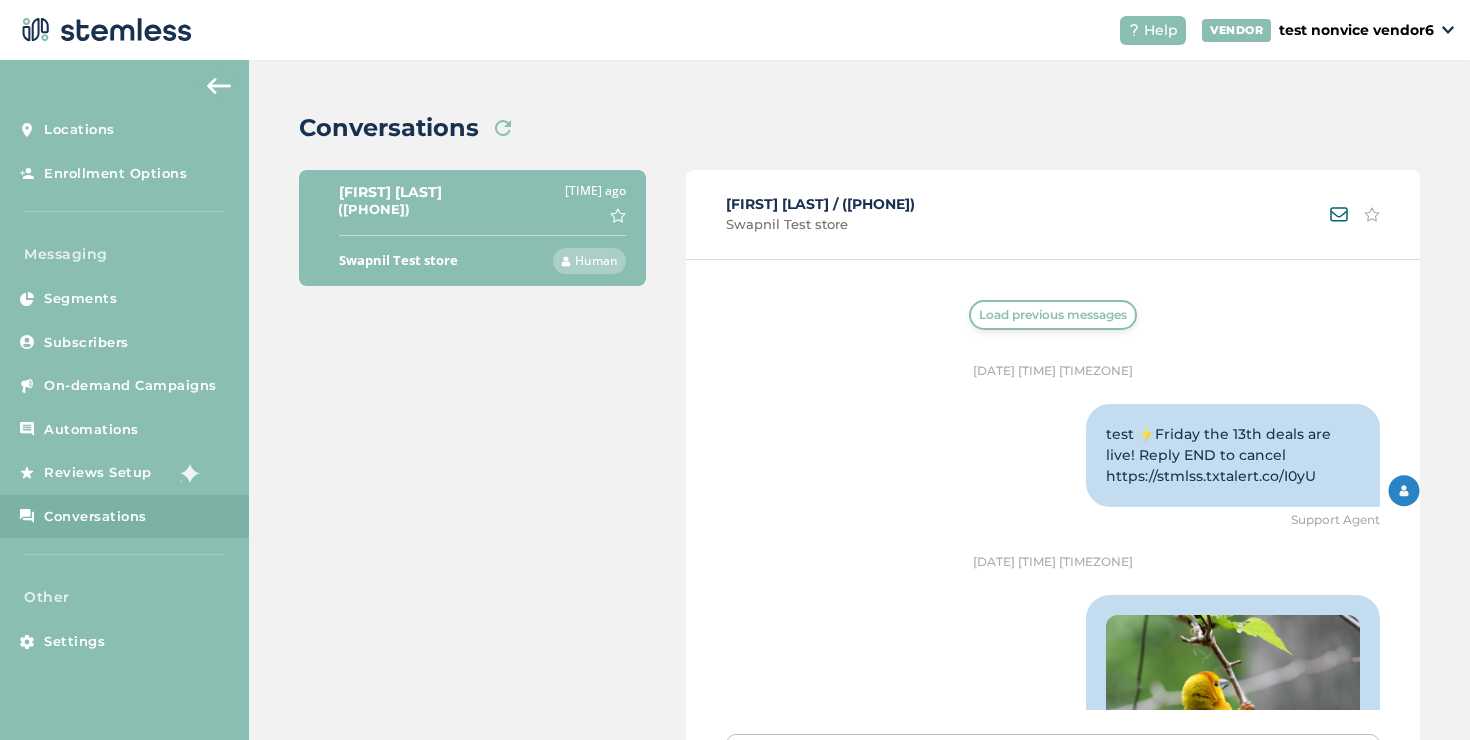 scroll, scrollTop: 1546, scrollLeft: 0, axis: vertical 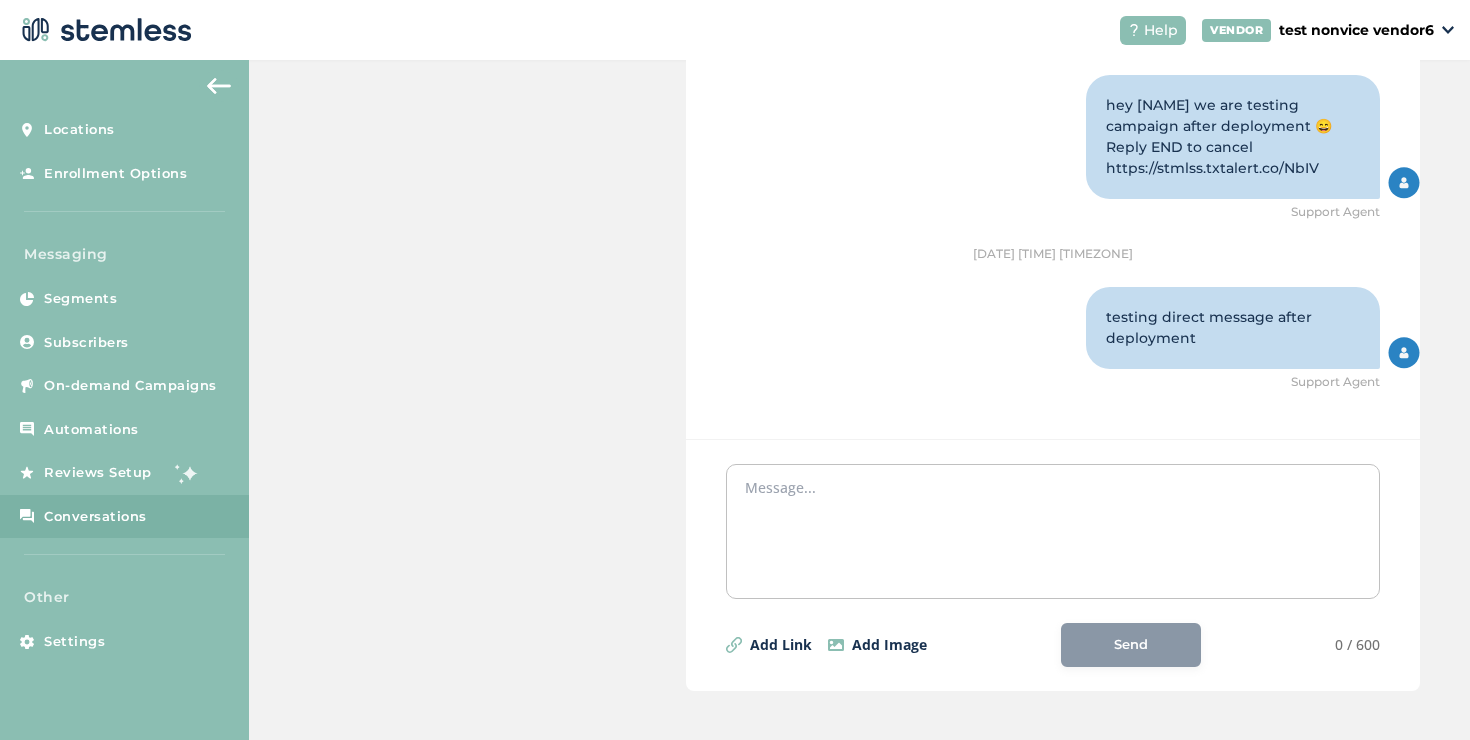 click at bounding box center (1053, 527) 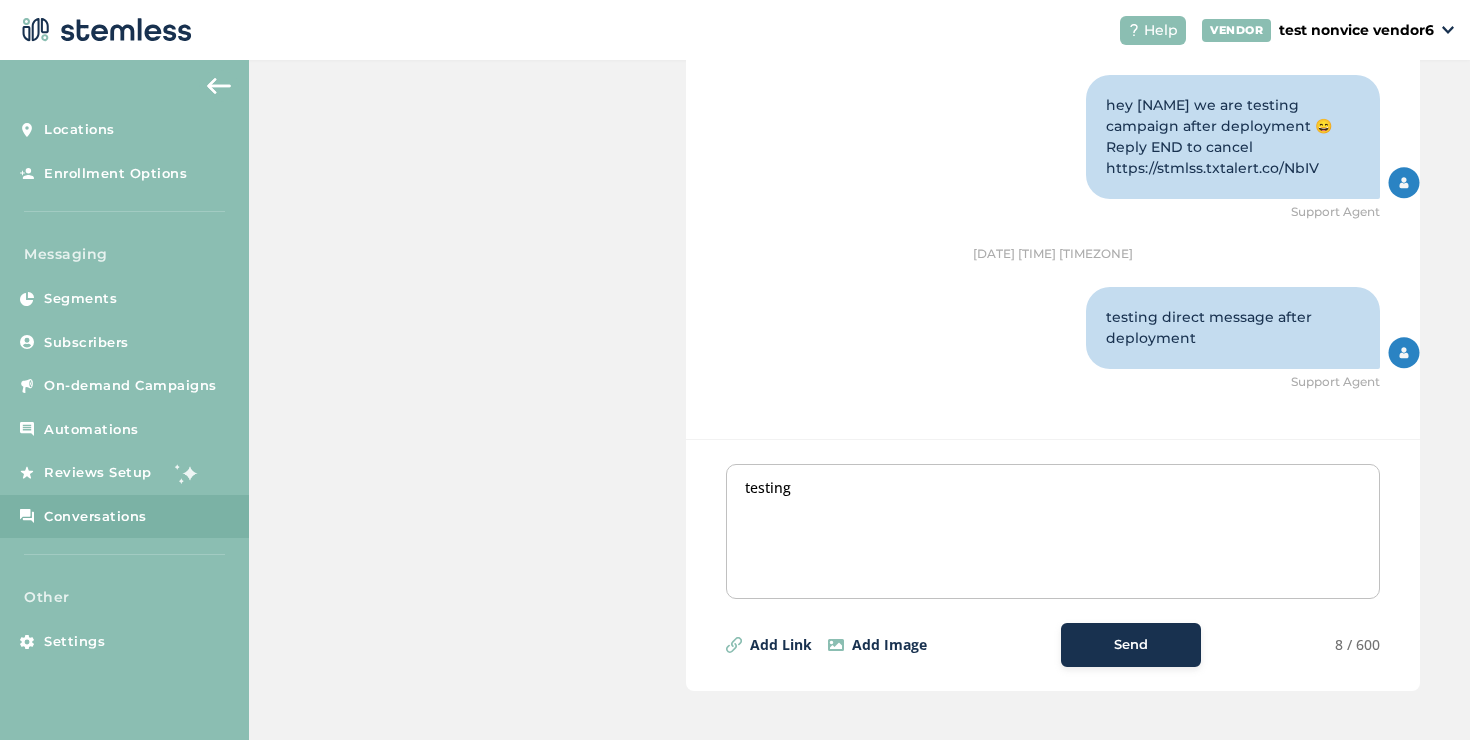 type on "testing d" 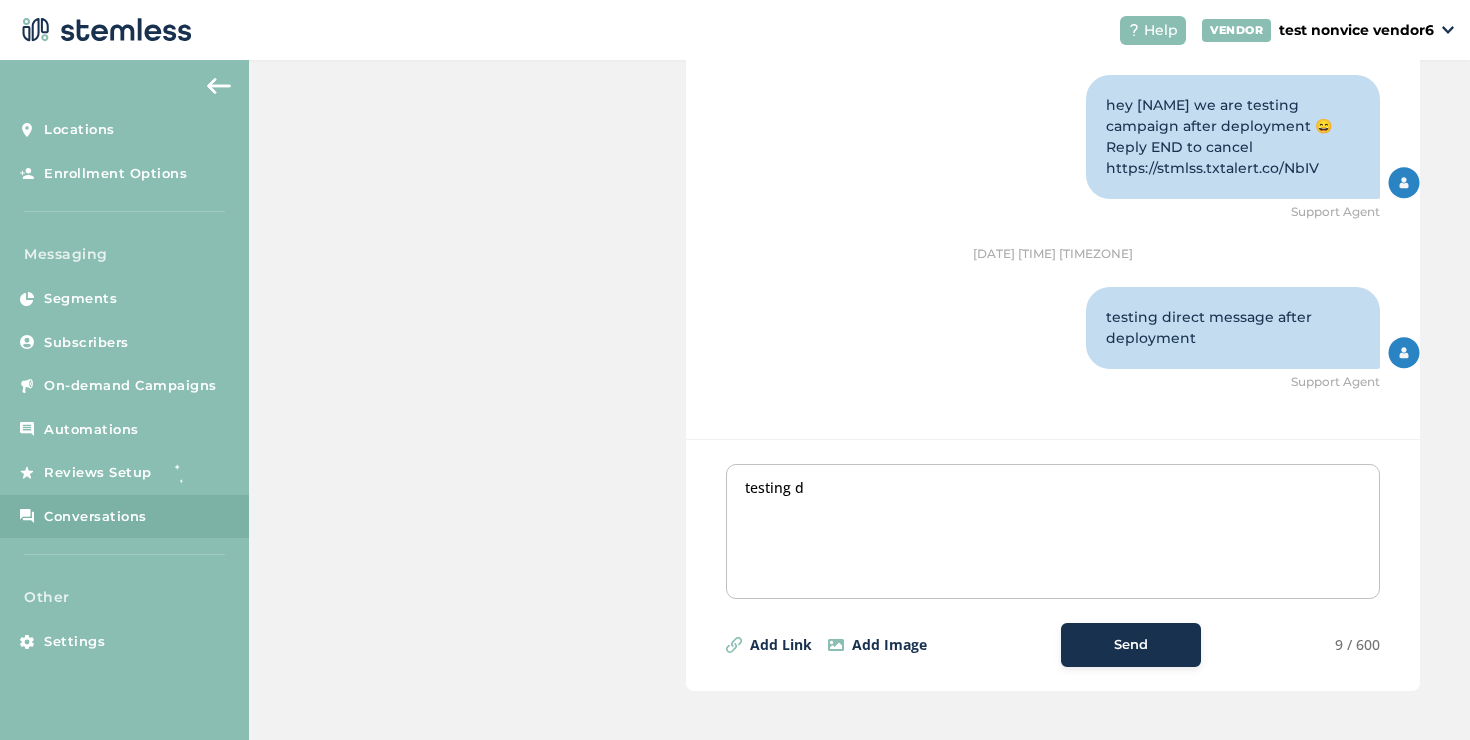 type 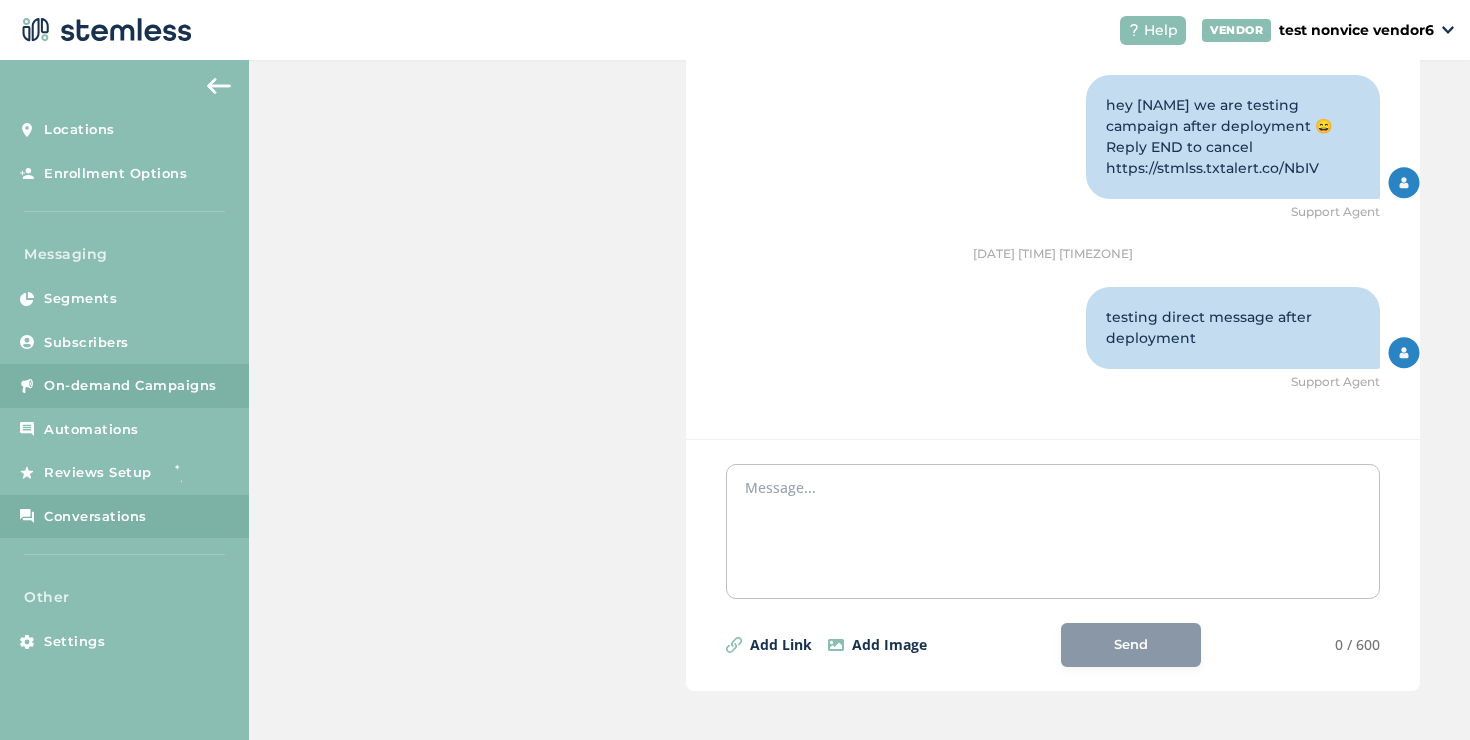 click on "On-demand Campaigns" at bounding box center [124, 386] 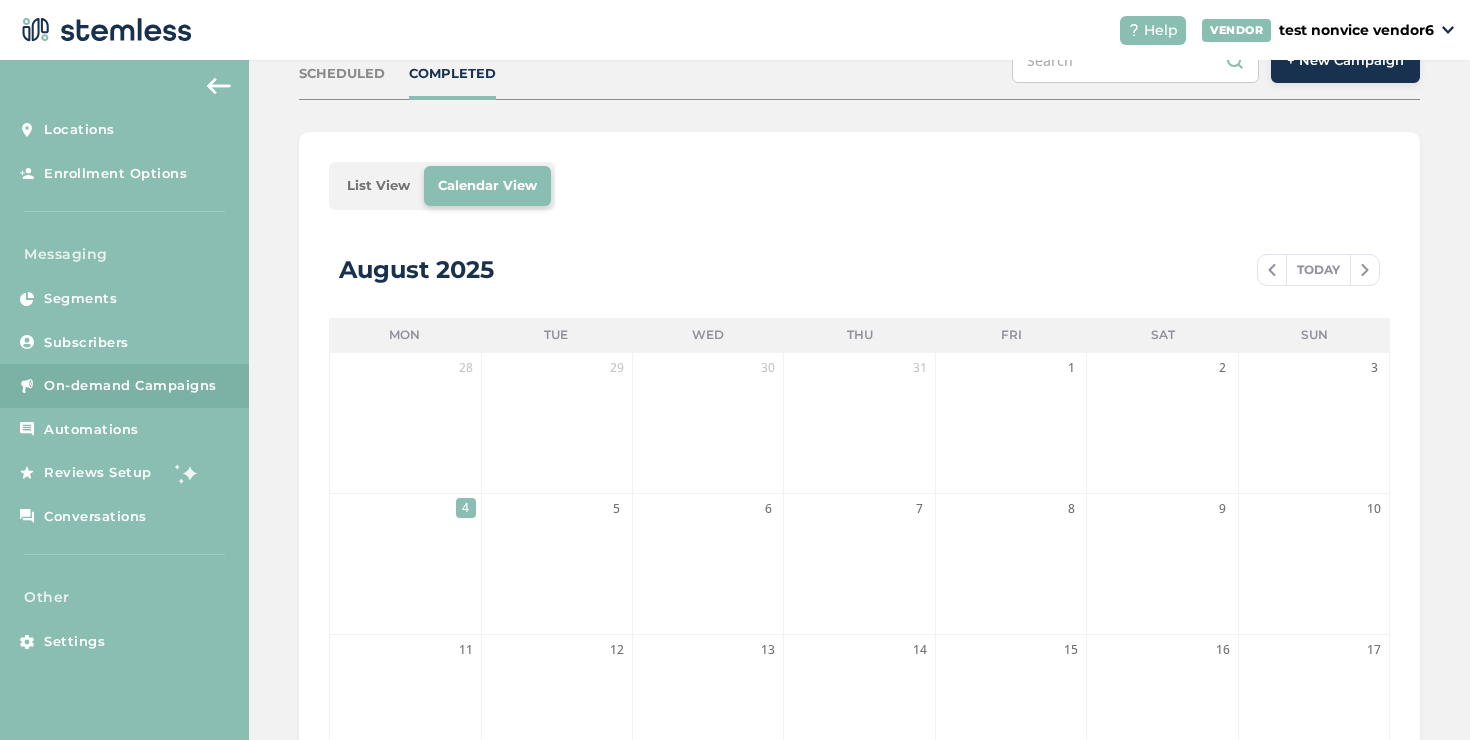 scroll, scrollTop: 51, scrollLeft: 0, axis: vertical 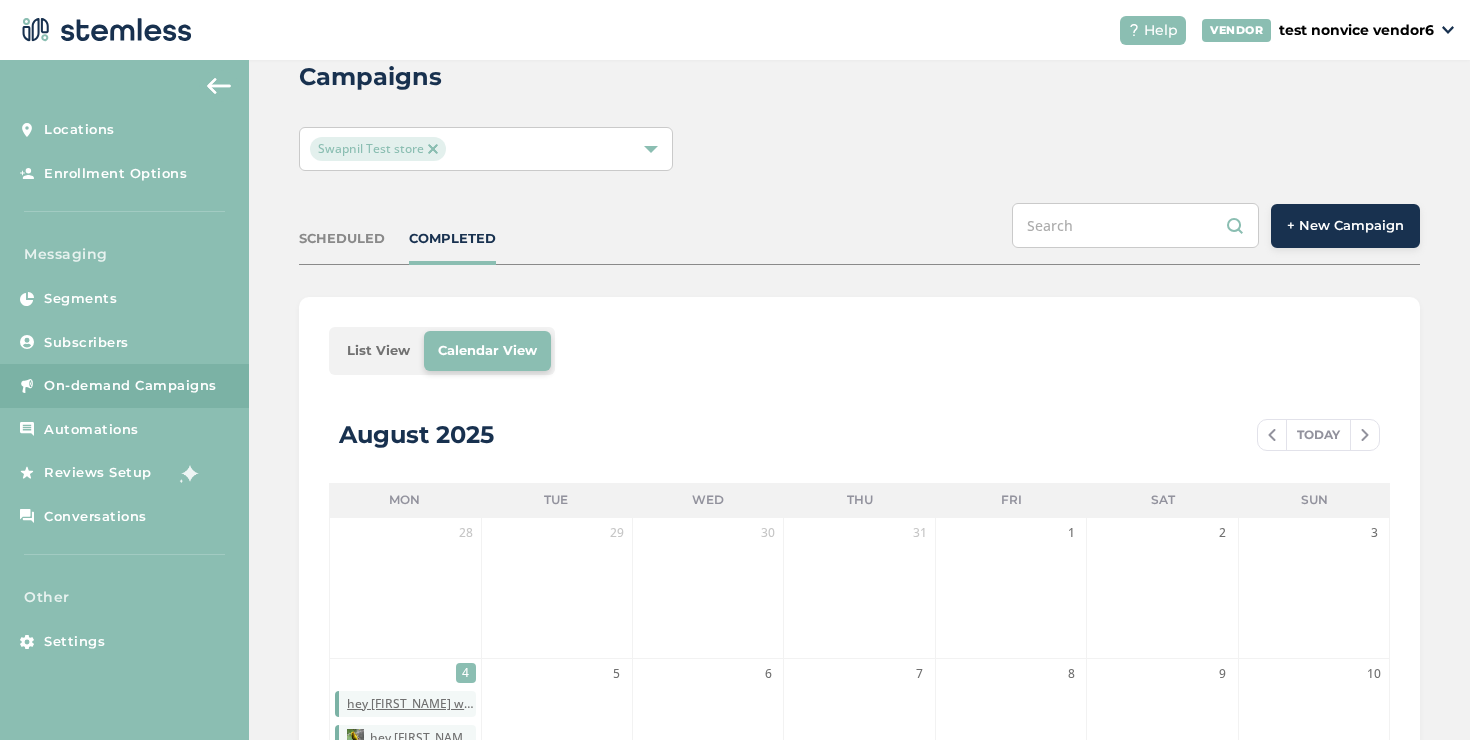 click on "+ New Campaign" at bounding box center [1345, 226] 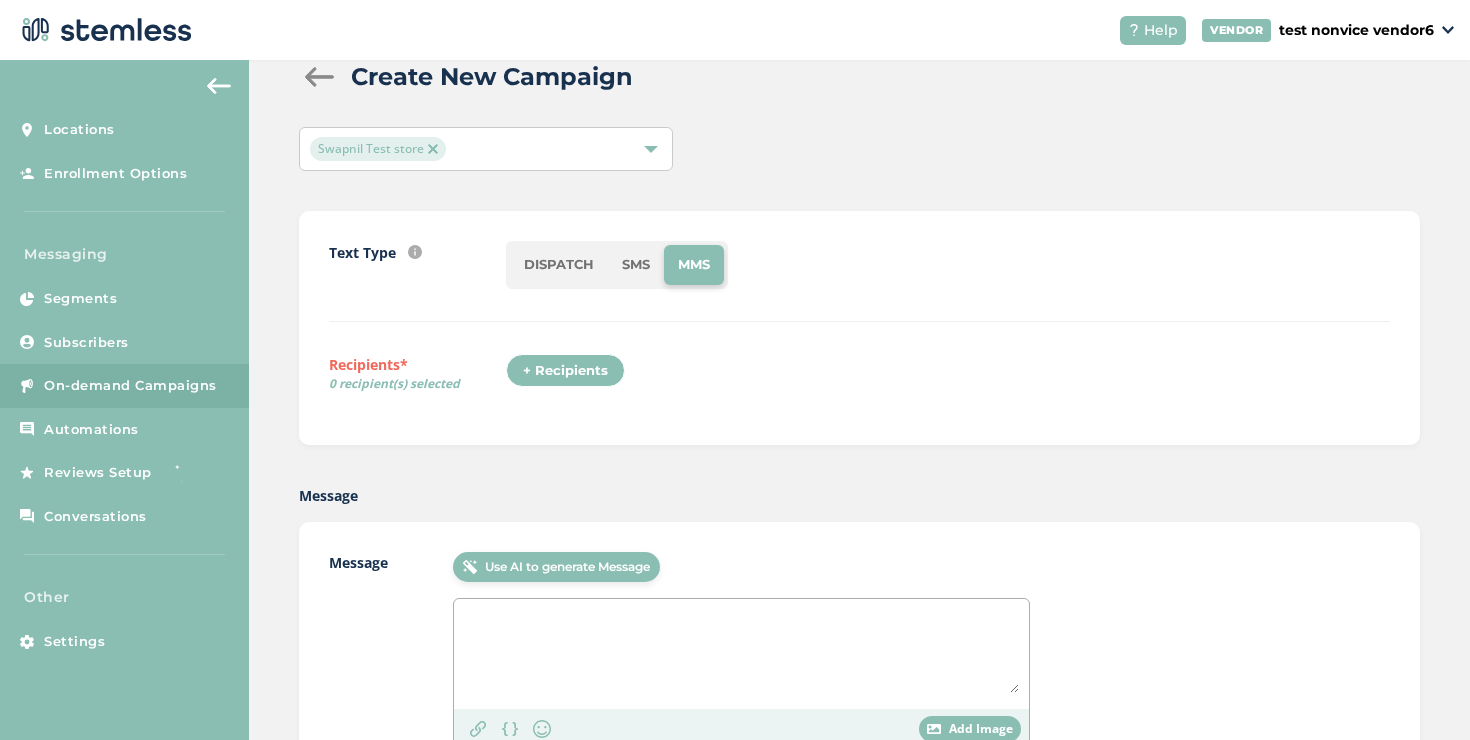click on "SMS" at bounding box center (636, 265) 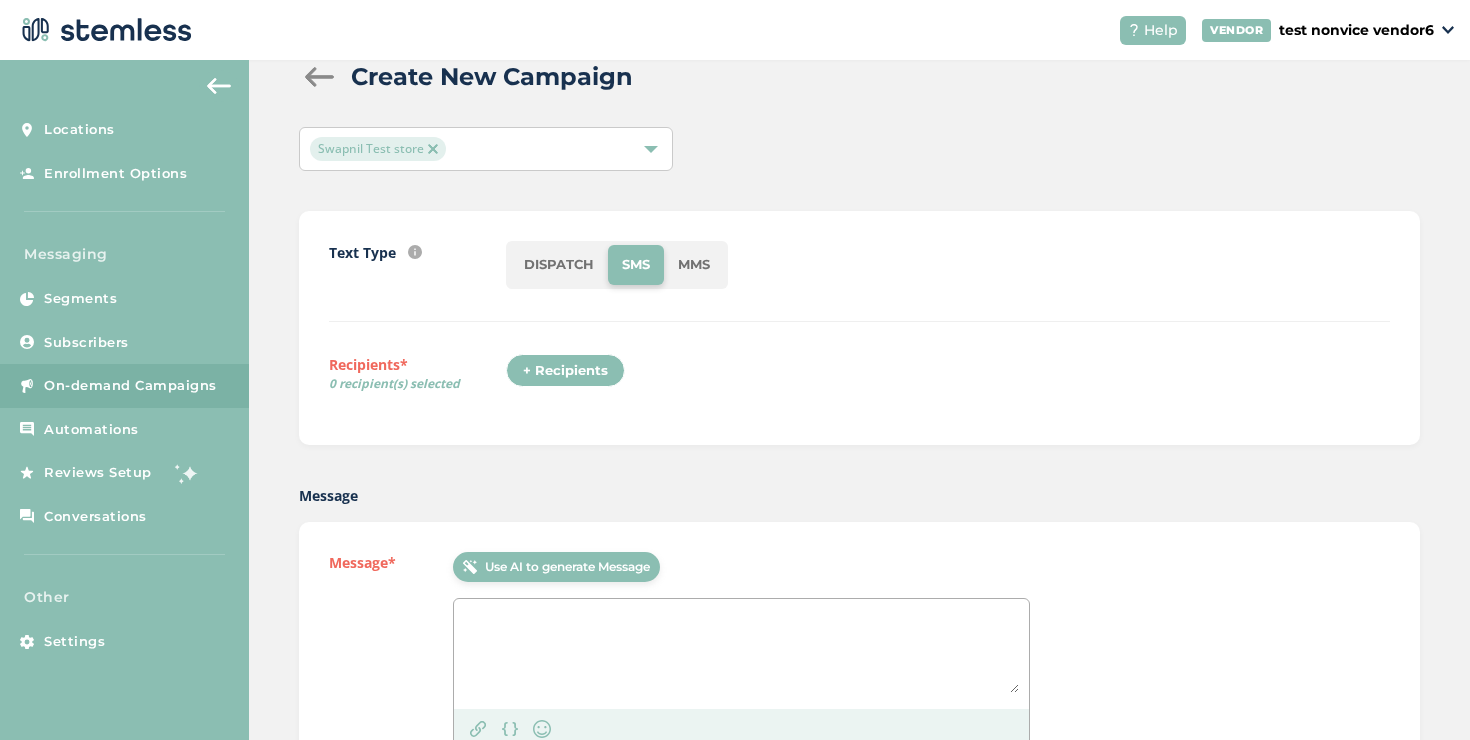 click at bounding box center (741, 651) 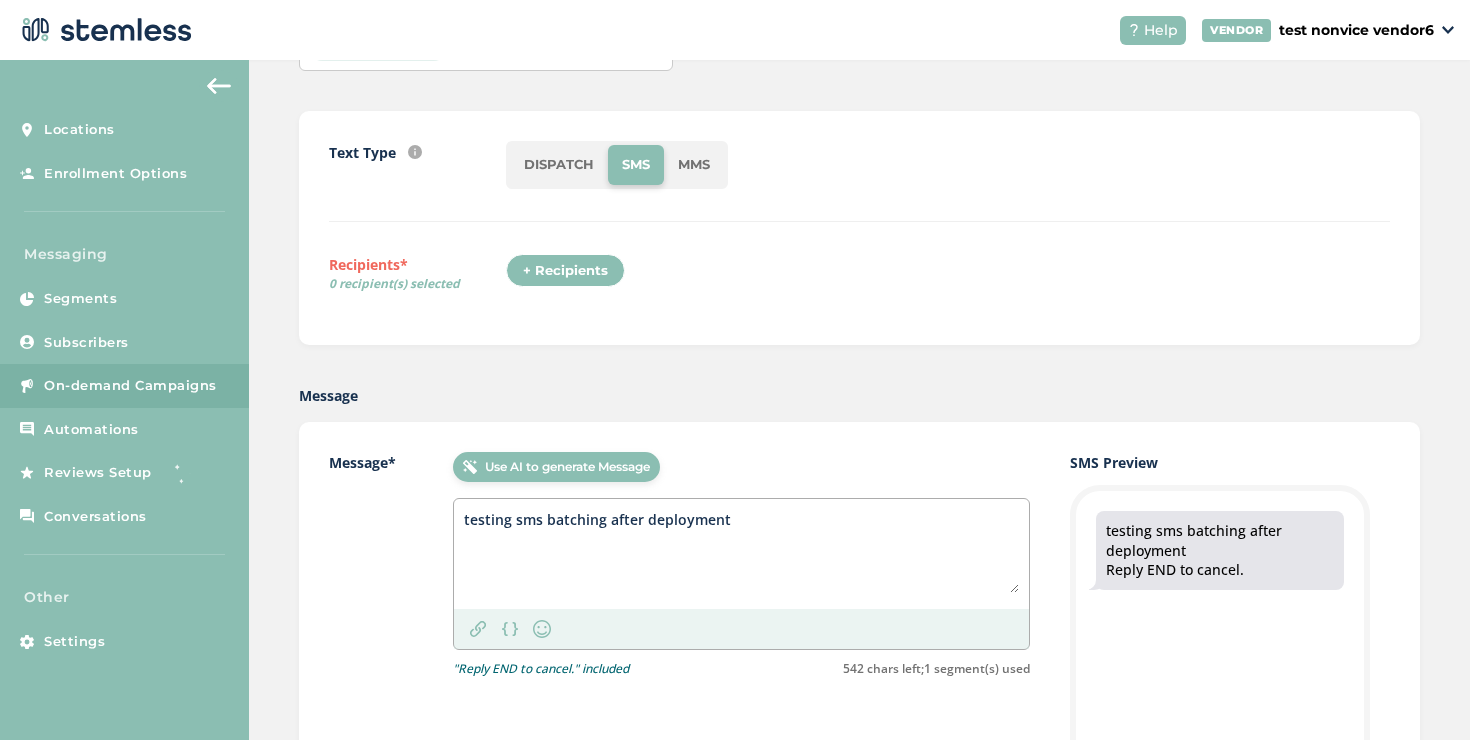 scroll, scrollTop: 155, scrollLeft: 0, axis: vertical 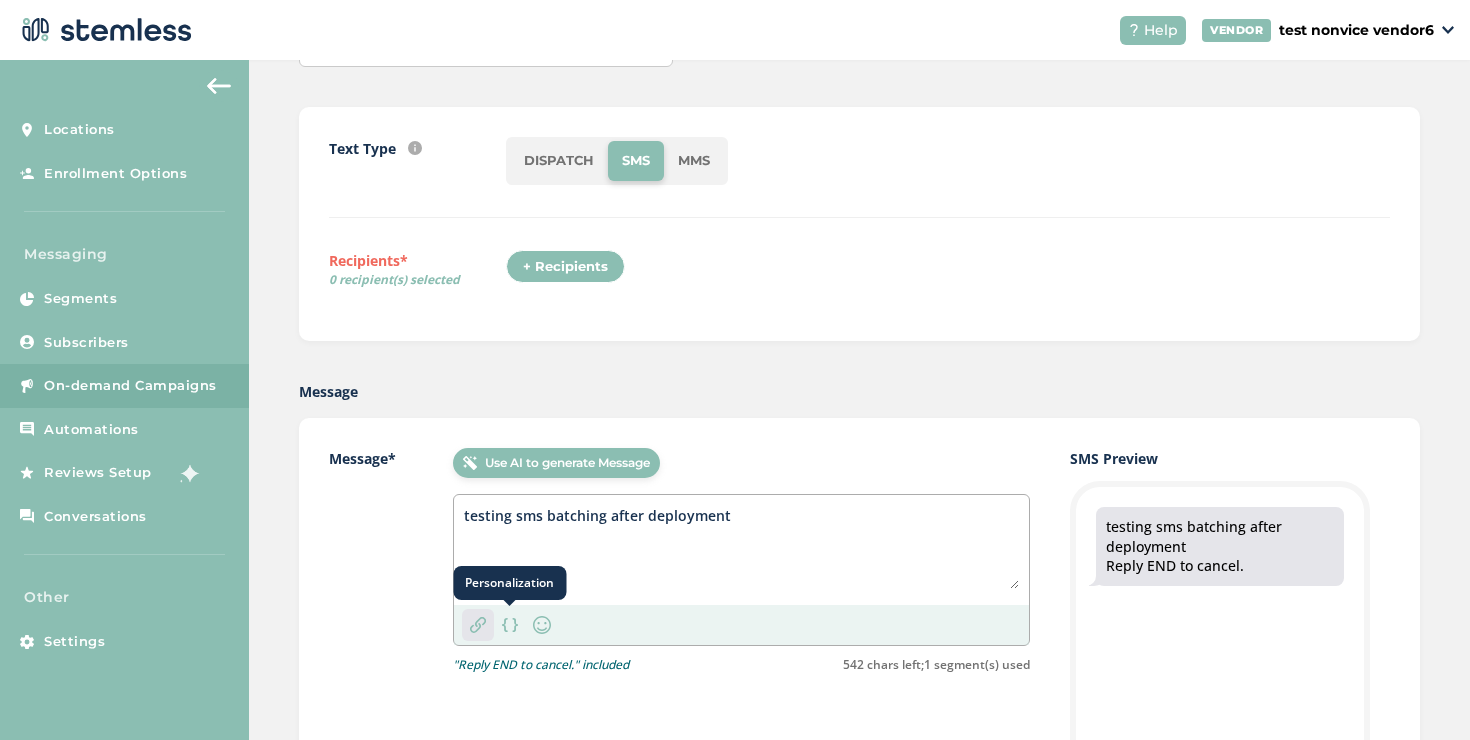type on "testing sms batching after deployment" 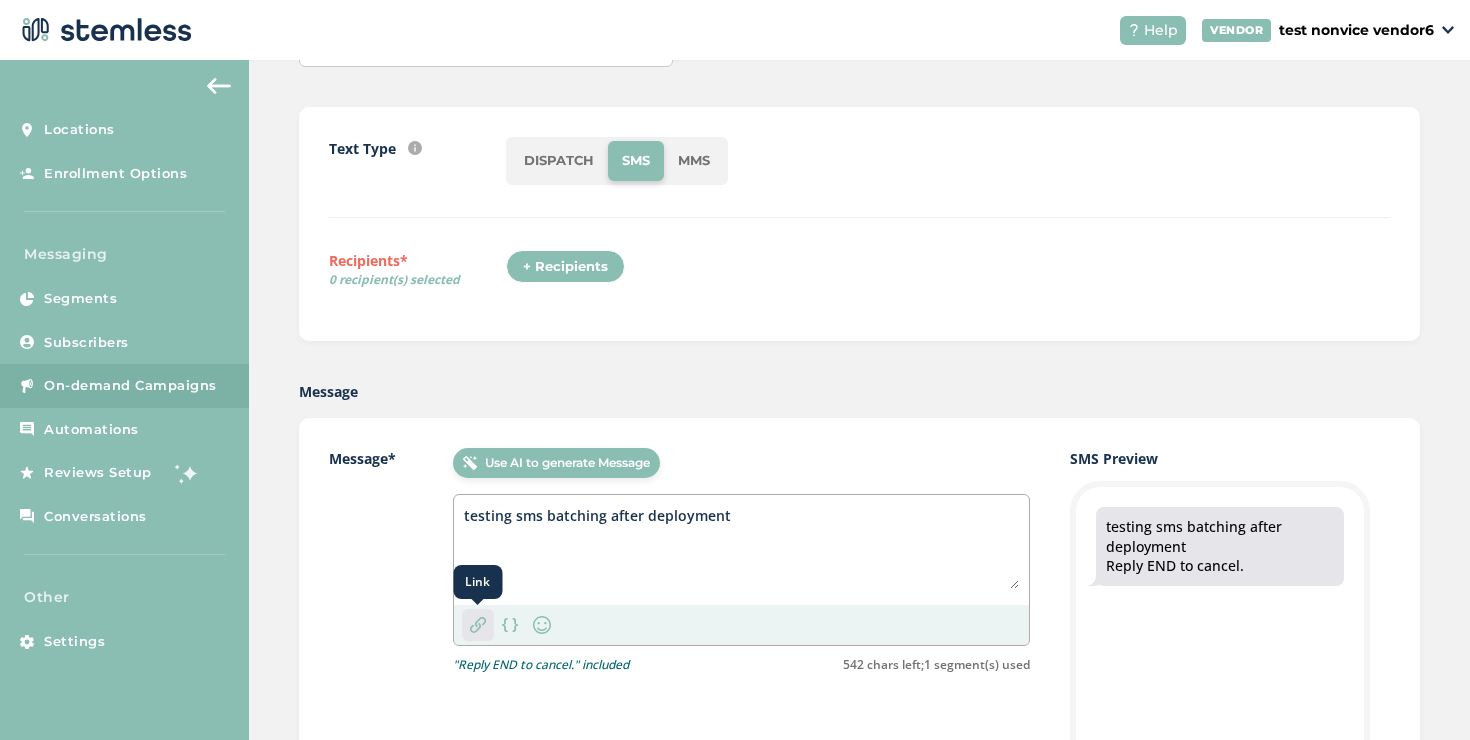 click on "Link" at bounding box center [478, 625] 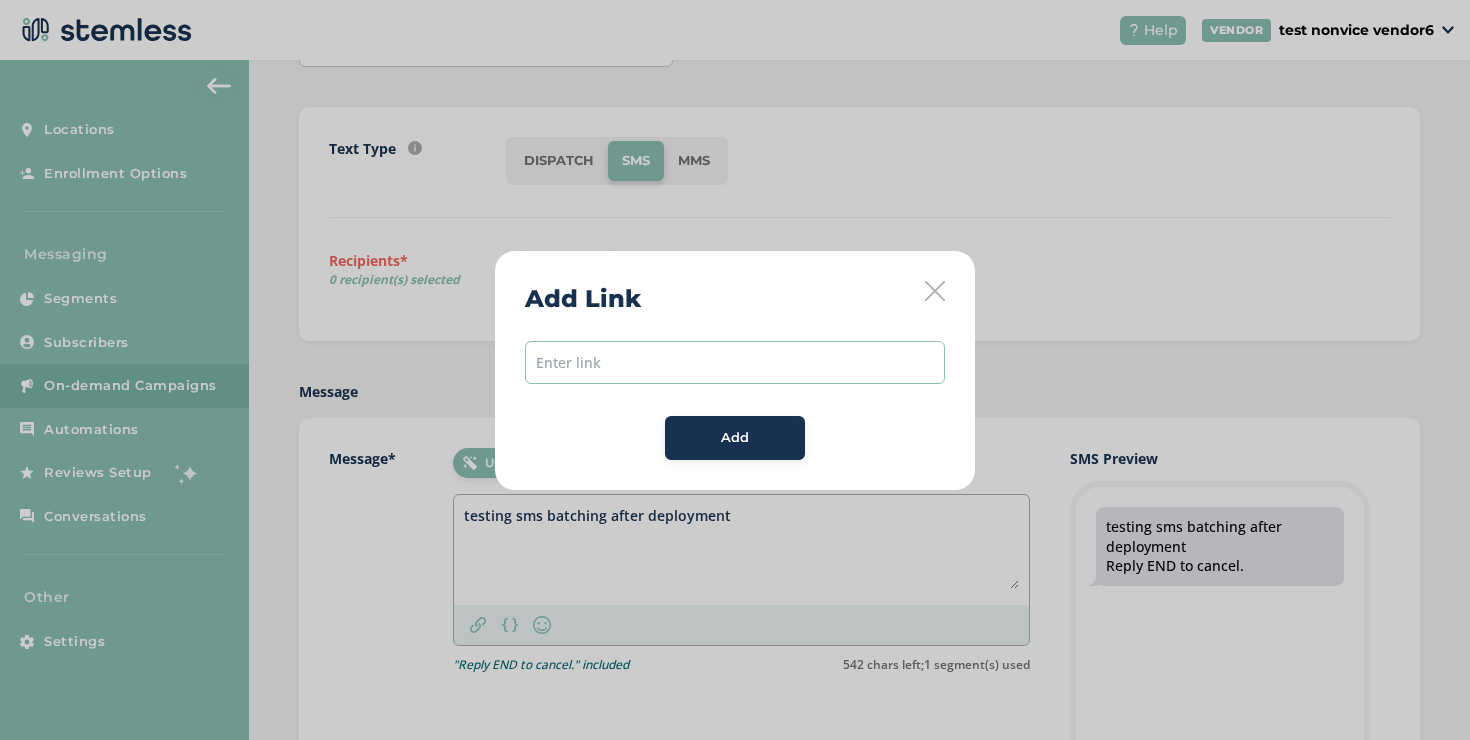 click at bounding box center [735, 362] 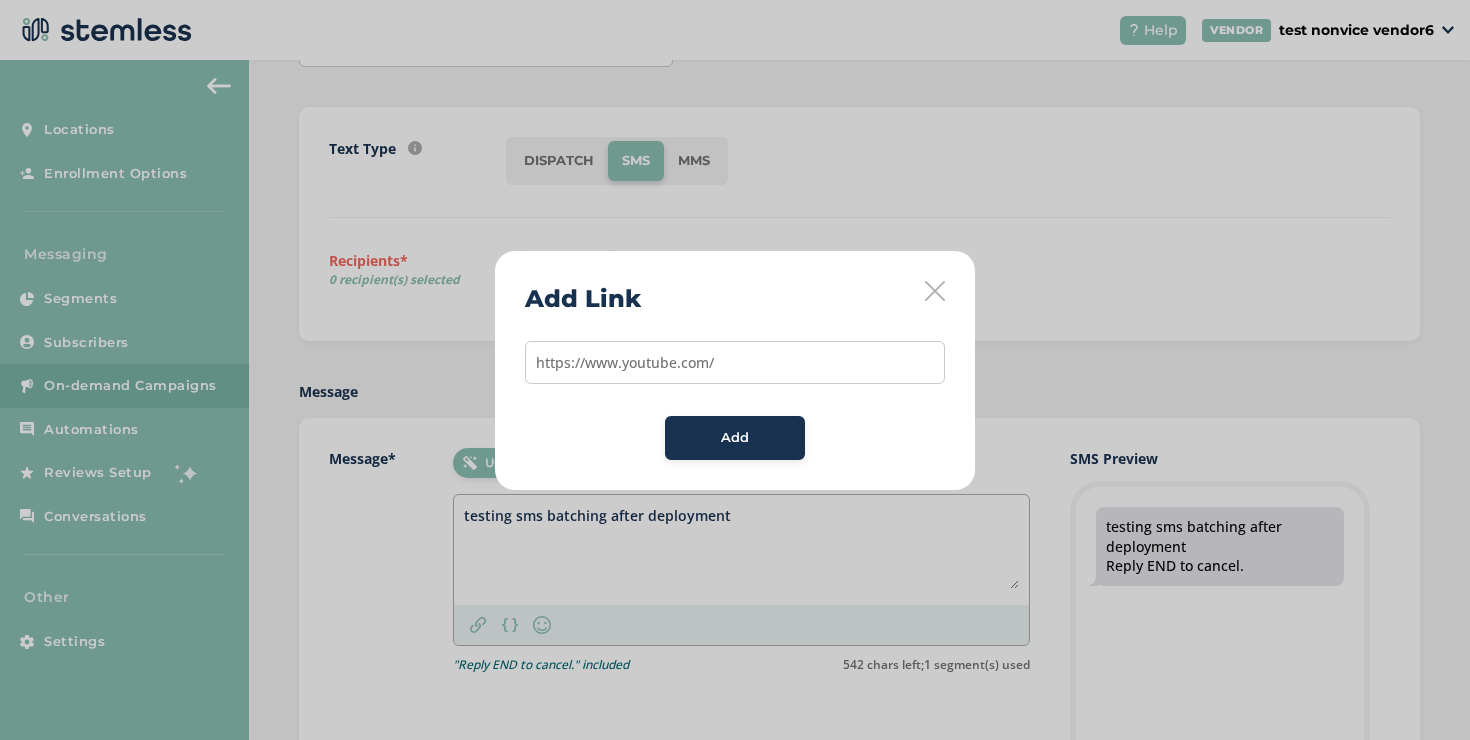 click on "Add" at bounding box center [735, 438] 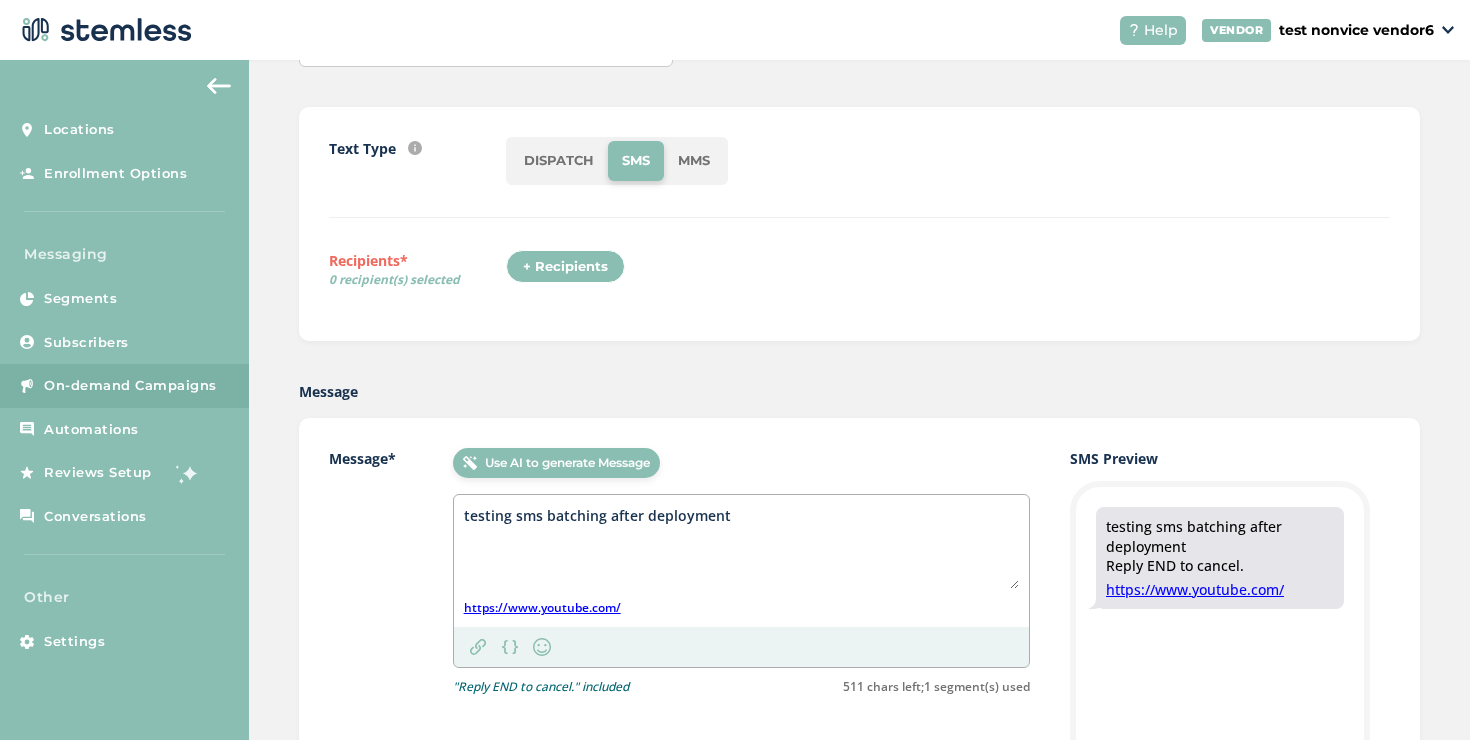 click on "+ Recipients" at bounding box center [565, 267] 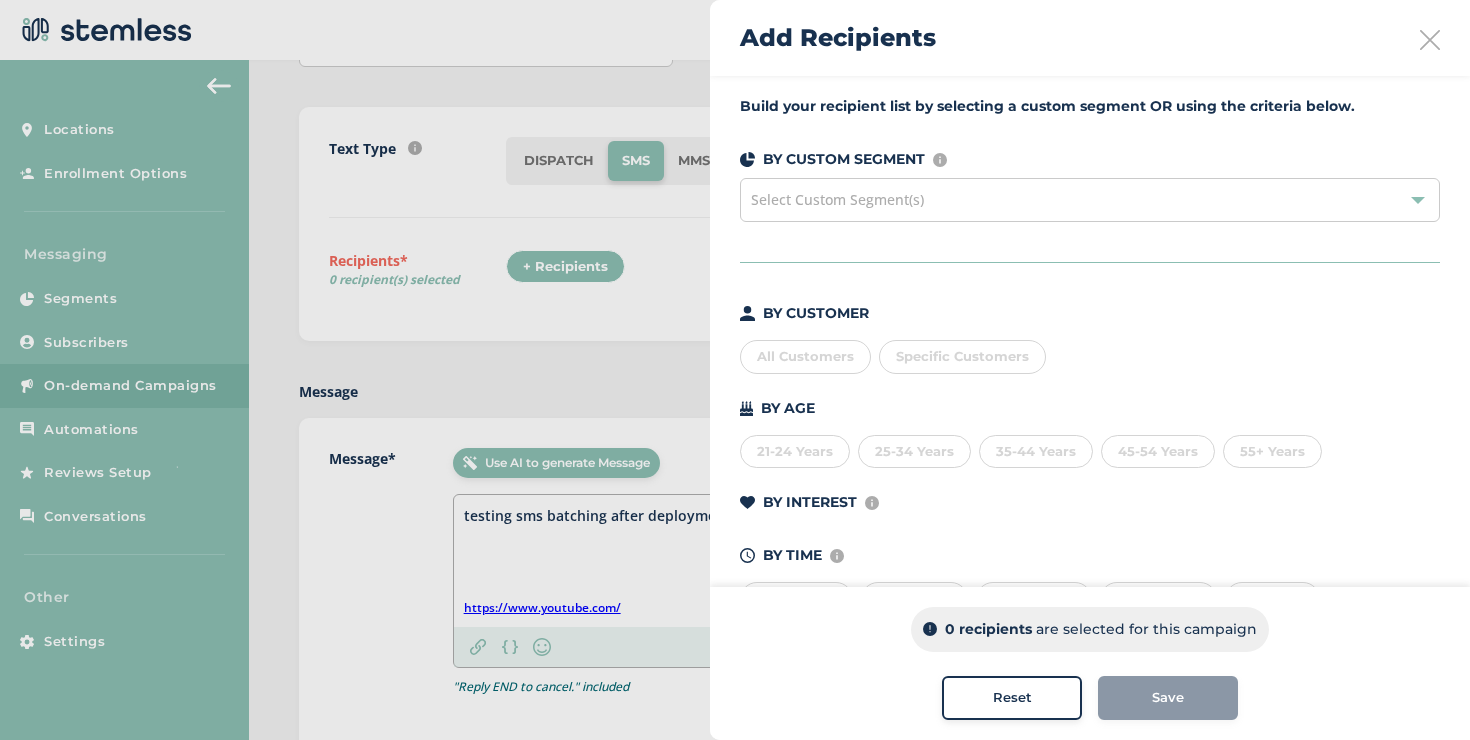 click on "Specific Customers" at bounding box center (962, 357) 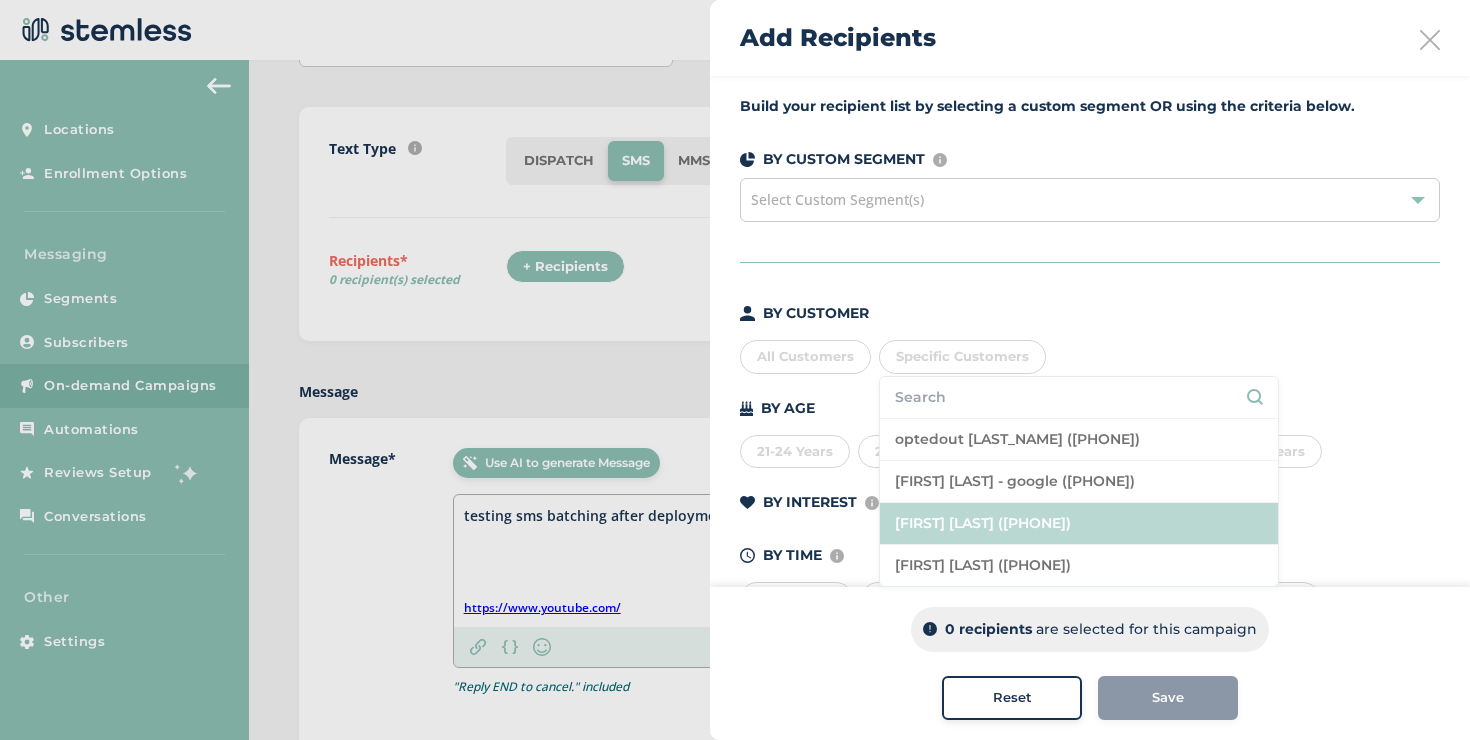 click on "[FIRST] [LAST] ([PHONE])" at bounding box center (1079, 524) 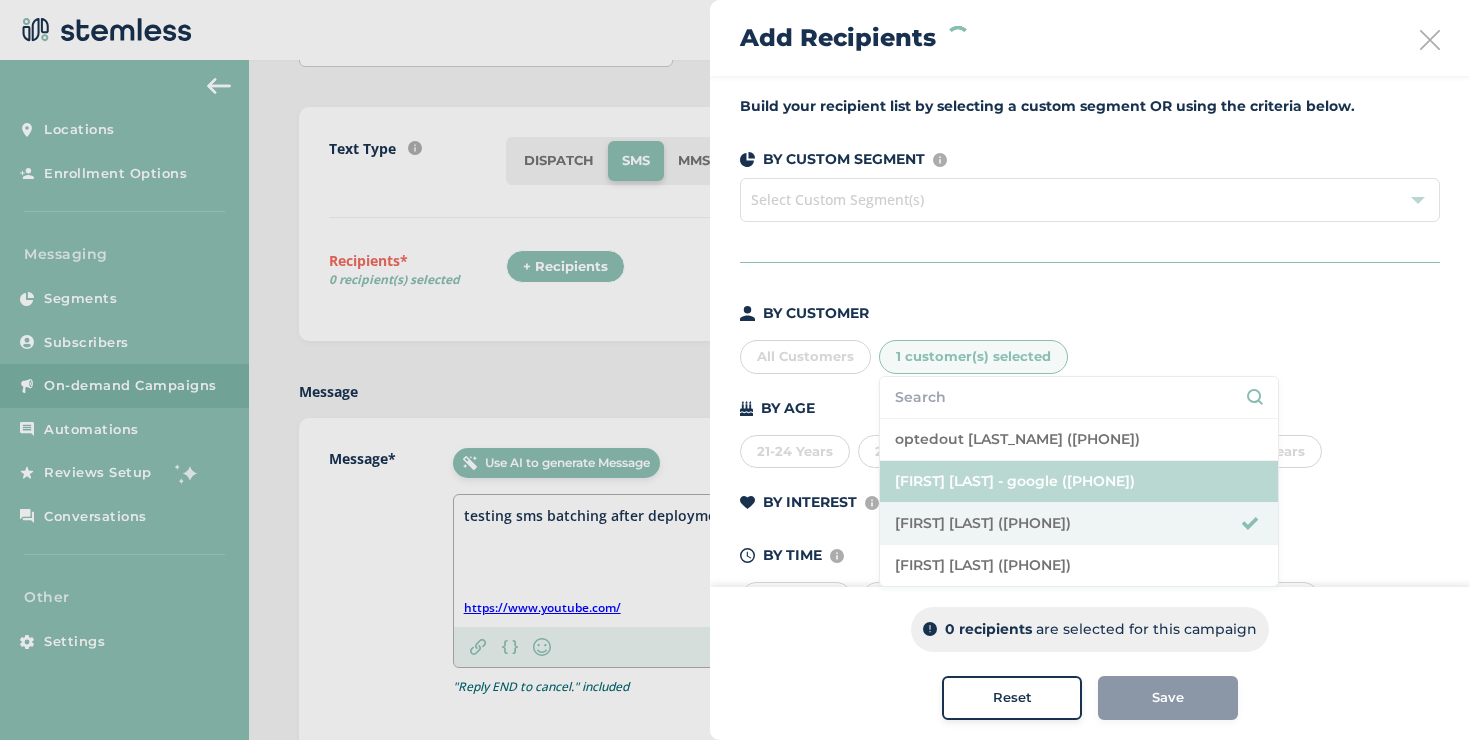 click on "[FIRST] [LAST] ([PHONE])" at bounding box center [1079, 482] 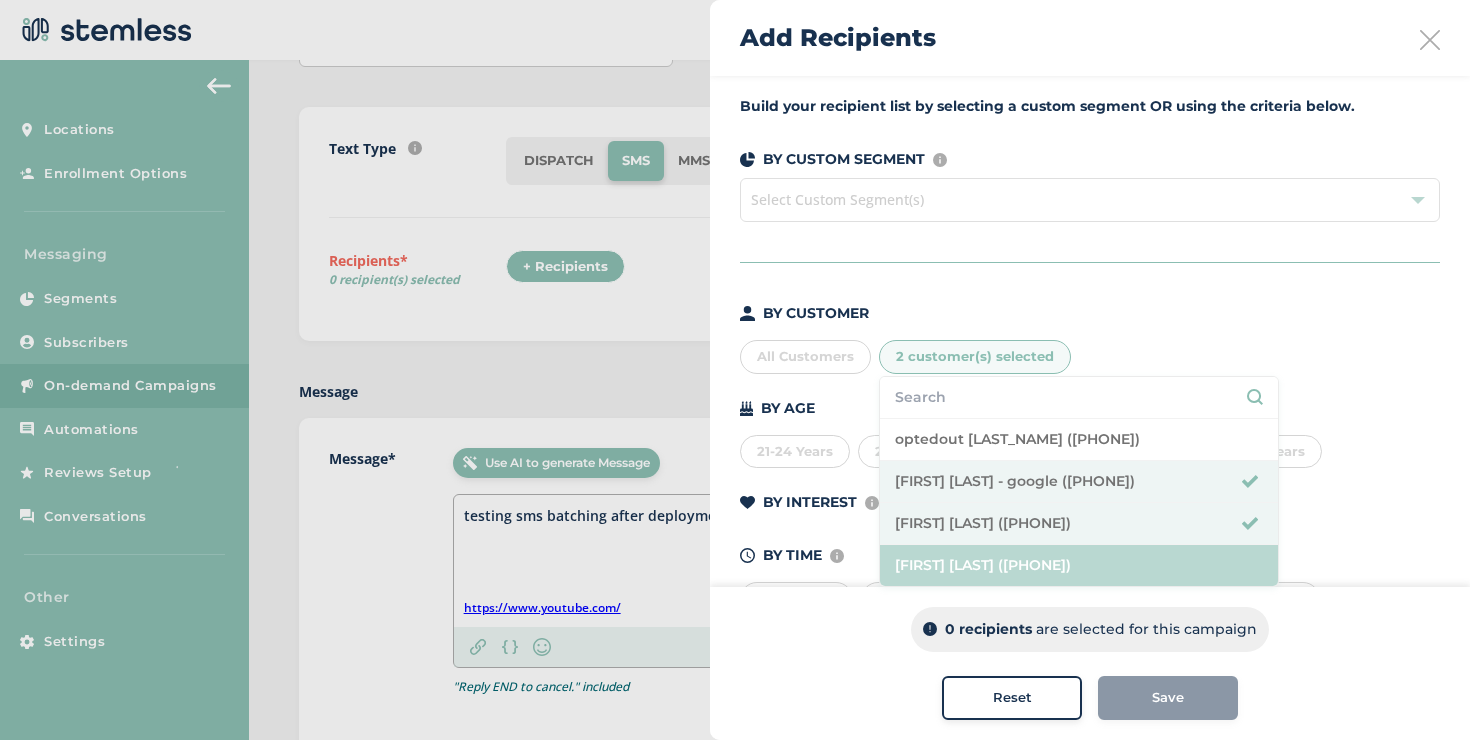 click on "[FIRST] [LAST] ([PHONE])" at bounding box center [1079, 565] 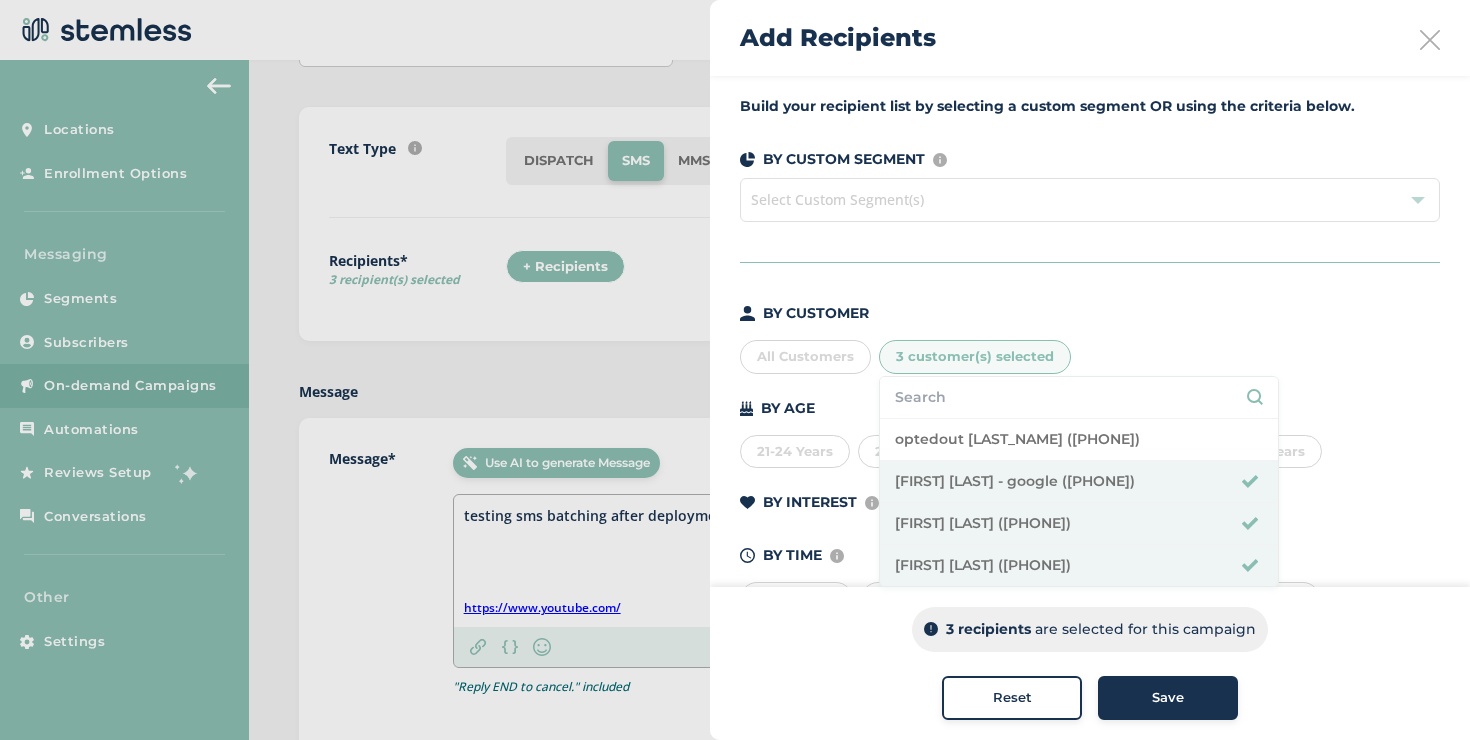 click on "Save" at bounding box center (1168, 698) 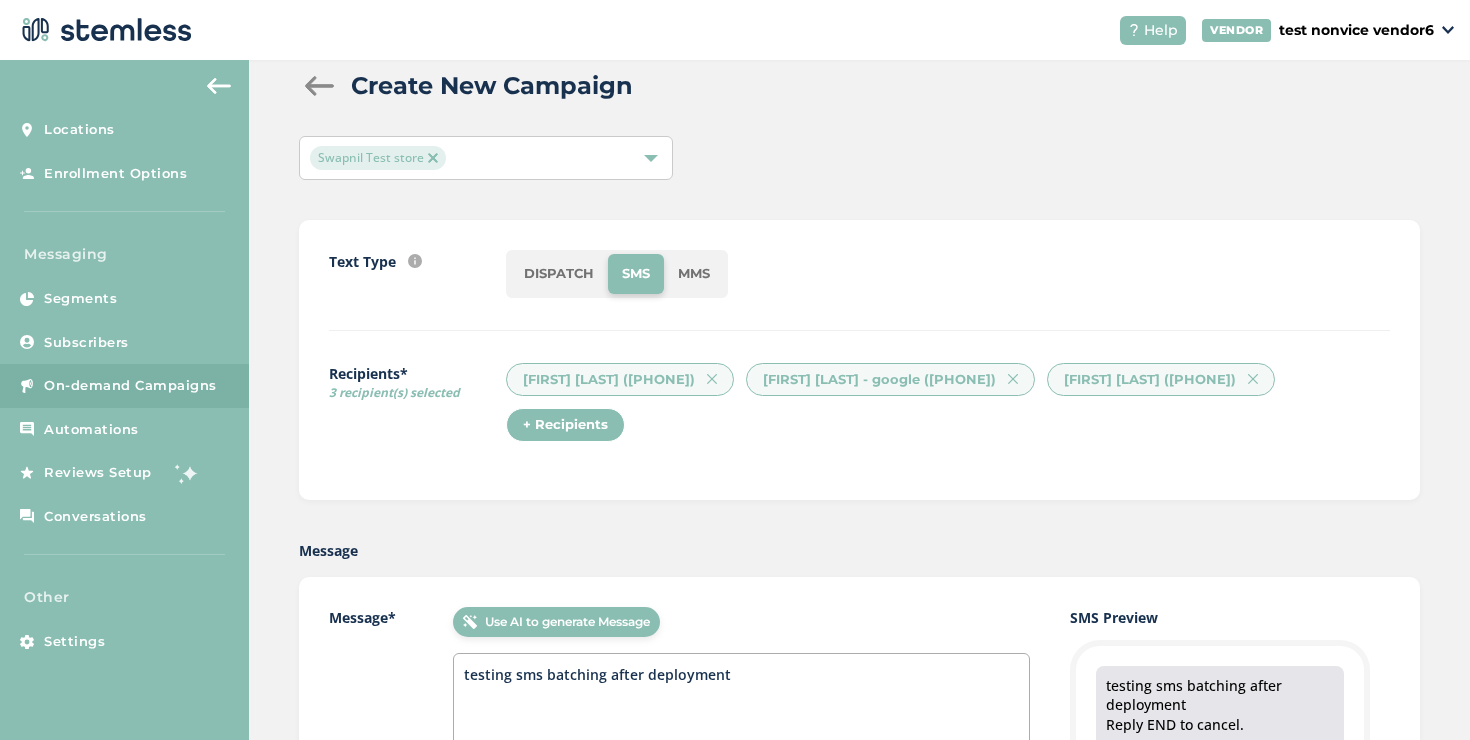 scroll, scrollTop: 388, scrollLeft: 0, axis: vertical 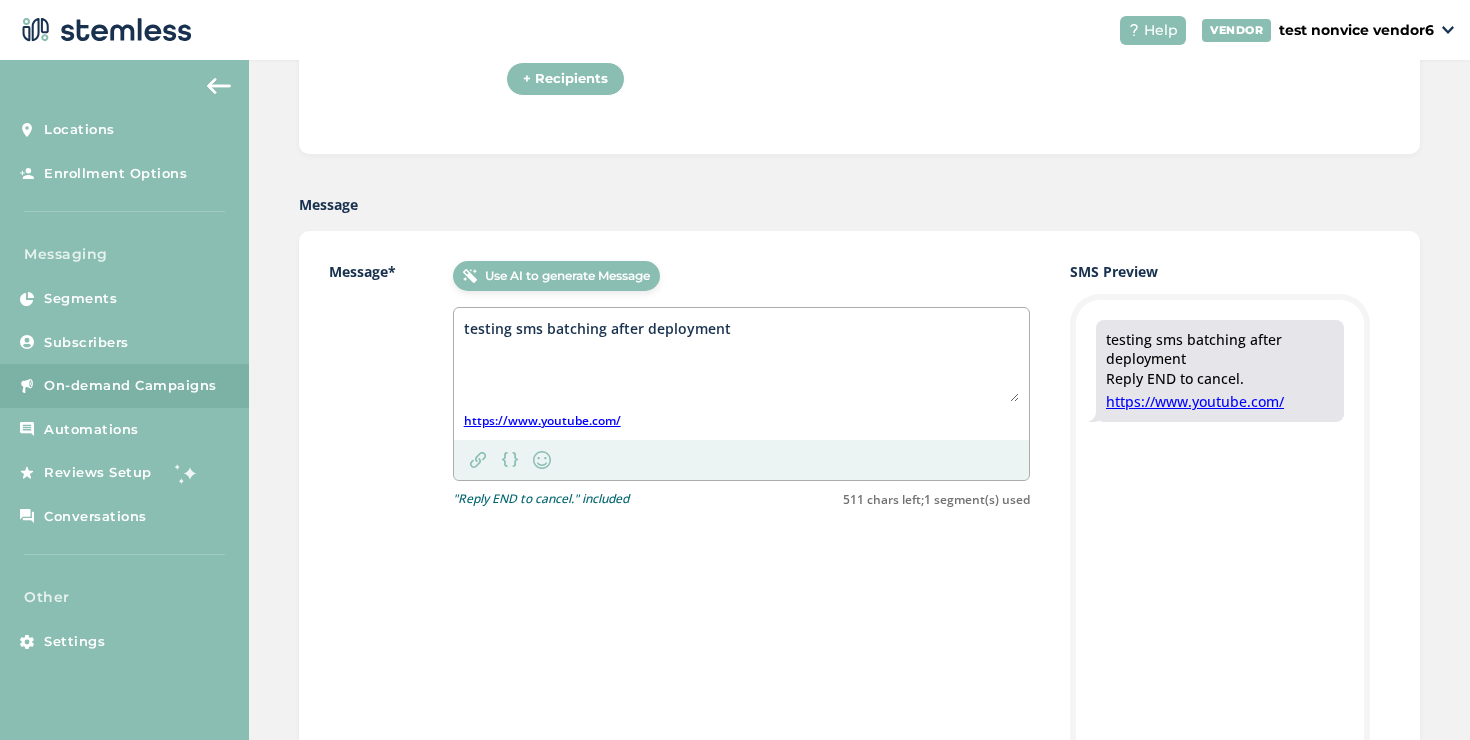 click on "testing sms batching after deployment" at bounding box center [741, 360] 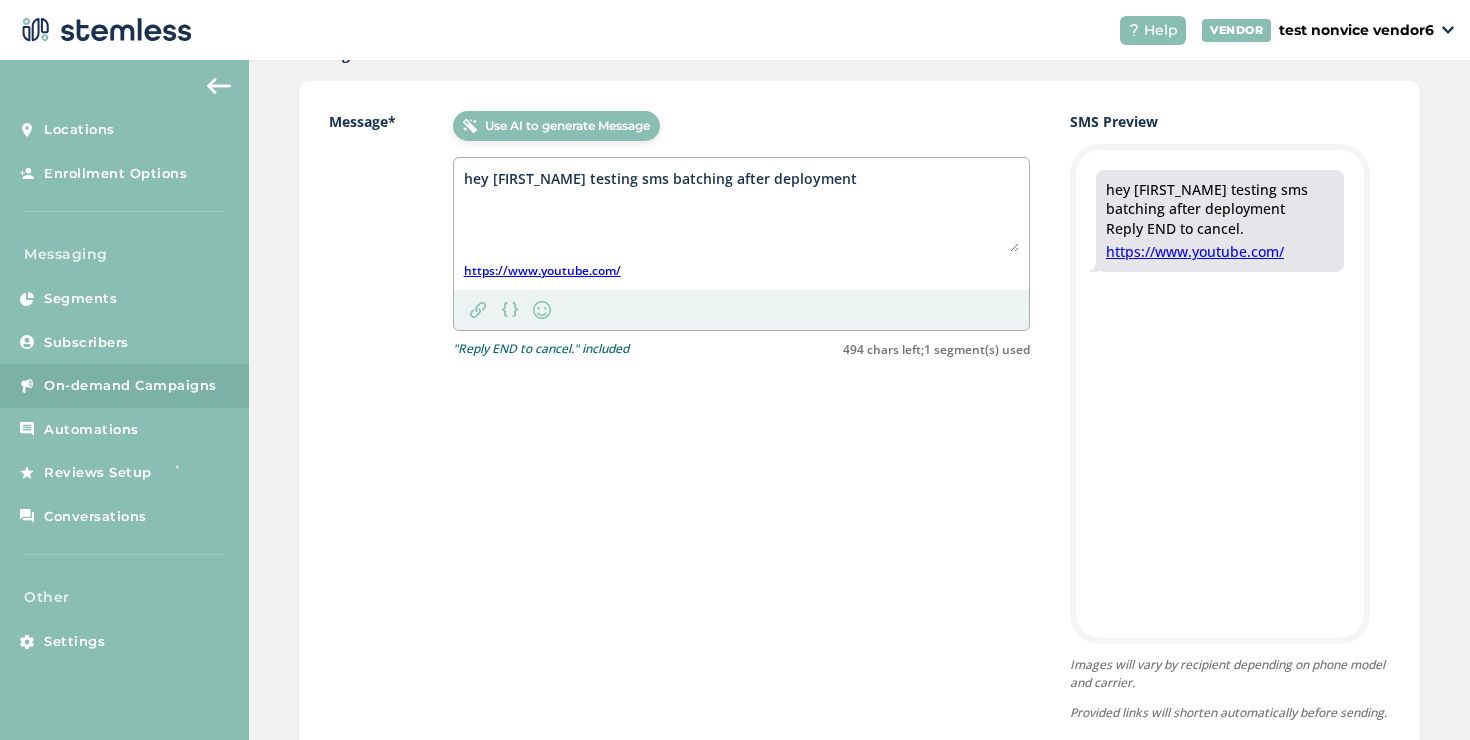 scroll, scrollTop: 814, scrollLeft: 0, axis: vertical 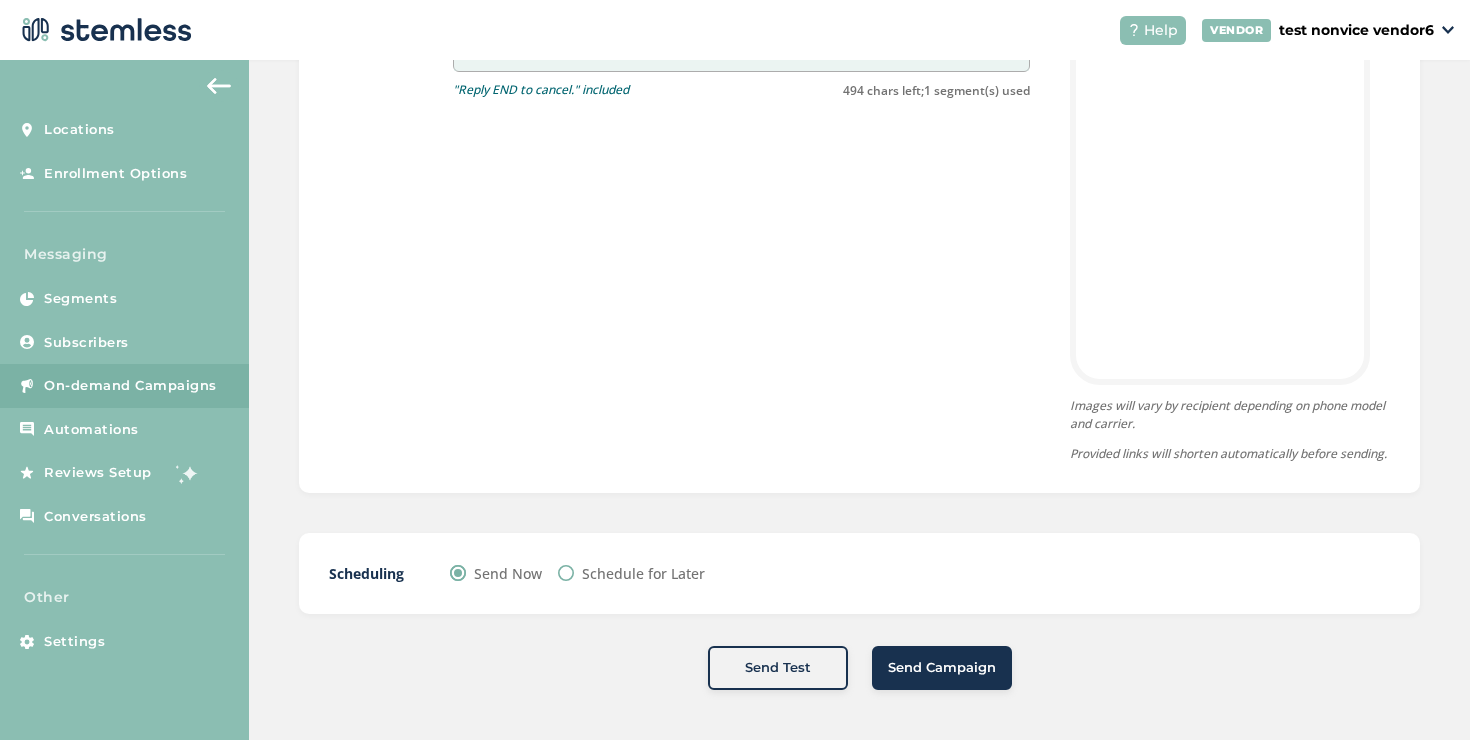type on "hey {first_name} testing sms batching after deployment" 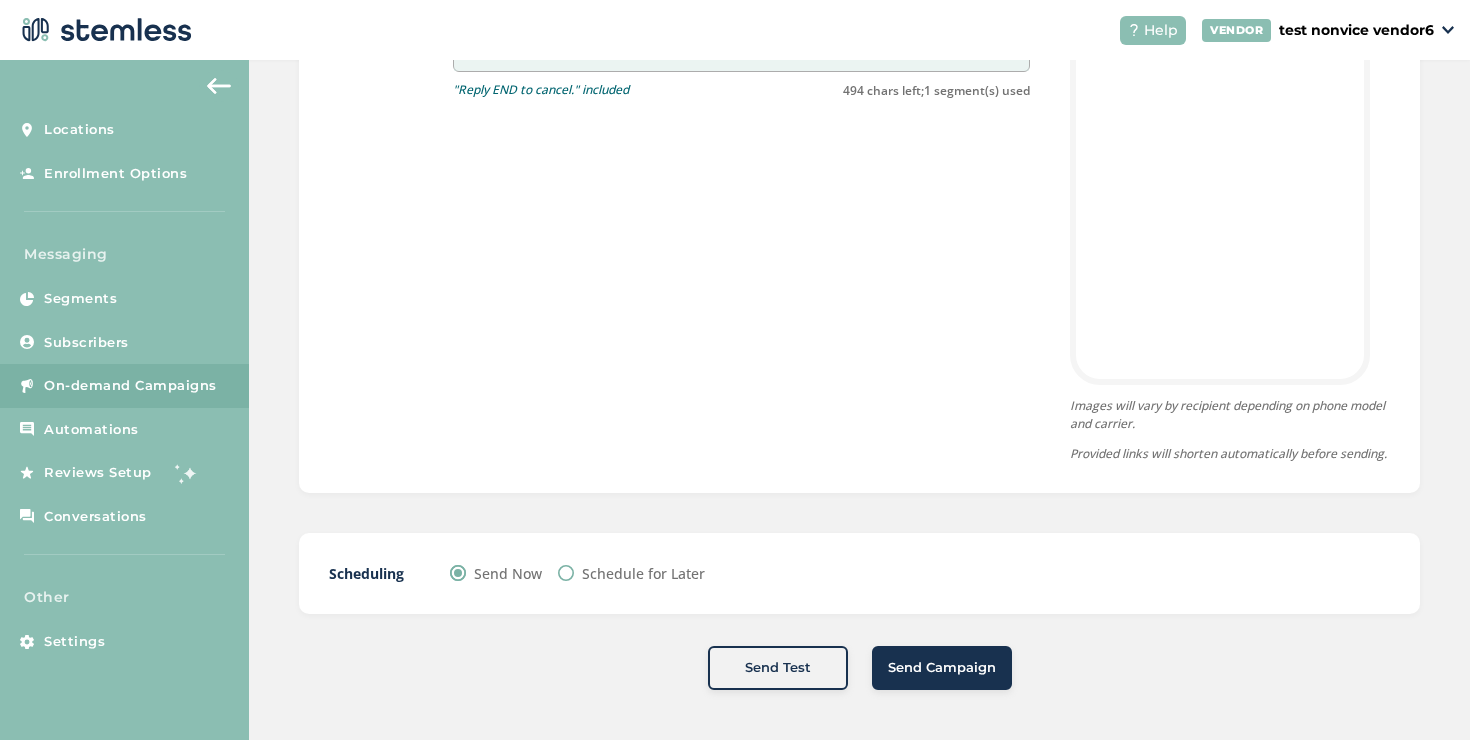click on "Send Campaign" at bounding box center (942, 668) 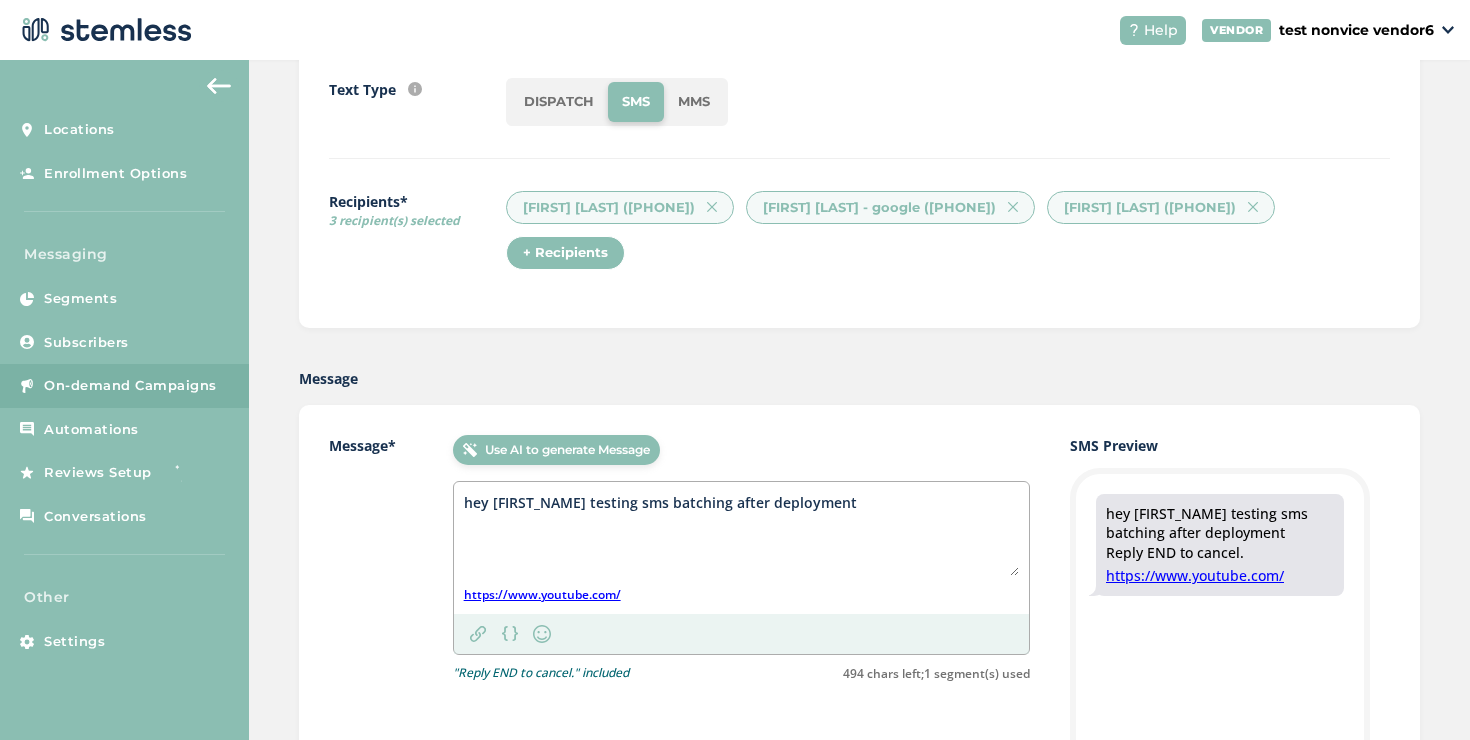scroll, scrollTop: 164, scrollLeft: 0, axis: vertical 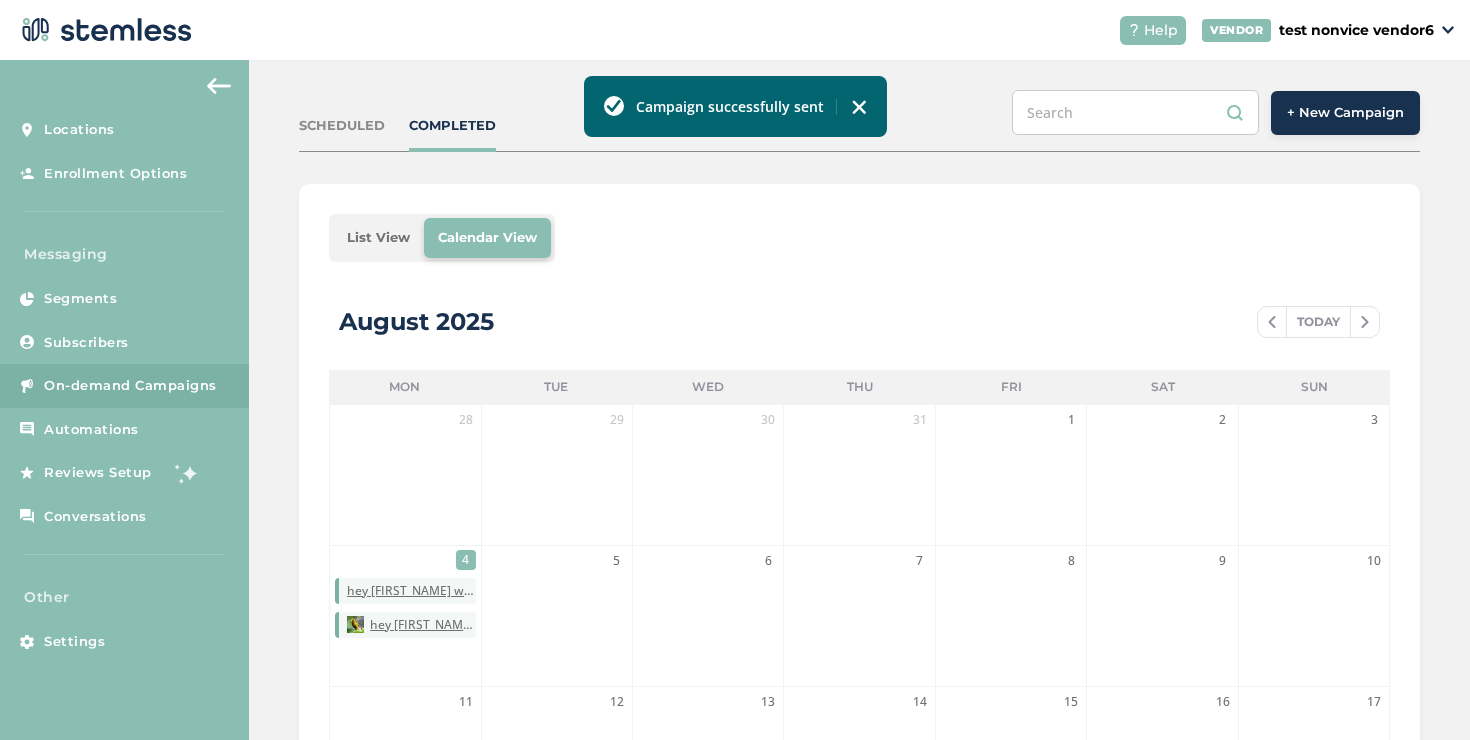 click on "List View" at bounding box center [378, 238] 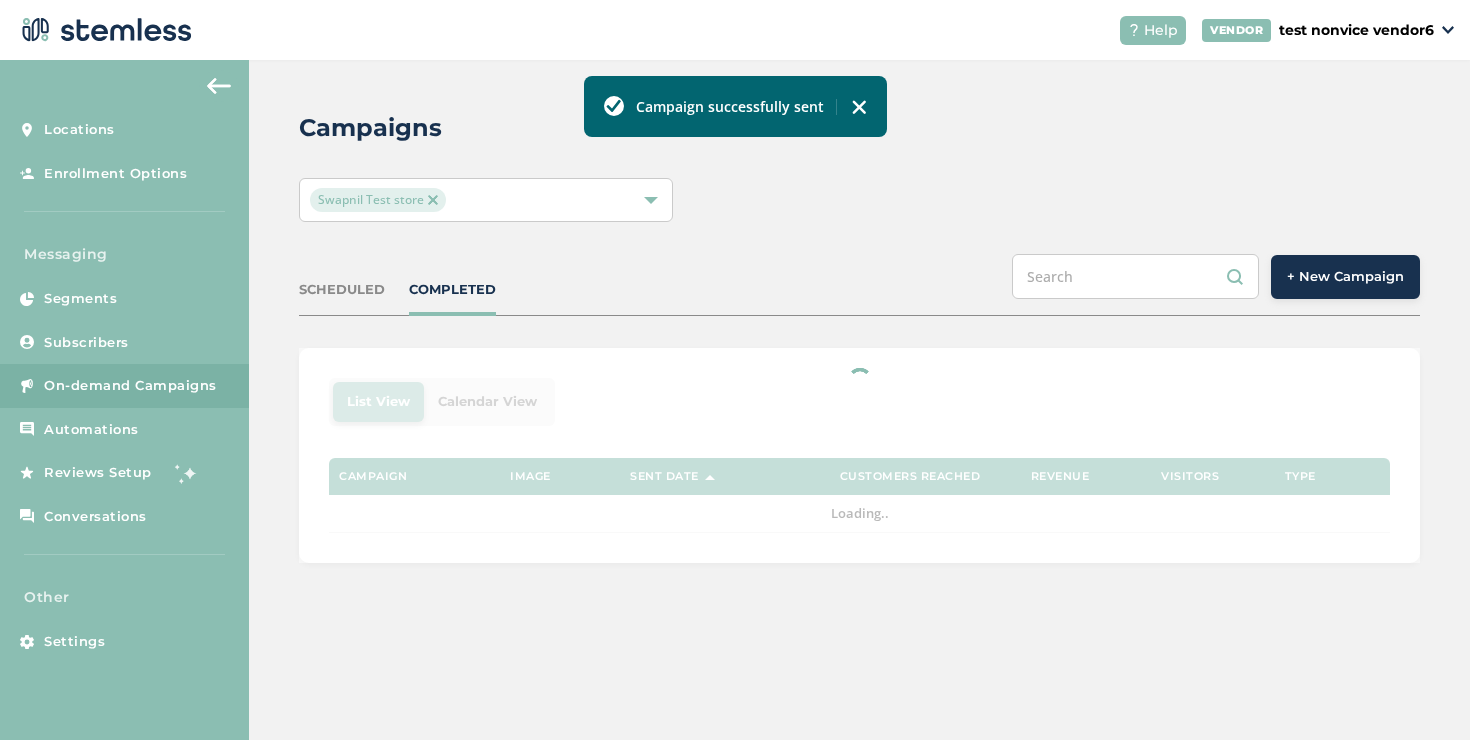 scroll, scrollTop: 0, scrollLeft: 0, axis: both 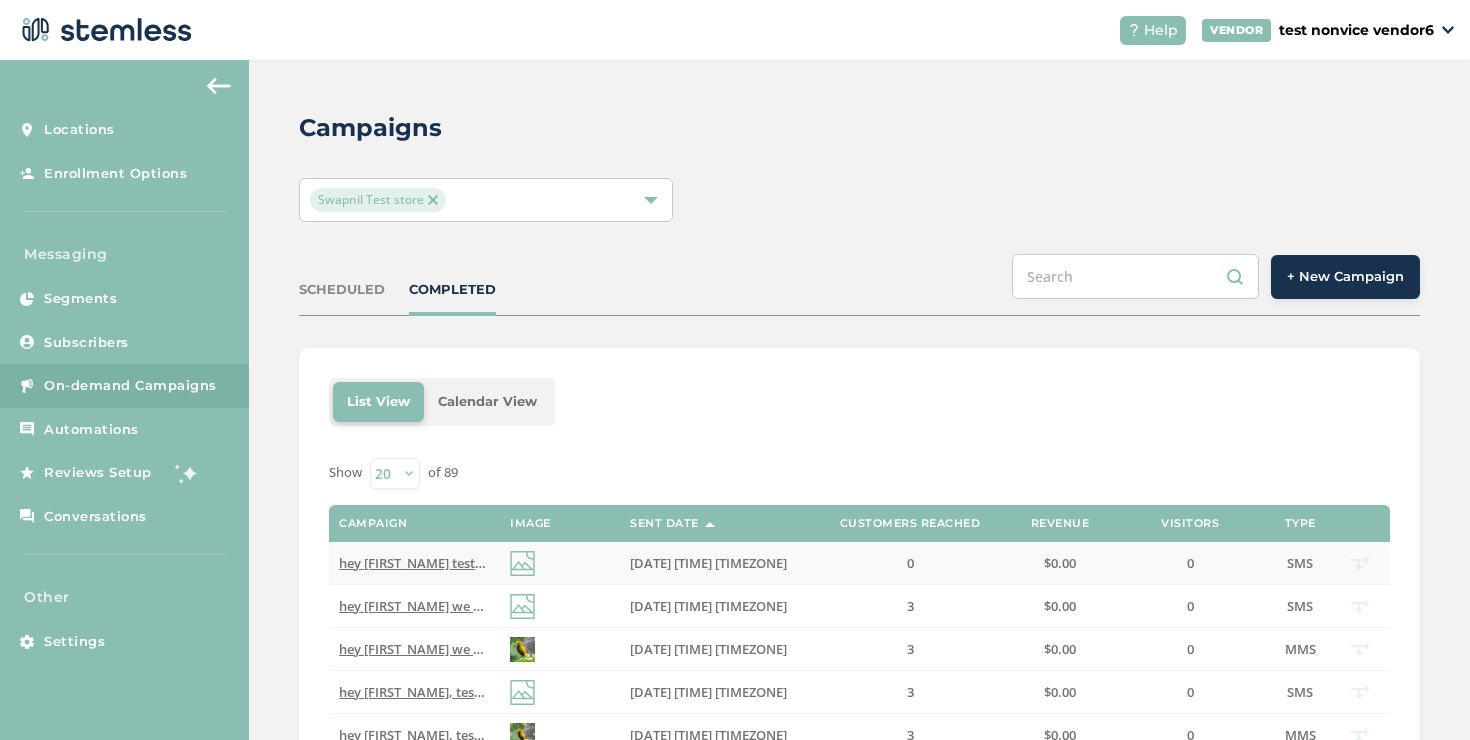 click on "hey [FIRST] testing sms batching after deployment Reply END to cancel" at bounding box center [576, 563] 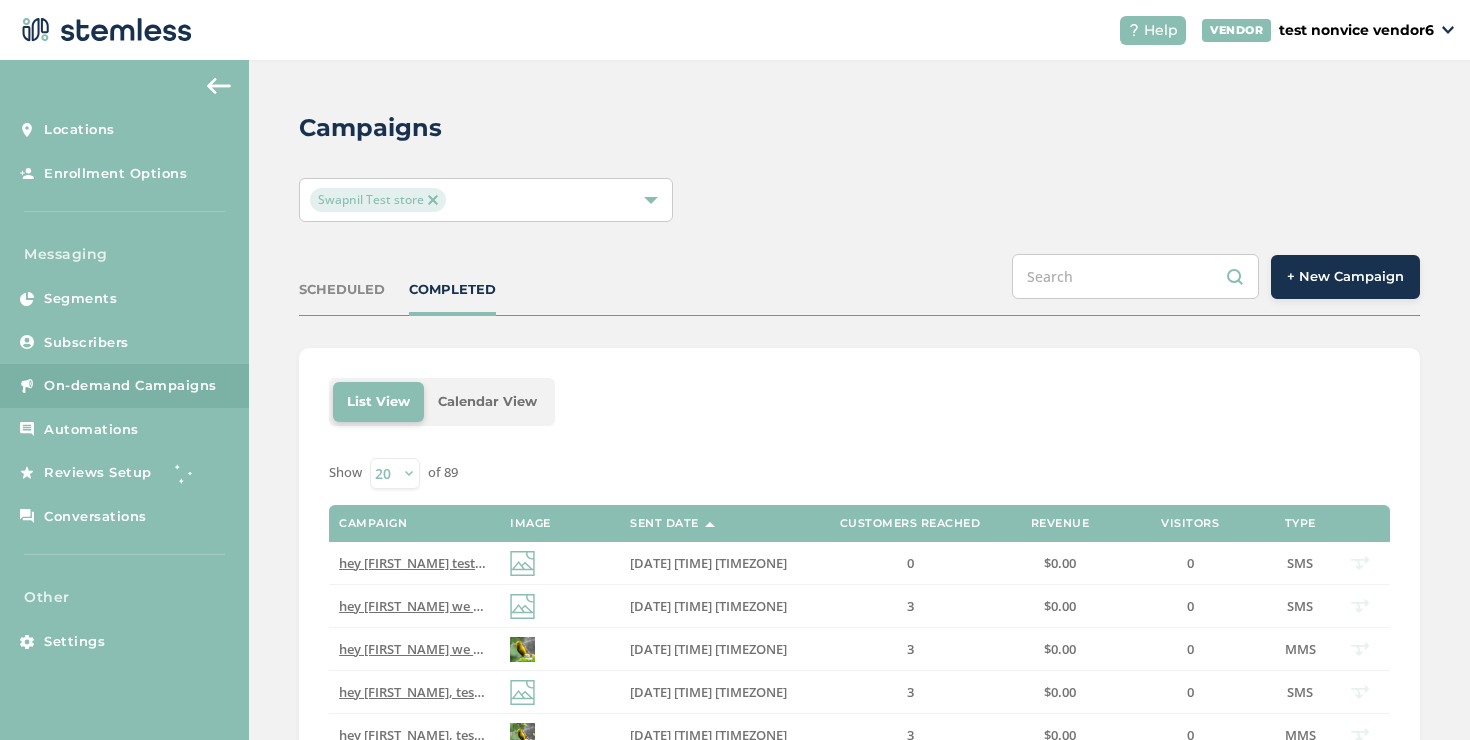 click on "COMPLETED" at bounding box center (452, 290) 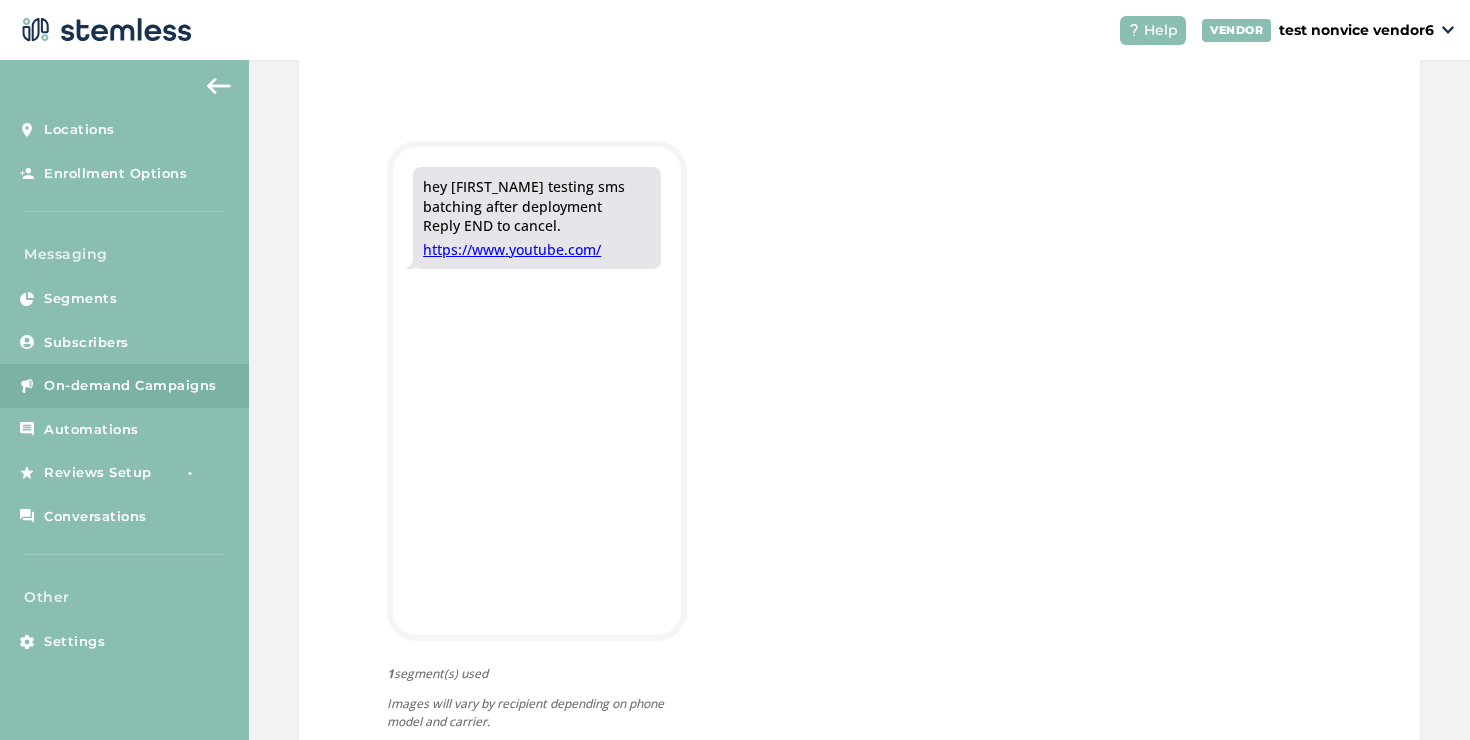 scroll, scrollTop: 0, scrollLeft: 0, axis: both 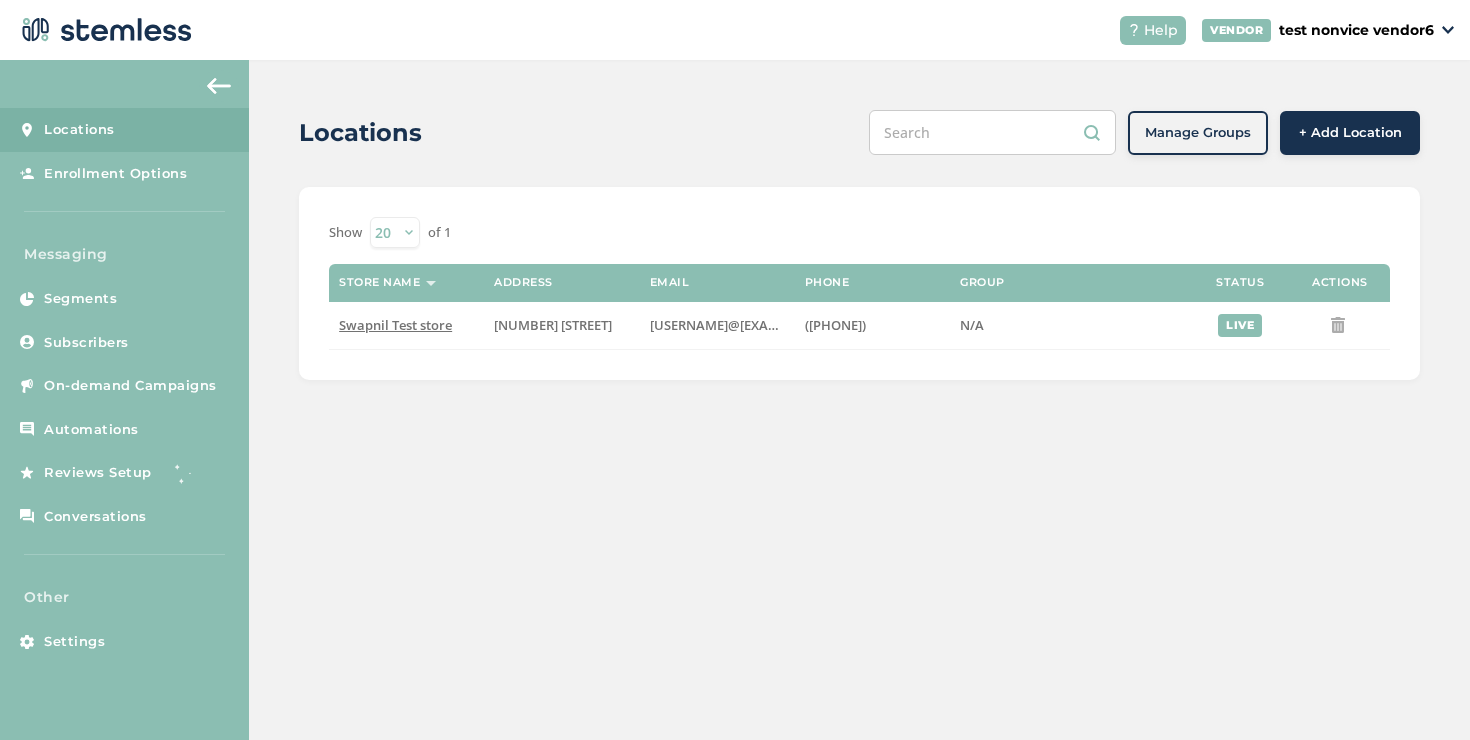 click on "On-demand Campaigns" at bounding box center (130, 386) 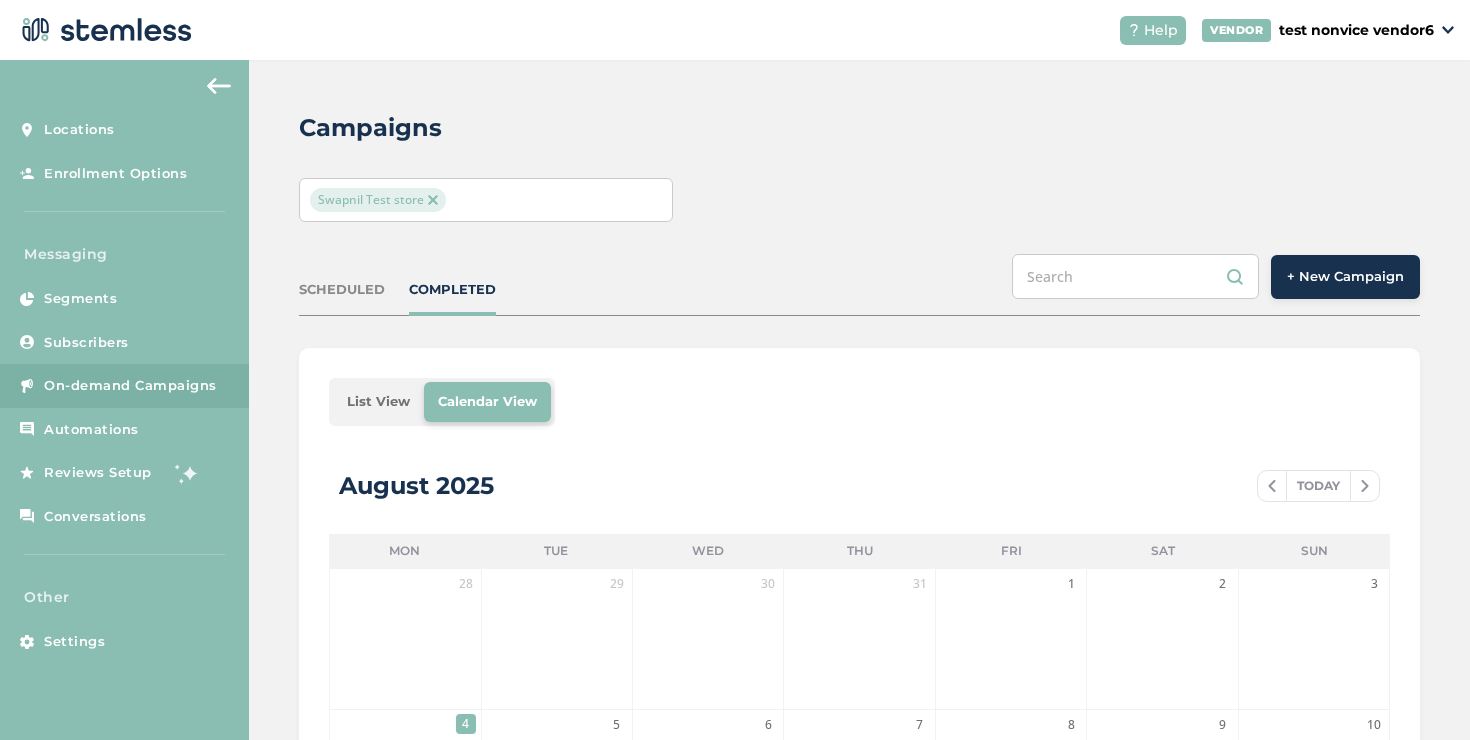 click on "Swapnil Test store" at bounding box center [476, 200] 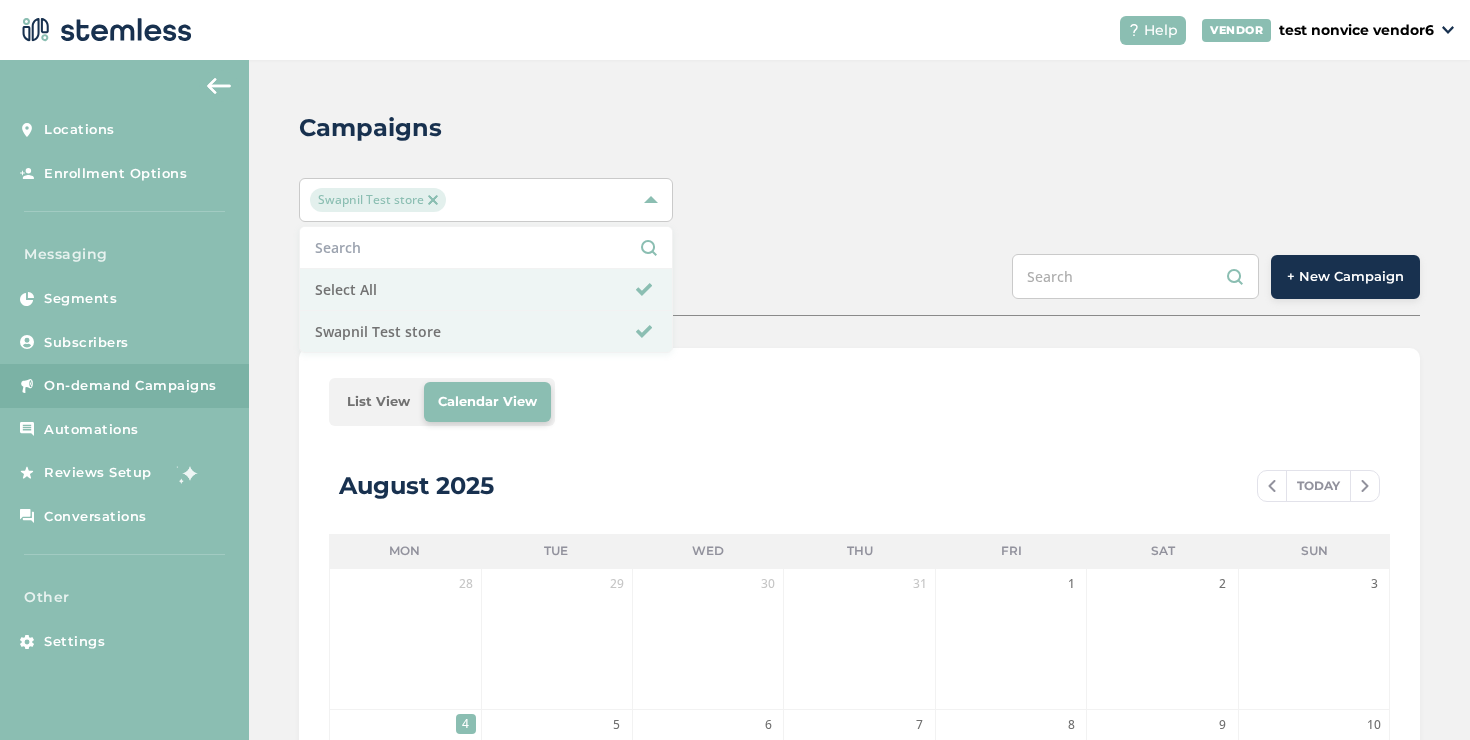 click on "+ New Campaign" at bounding box center (1345, 277) 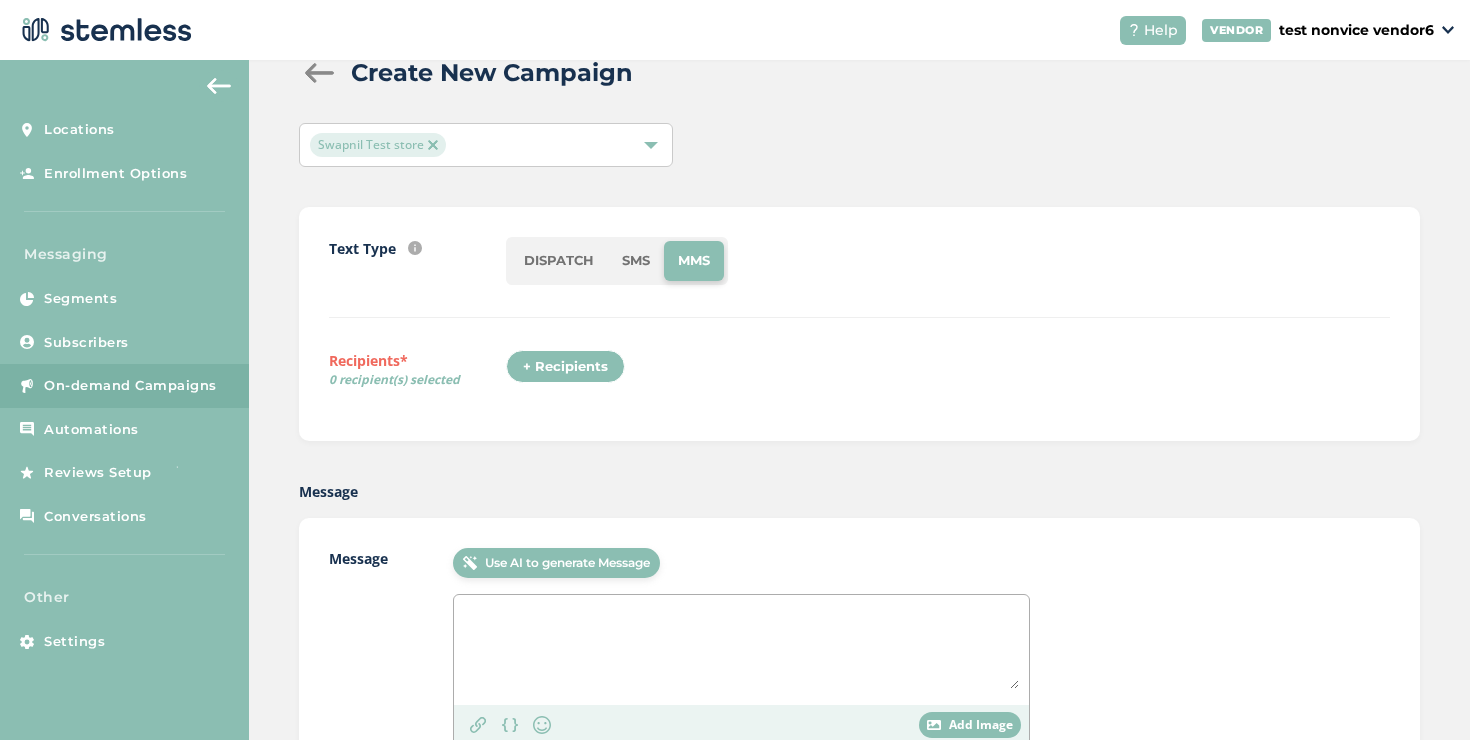 scroll, scrollTop: 141, scrollLeft: 0, axis: vertical 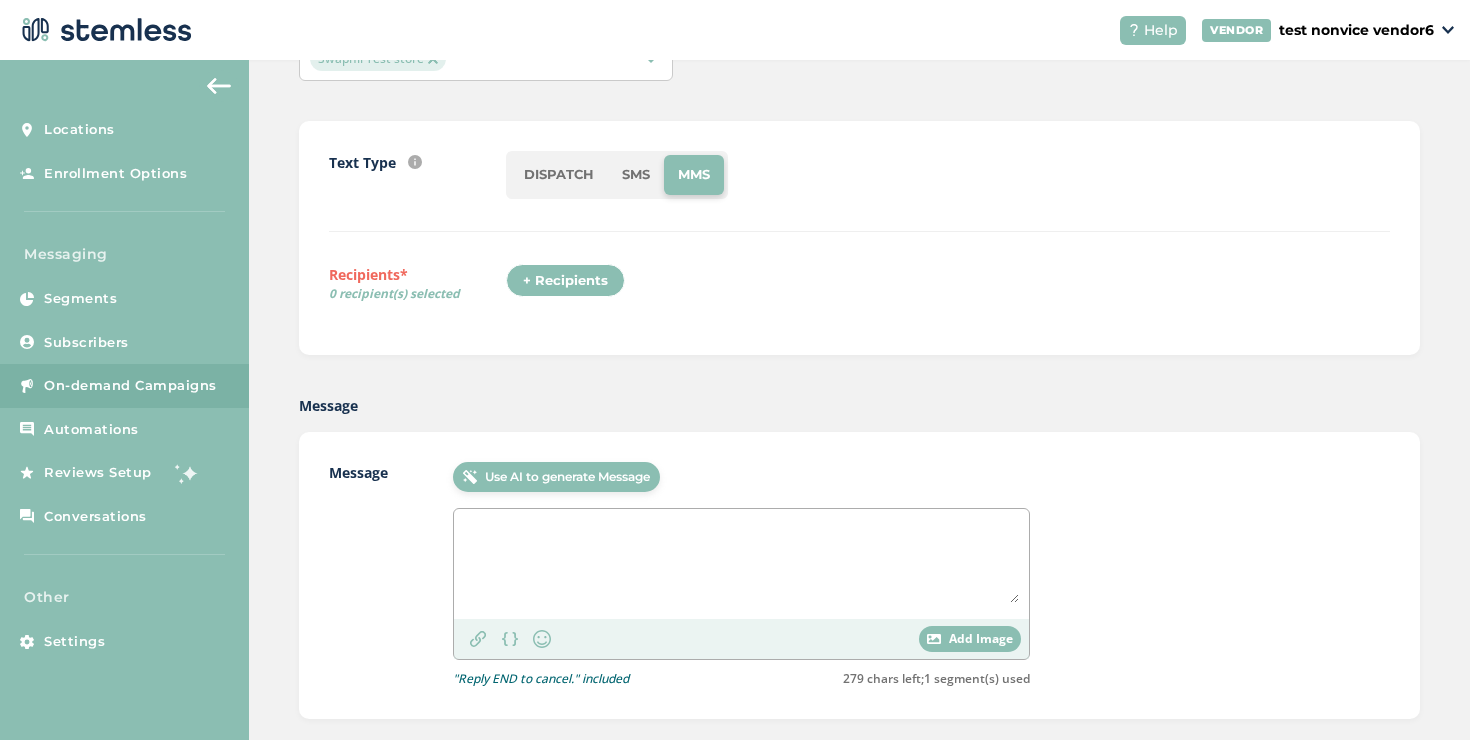click at bounding box center (741, 561) 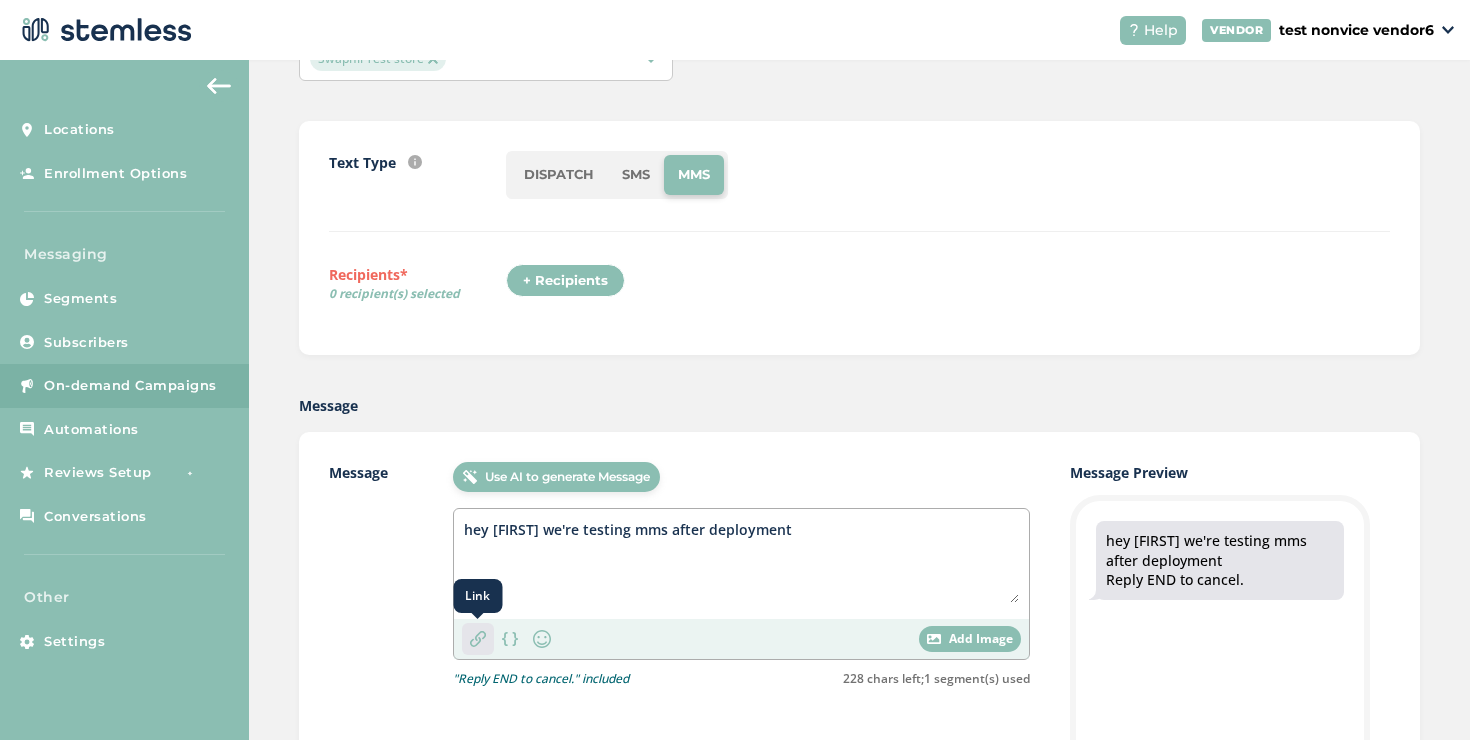 type on "hey [FIRST] we're testing mms after deployment" 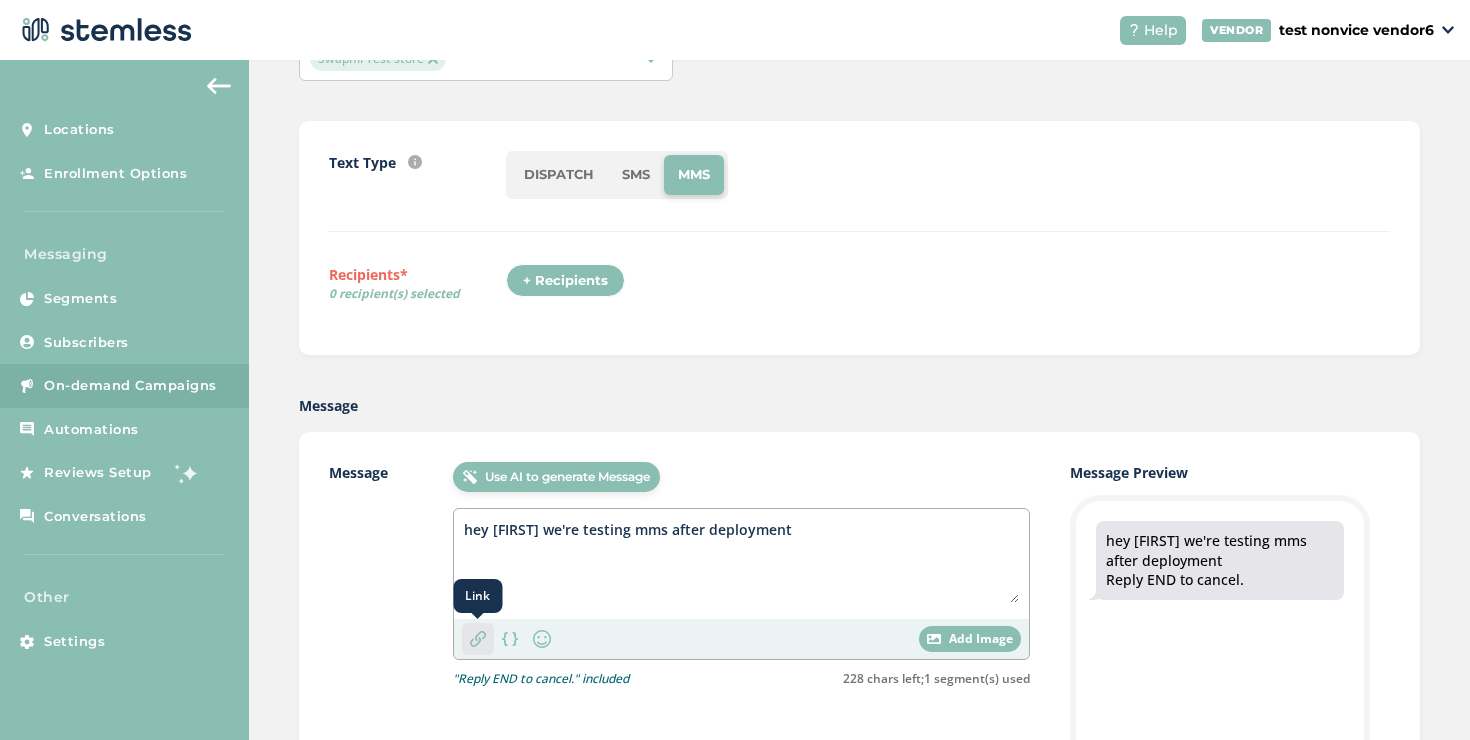 click on "Link" at bounding box center (478, 639) 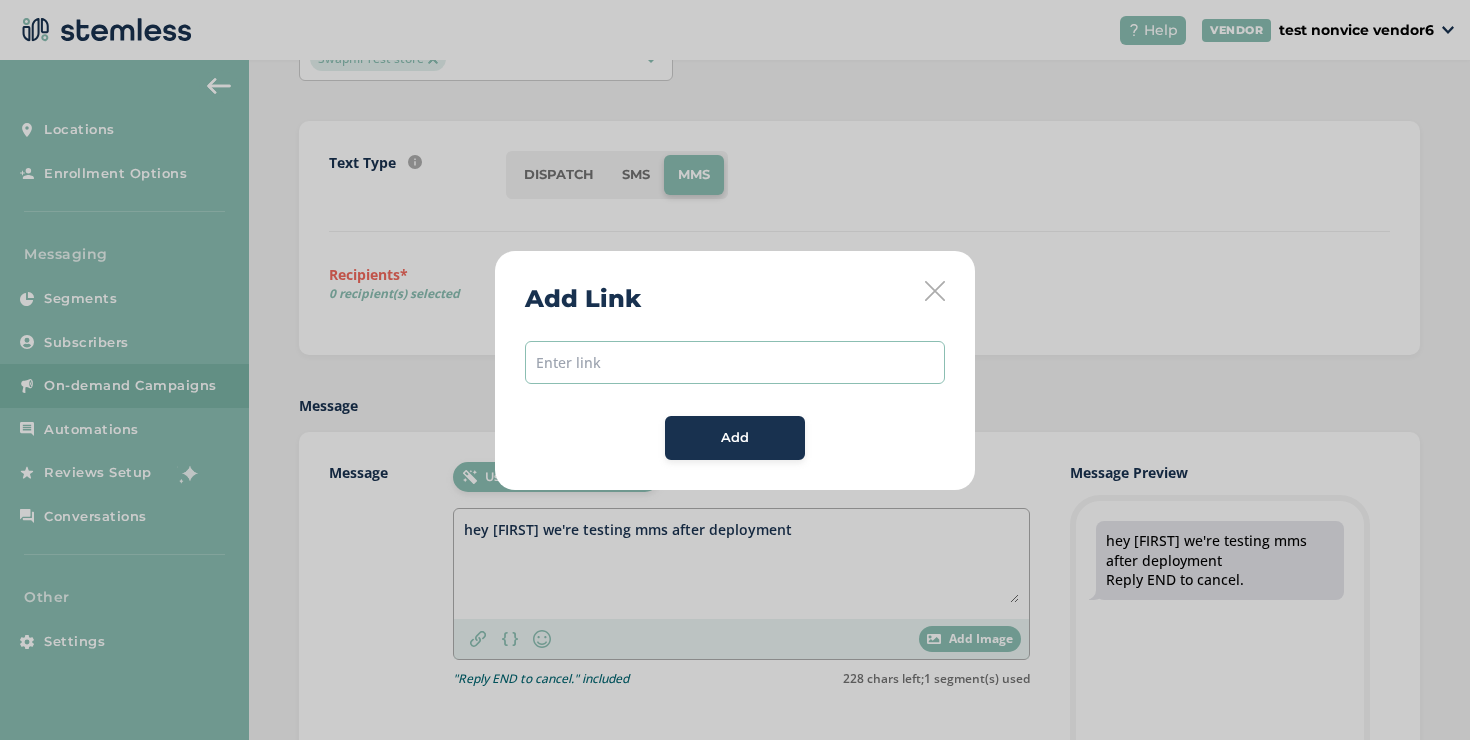 click at bounding box center [735, 362] 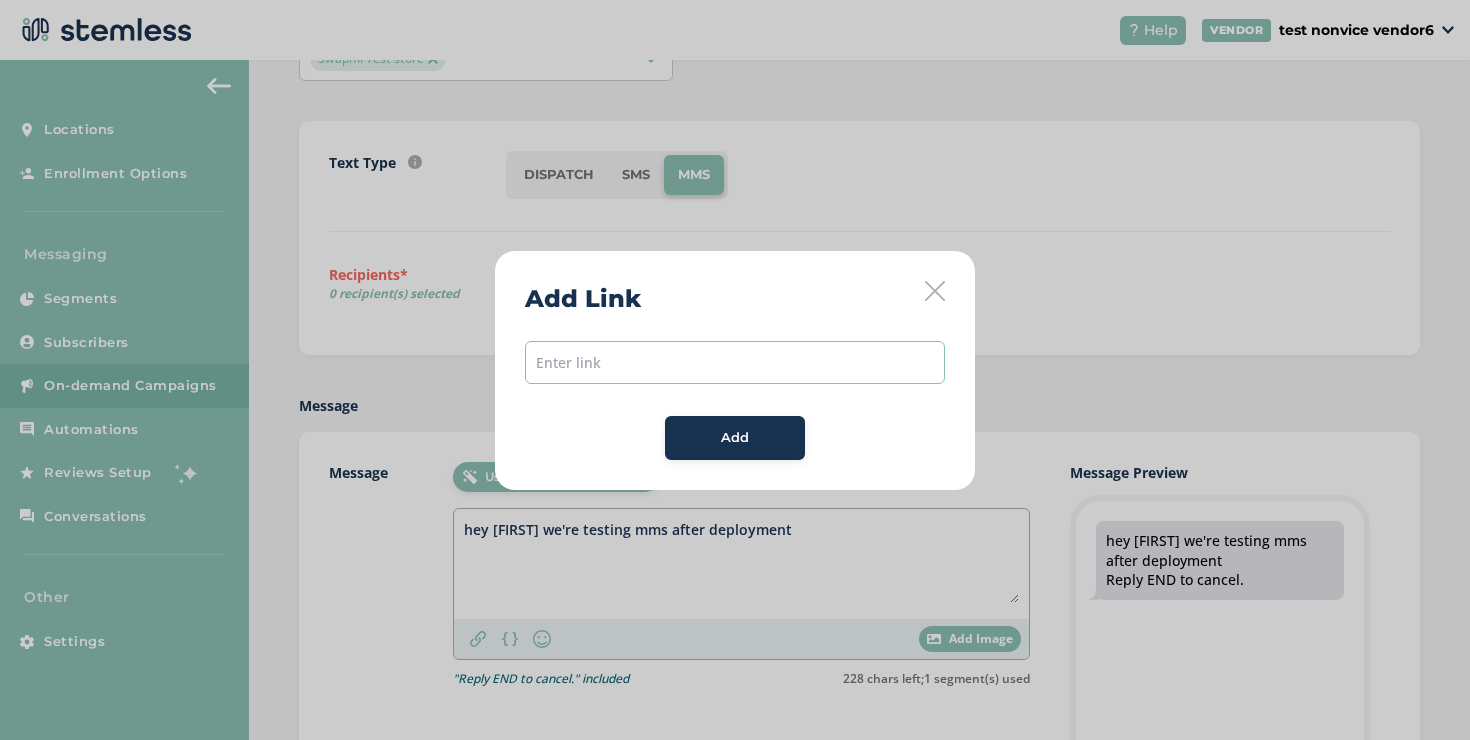type on "https://www.youtube.com/" 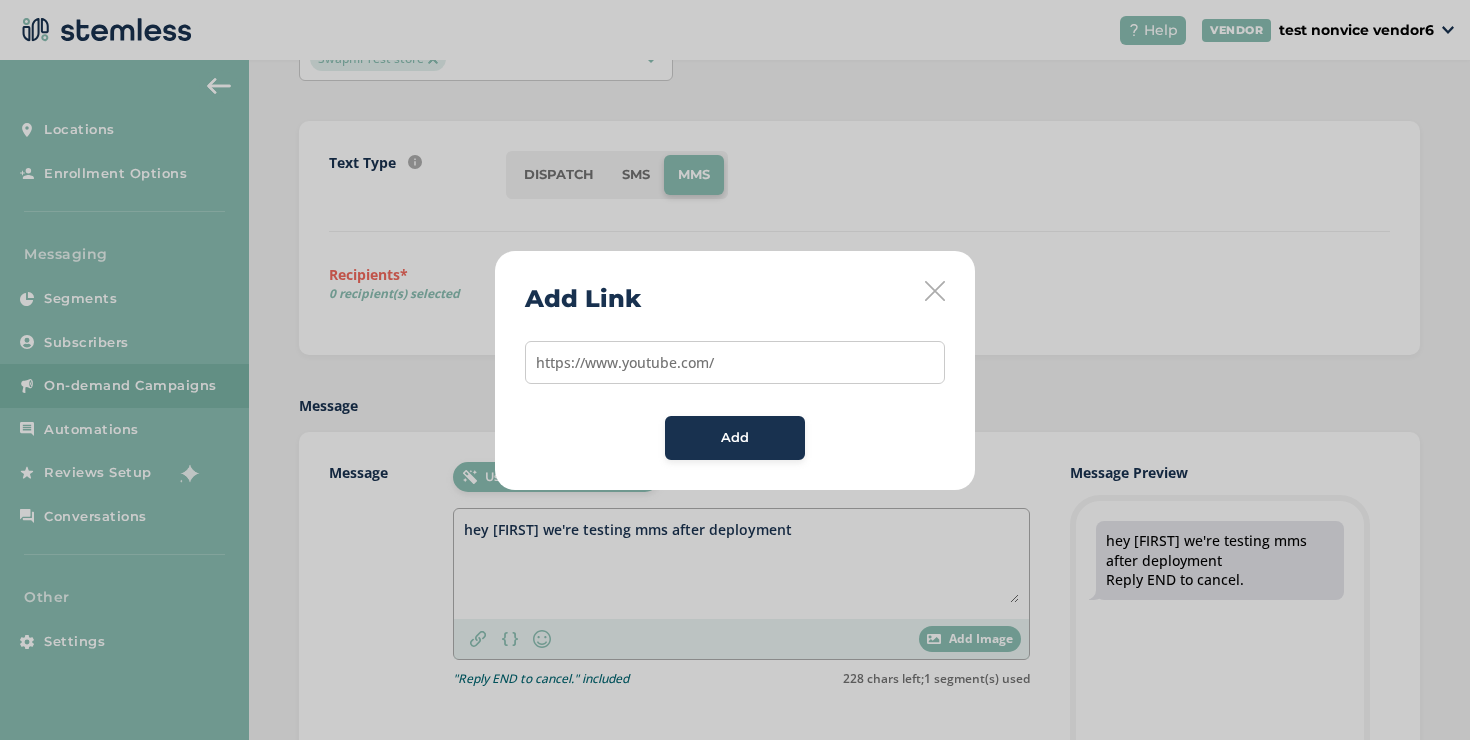 click on "Add" at bounding box center (735, 438) 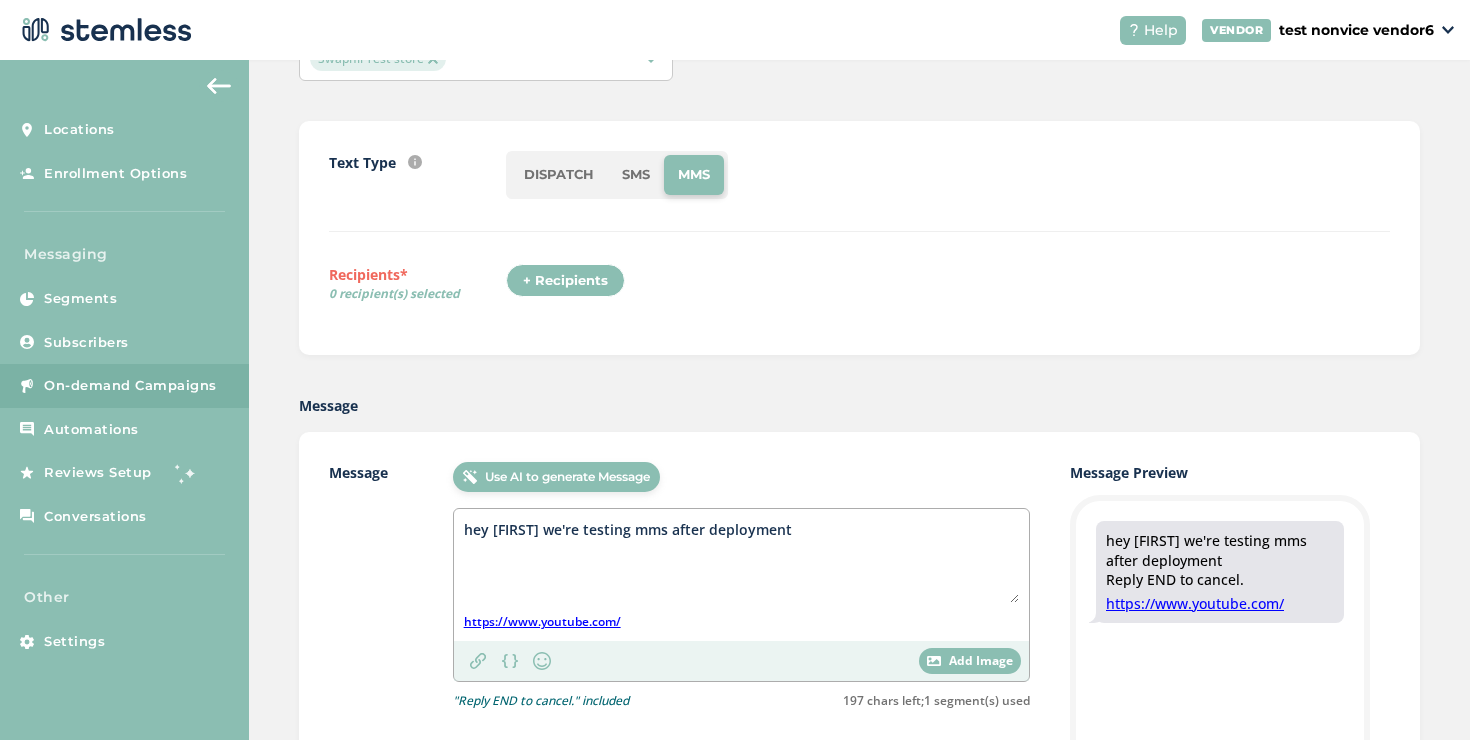 click at bounding box center [934, 661] 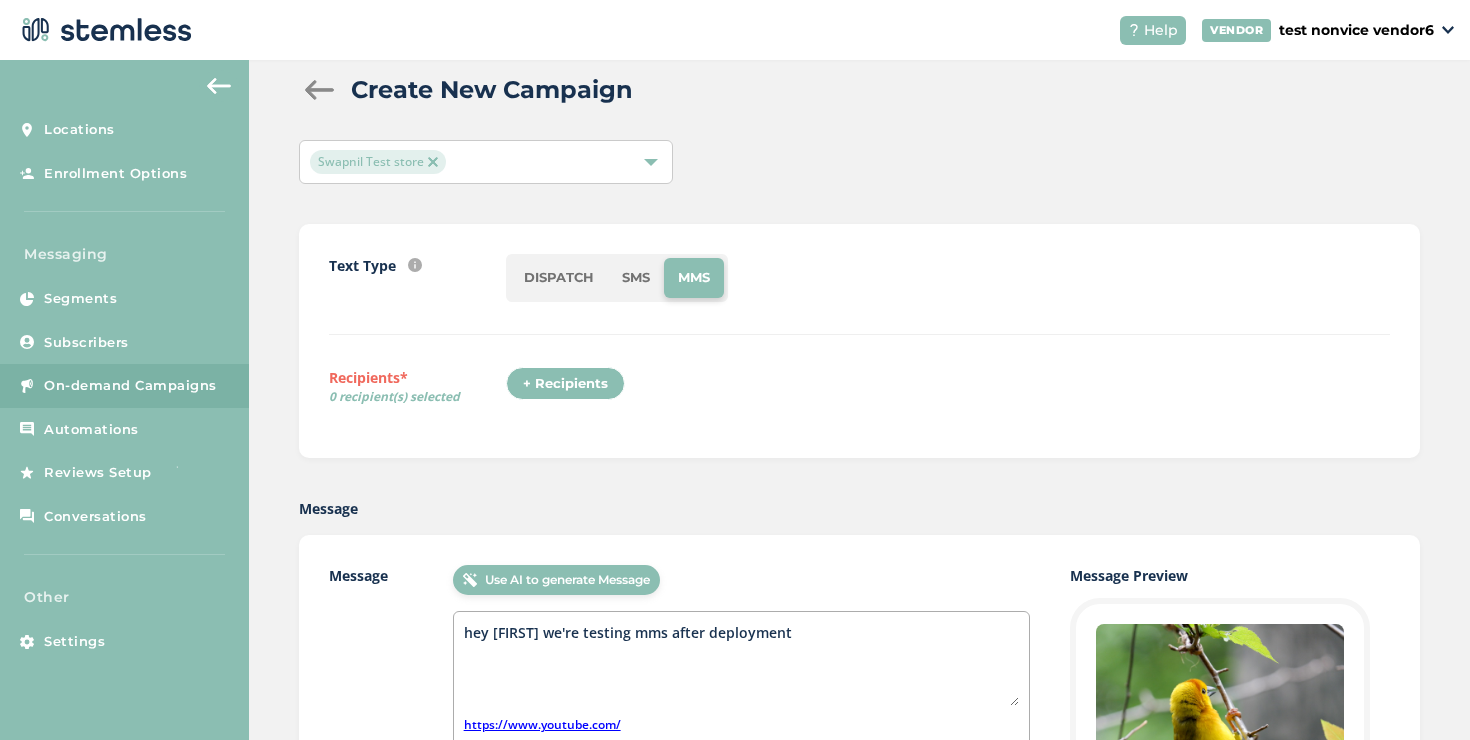 scroll, scrollTop: 0, scrollLeft: 0, axis: both 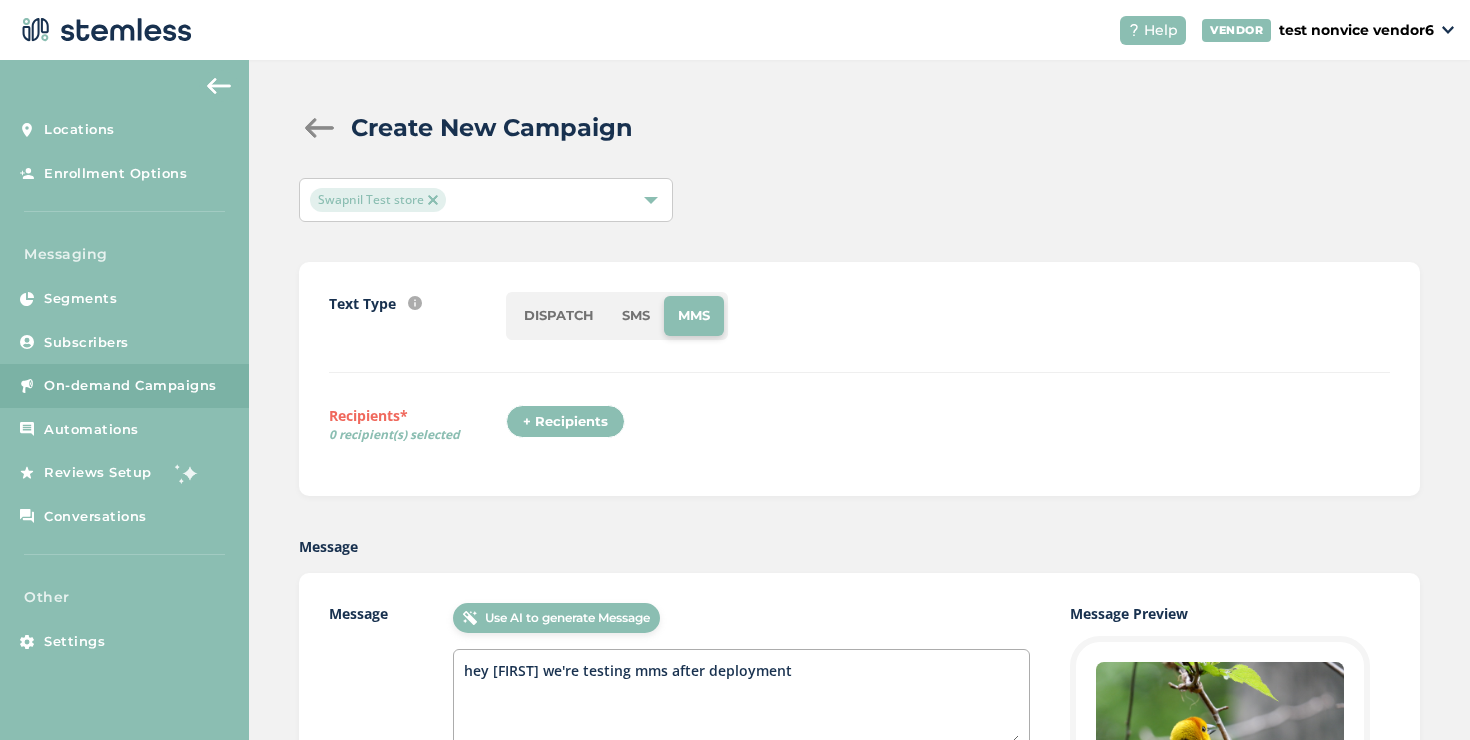 click on "+ Recipients" at bounding box center (571, 428) 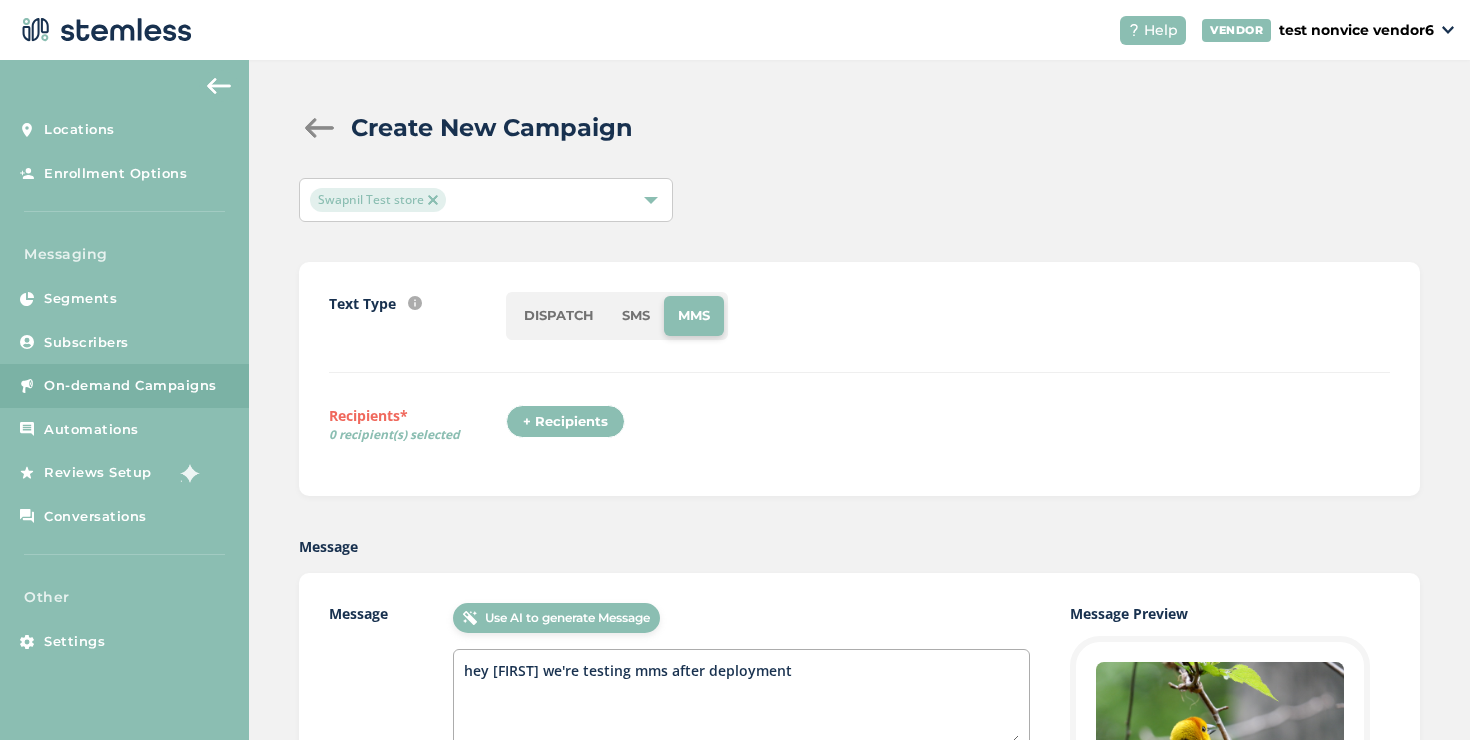 click on "+ Recipients" at bounding box center (565, 422) 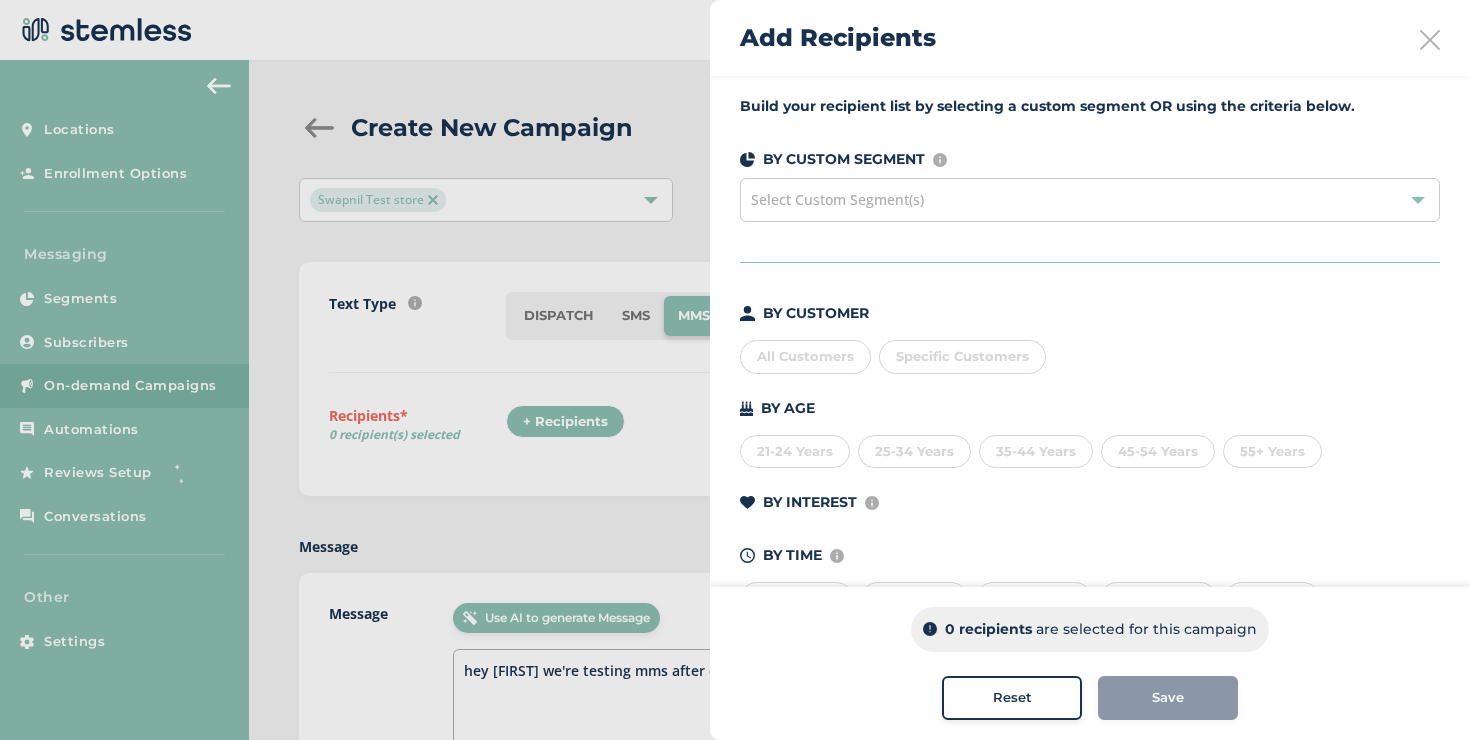 click on "Specific Customers" at bounding box center (962, 357) 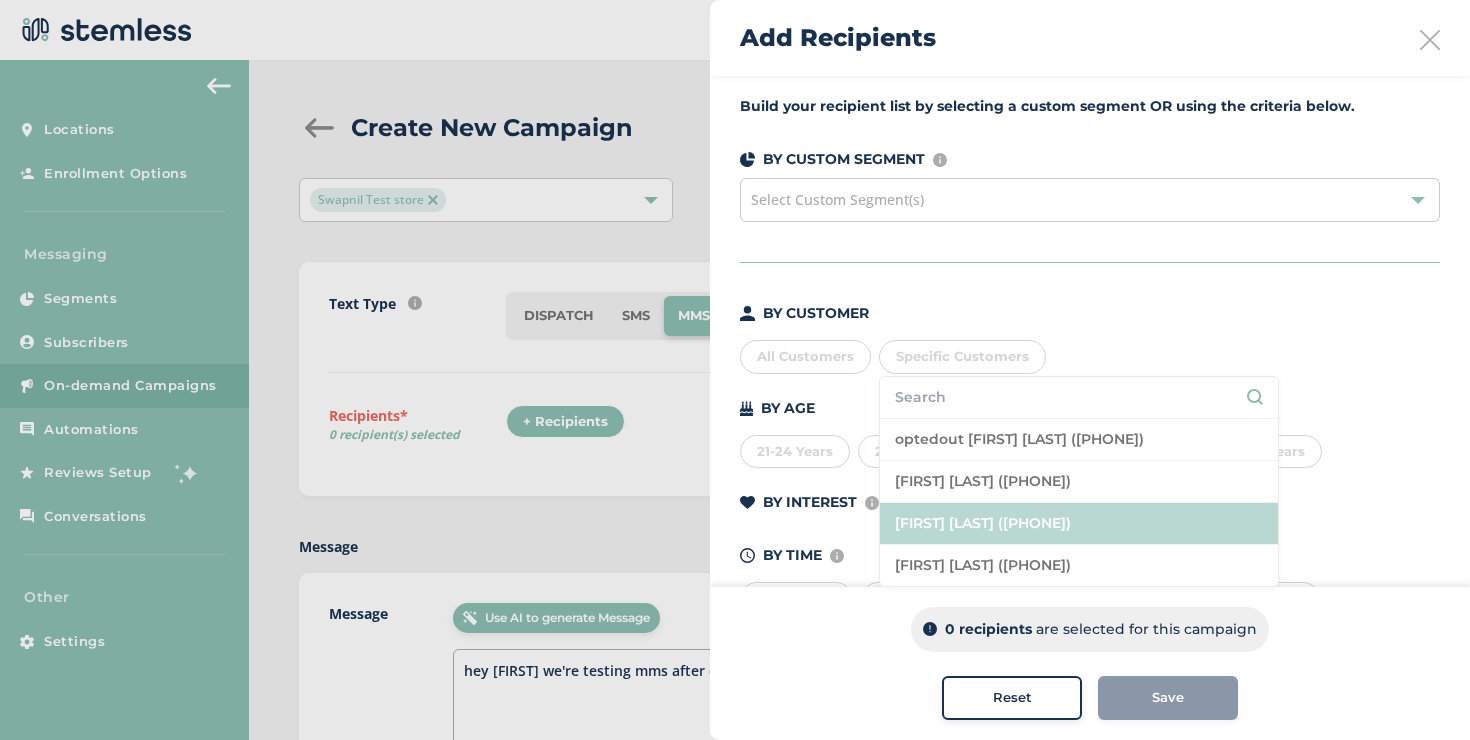 click on "[FIRST] [LAST] ([PHONE])" at bounding box center [1079, 524] 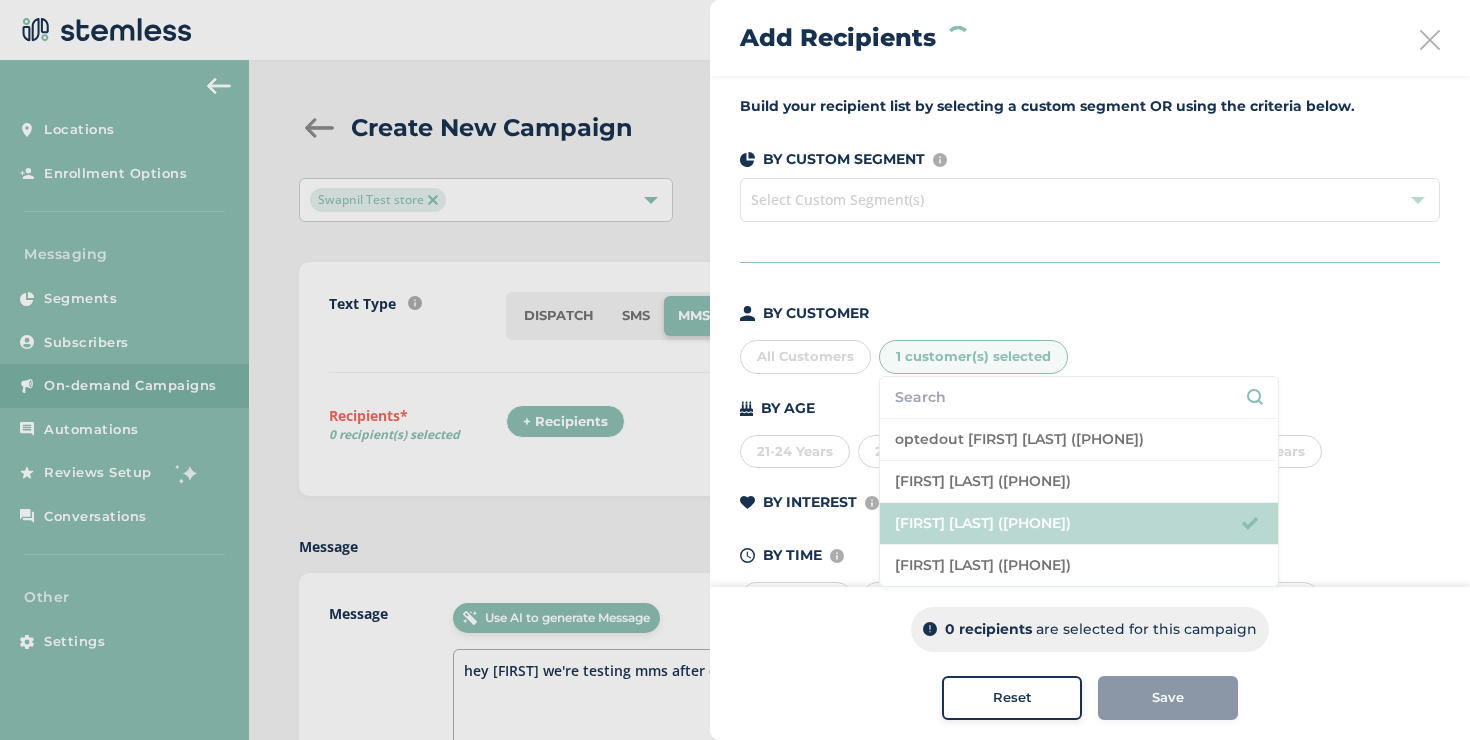 click on "[FIRST] [LAST] ([PHONE])" at bounding box center (1079, 524) 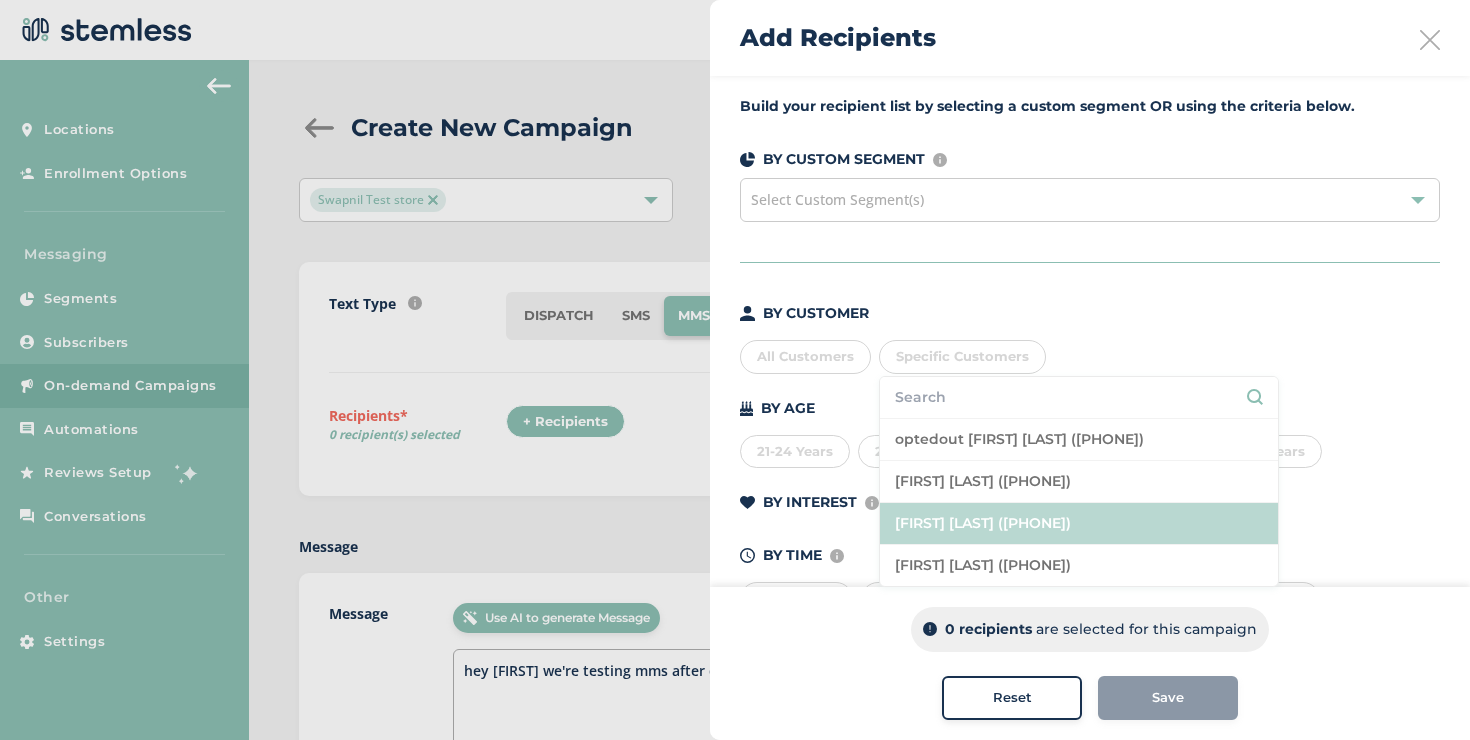 drag, startPoint x: 949, startPoint y: 485, endPoint x: 952, endPoint y: 515, distance: 30.149628 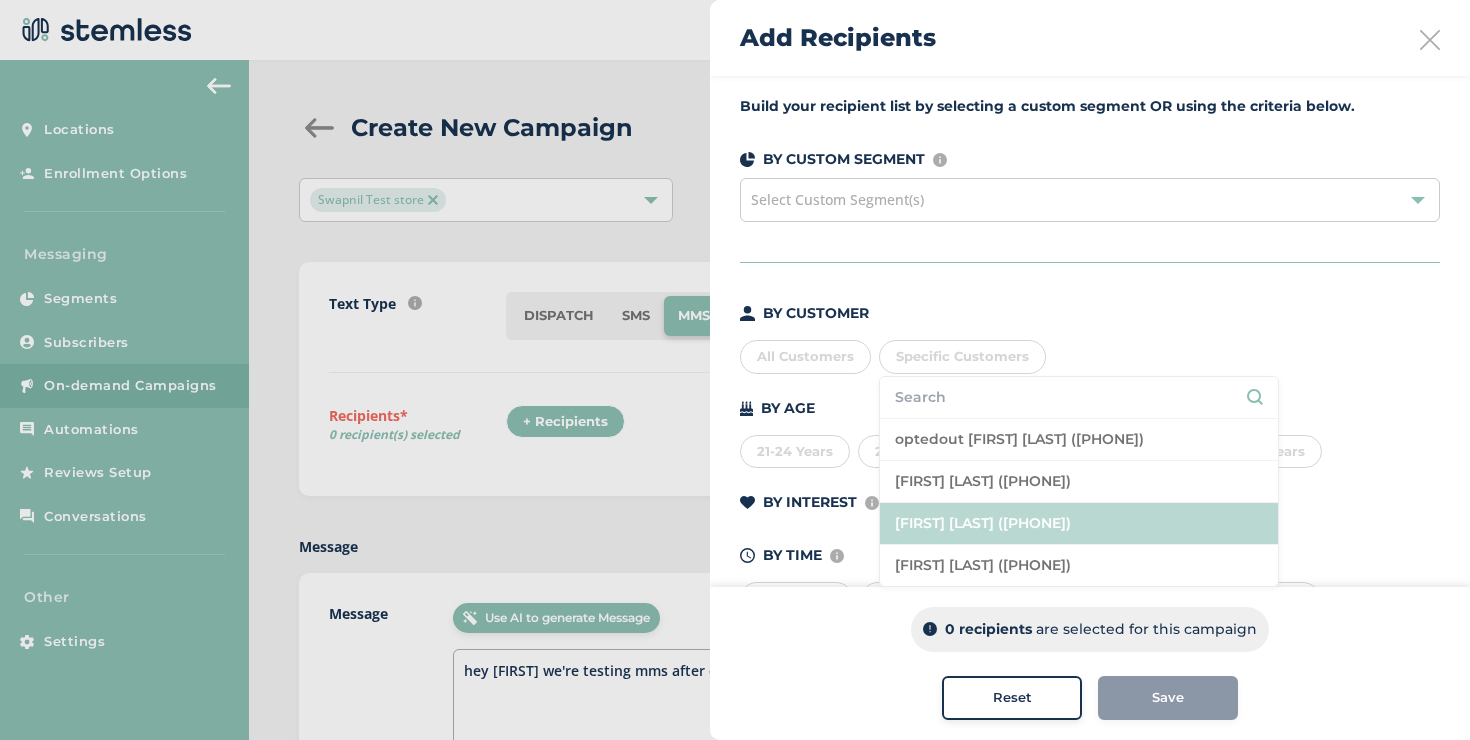 click on "[FIRST] [LAST] ([PHONE])" at bounding box center (1079, 482) 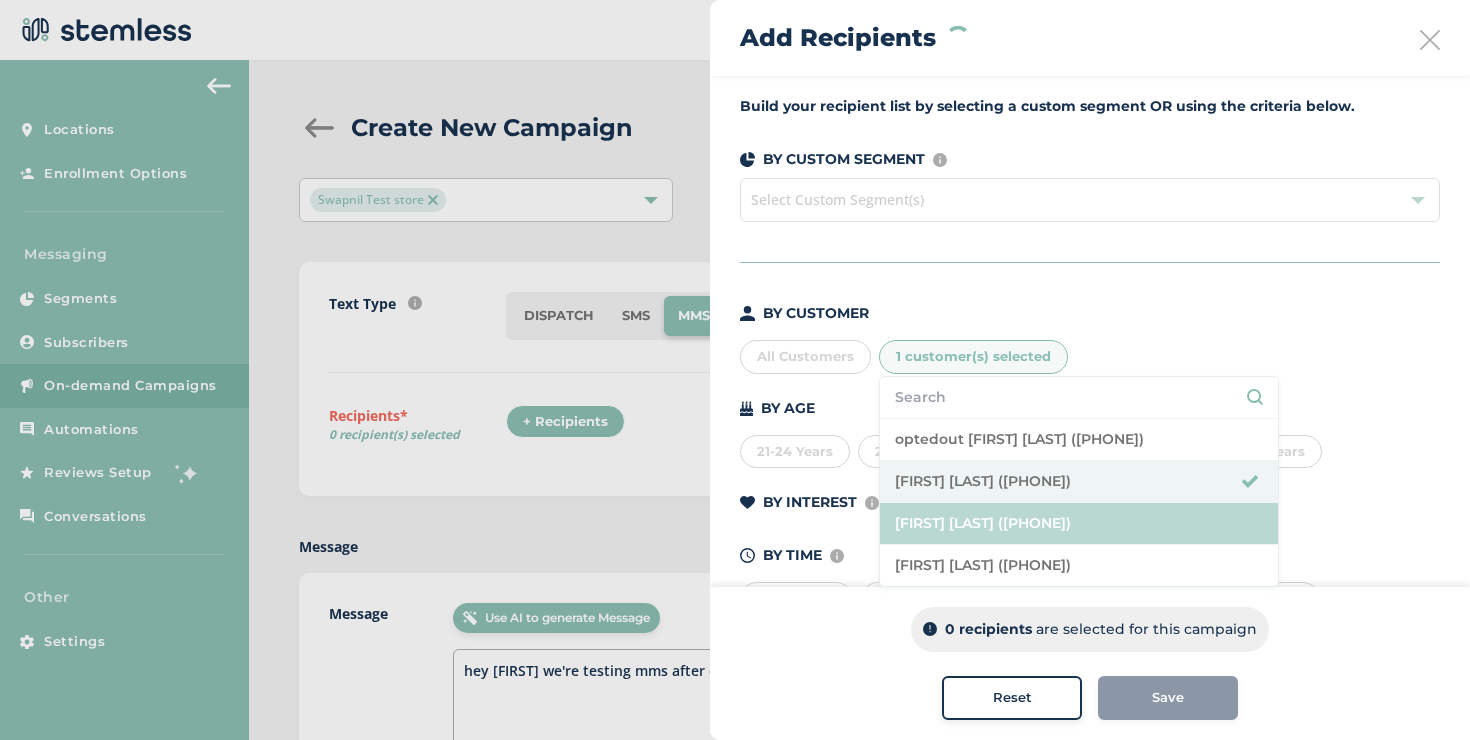 click on "[FIRST] [LAST] ([PHONE])" at bounding box center [1079, 524] 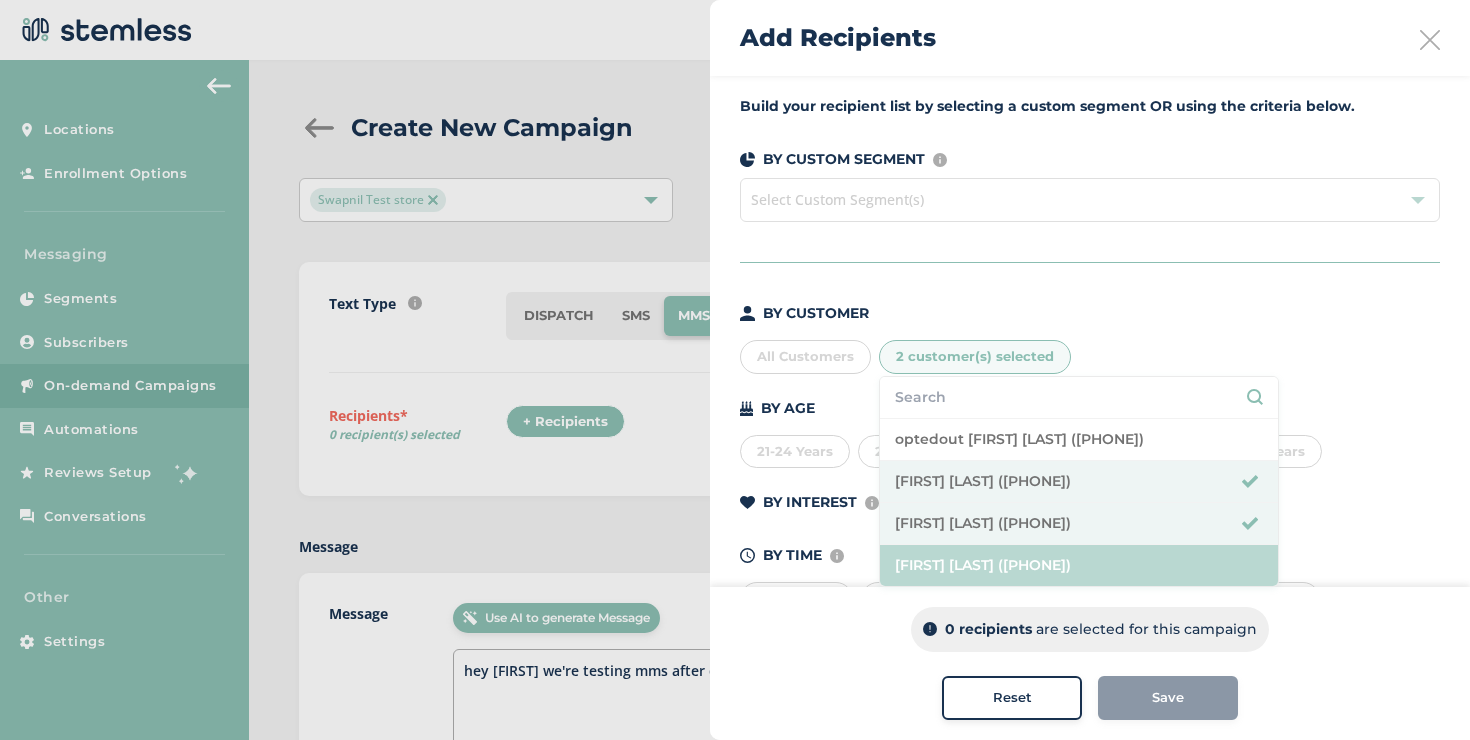 click on "[FIRST] [LAST] ([PHONE])" at bounding box center (1079, 565) 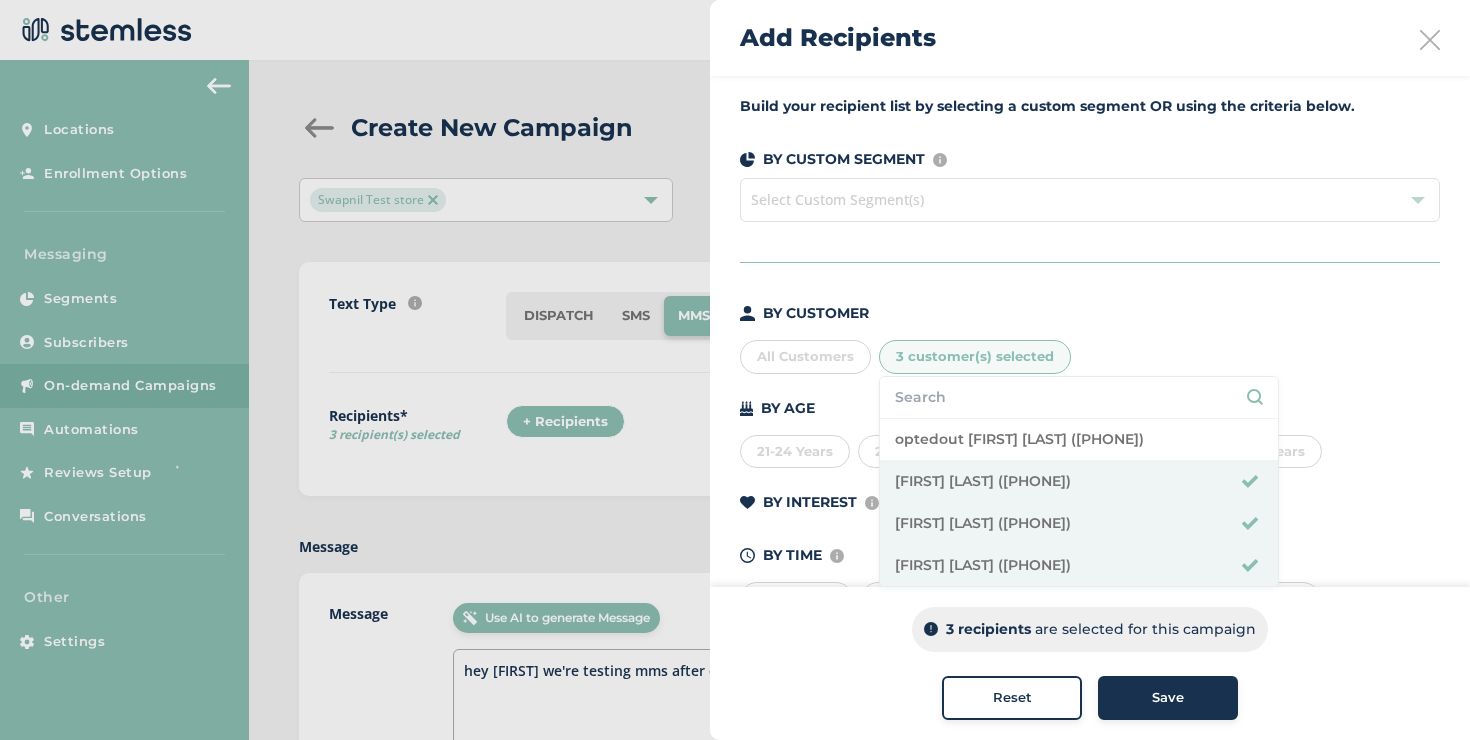 click on "Save" at bounding box center [1168, 698] 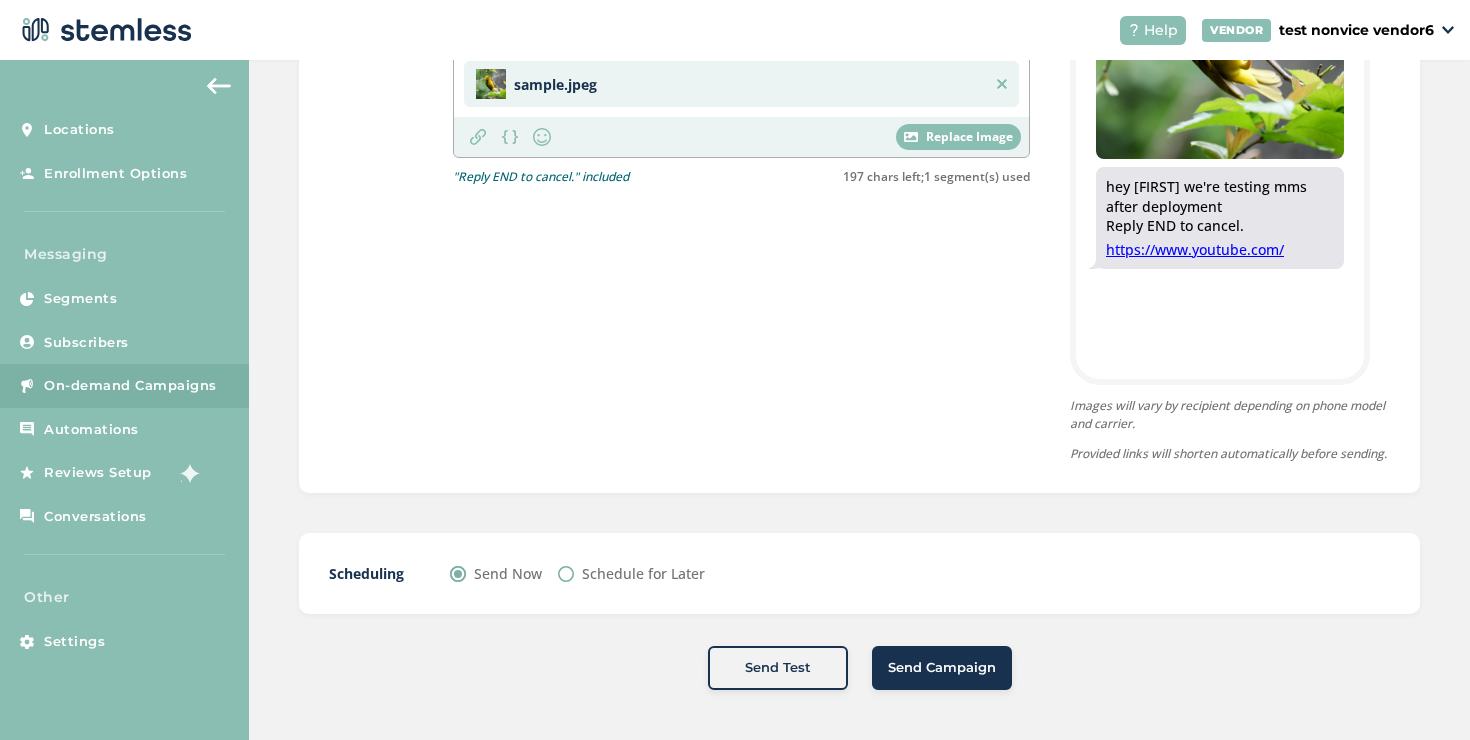scroll, scrollTop: 814, scrollLeft: 0, axis: vertical 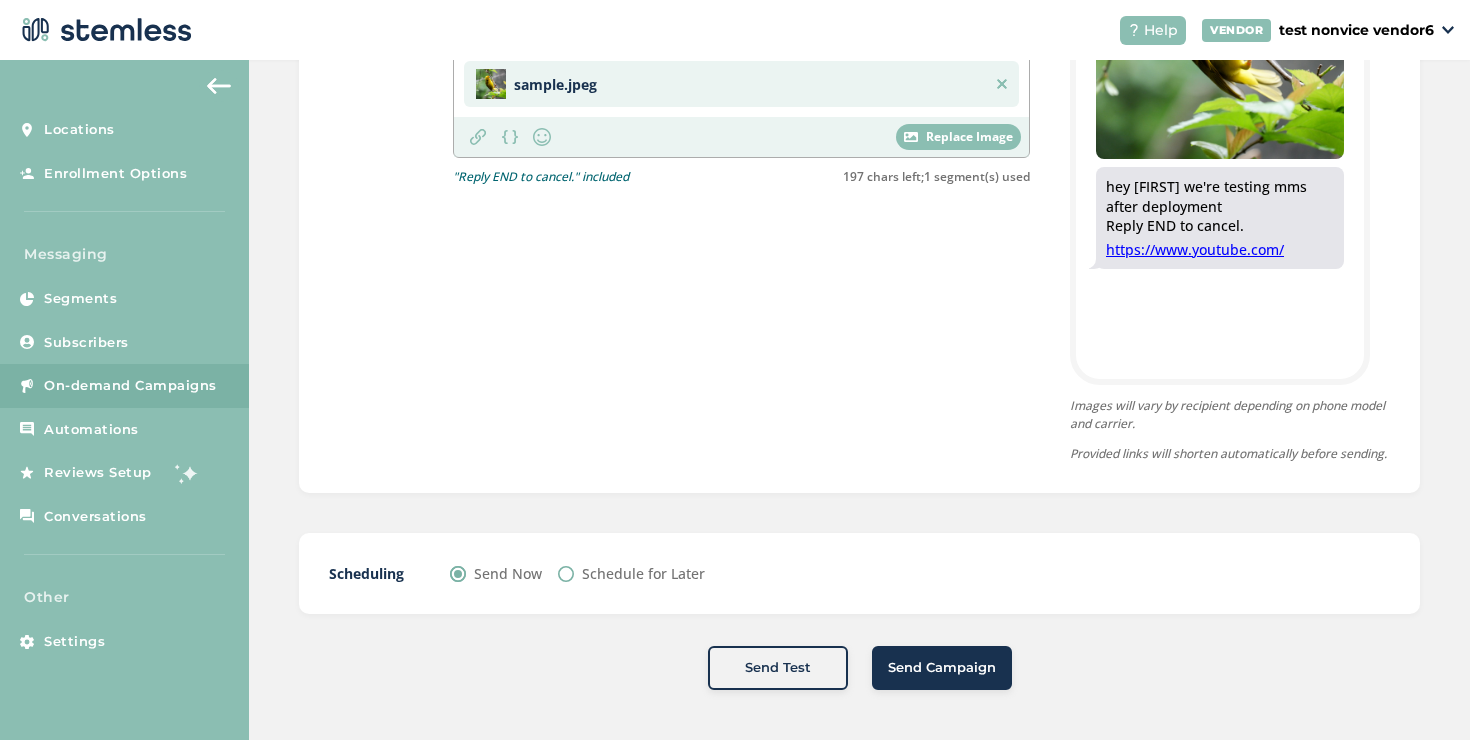 click on "Send Campaign" at bounding box center [942, 668] 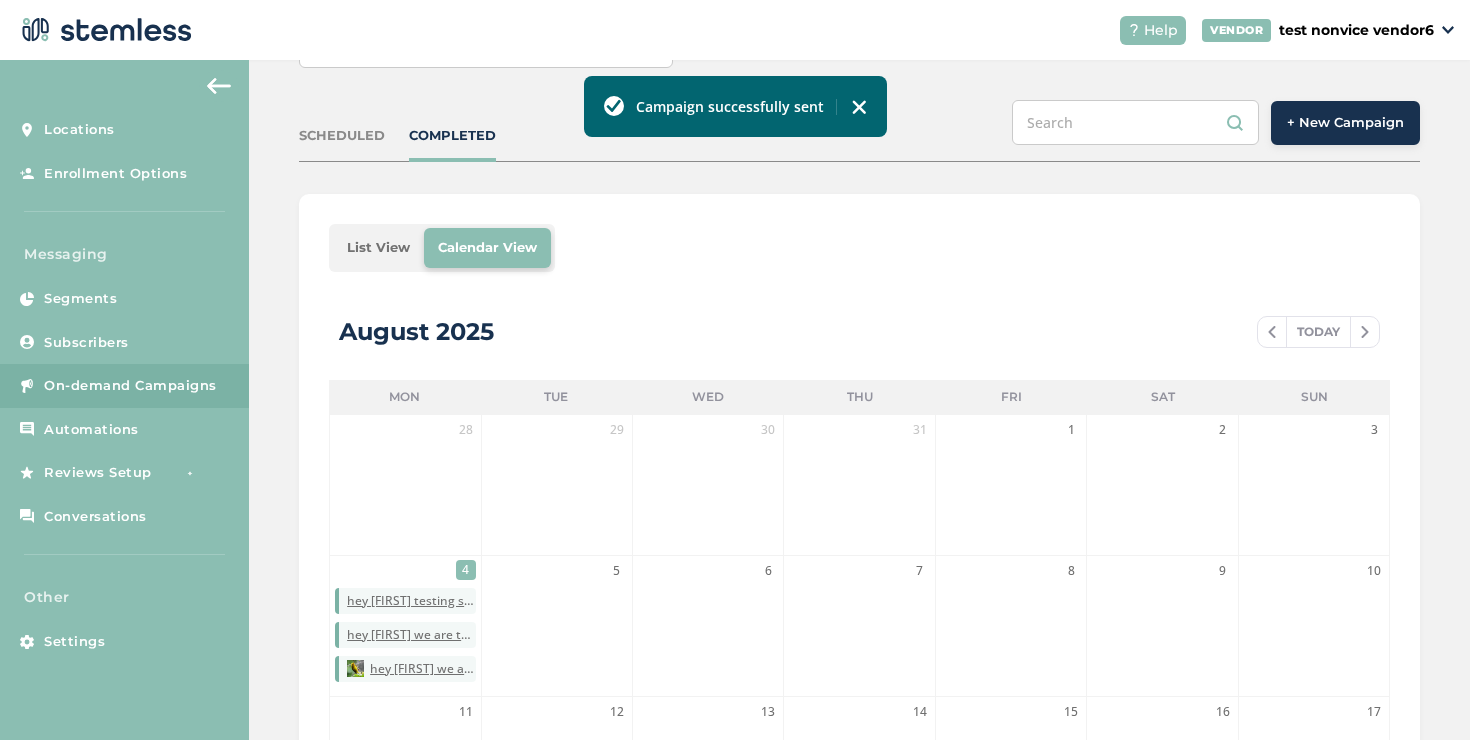 scroll, scrollTop: 128, scrollLeft: 0, axis: vertical 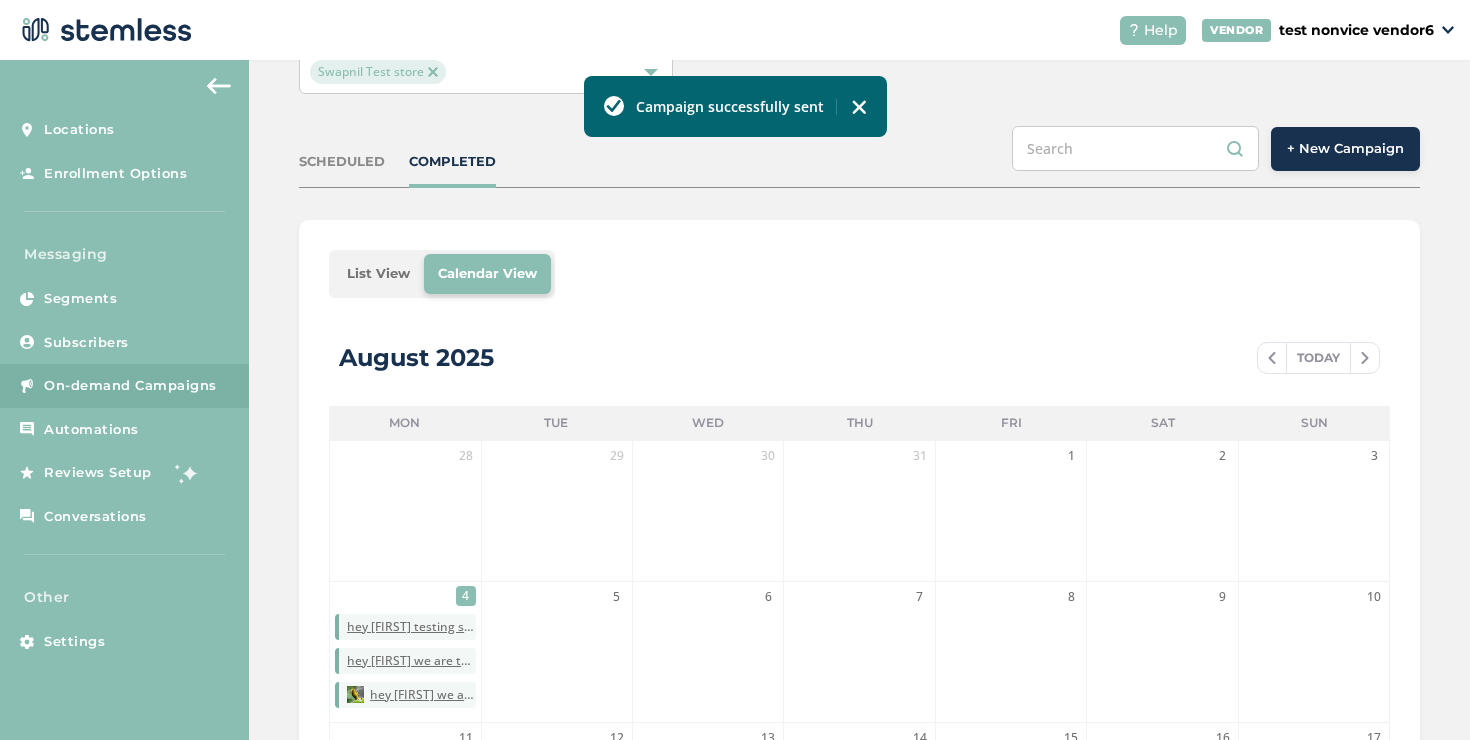 click on "List View" at bounding box center (378, 274) 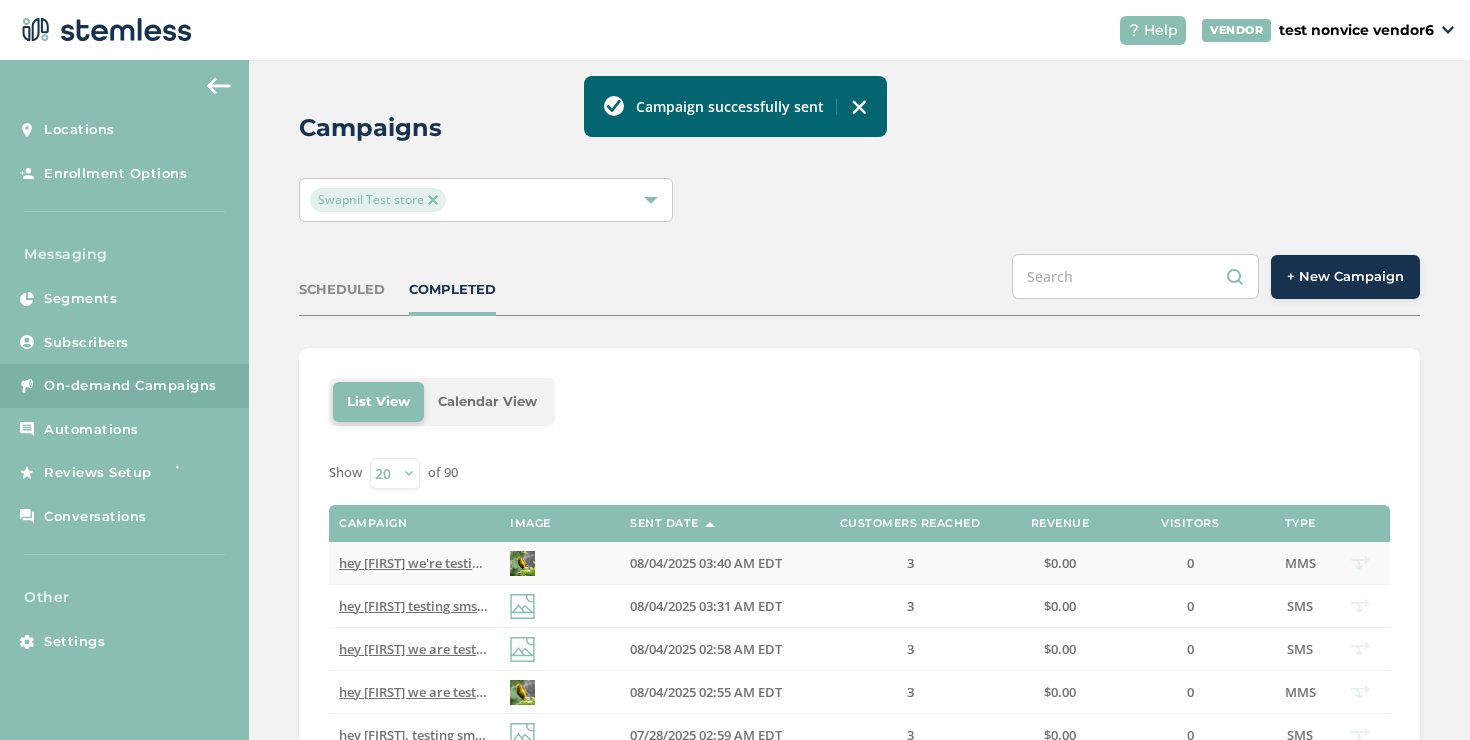 click on "hey [FIRST] we're testing mms after deployment Reply END to cancel" at bounding box center [547, 563] 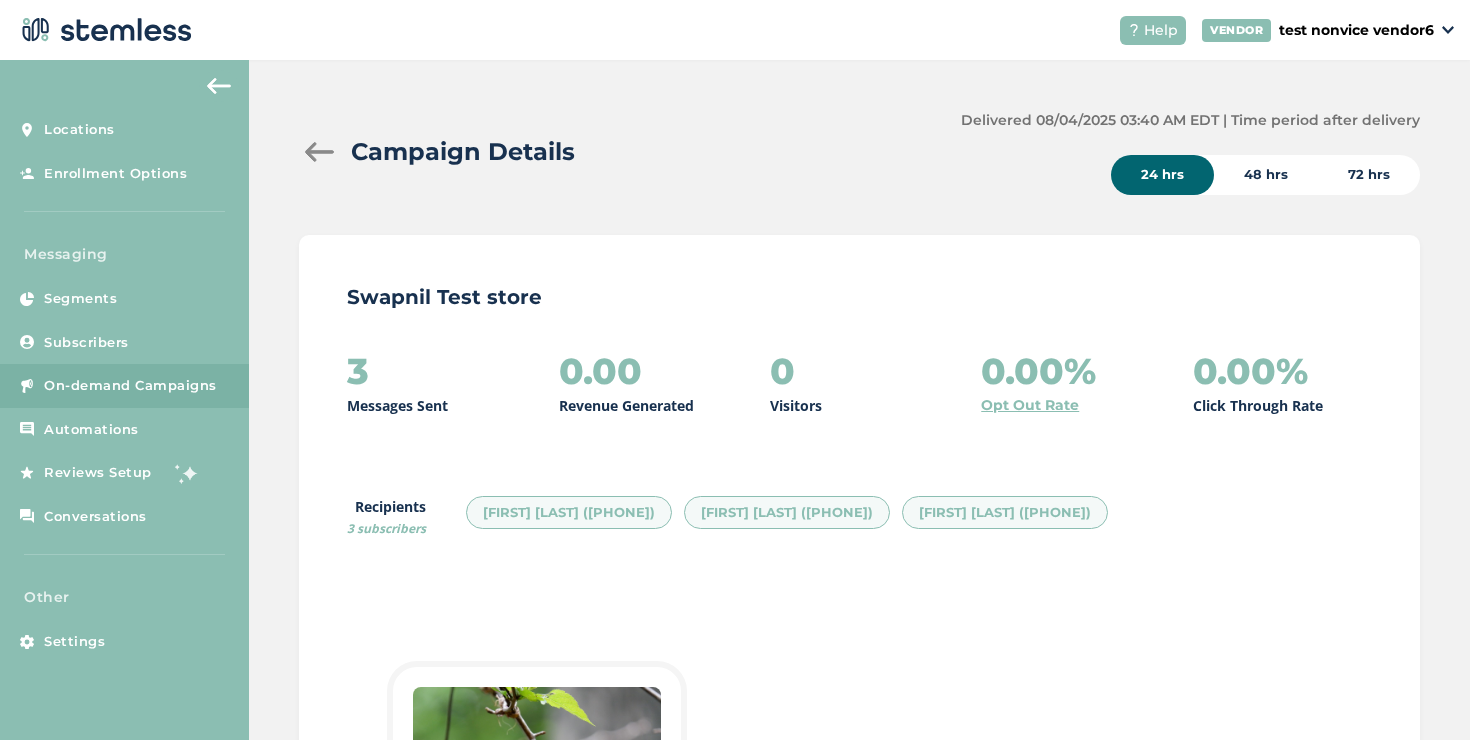 click at bounding box center (319, 152) 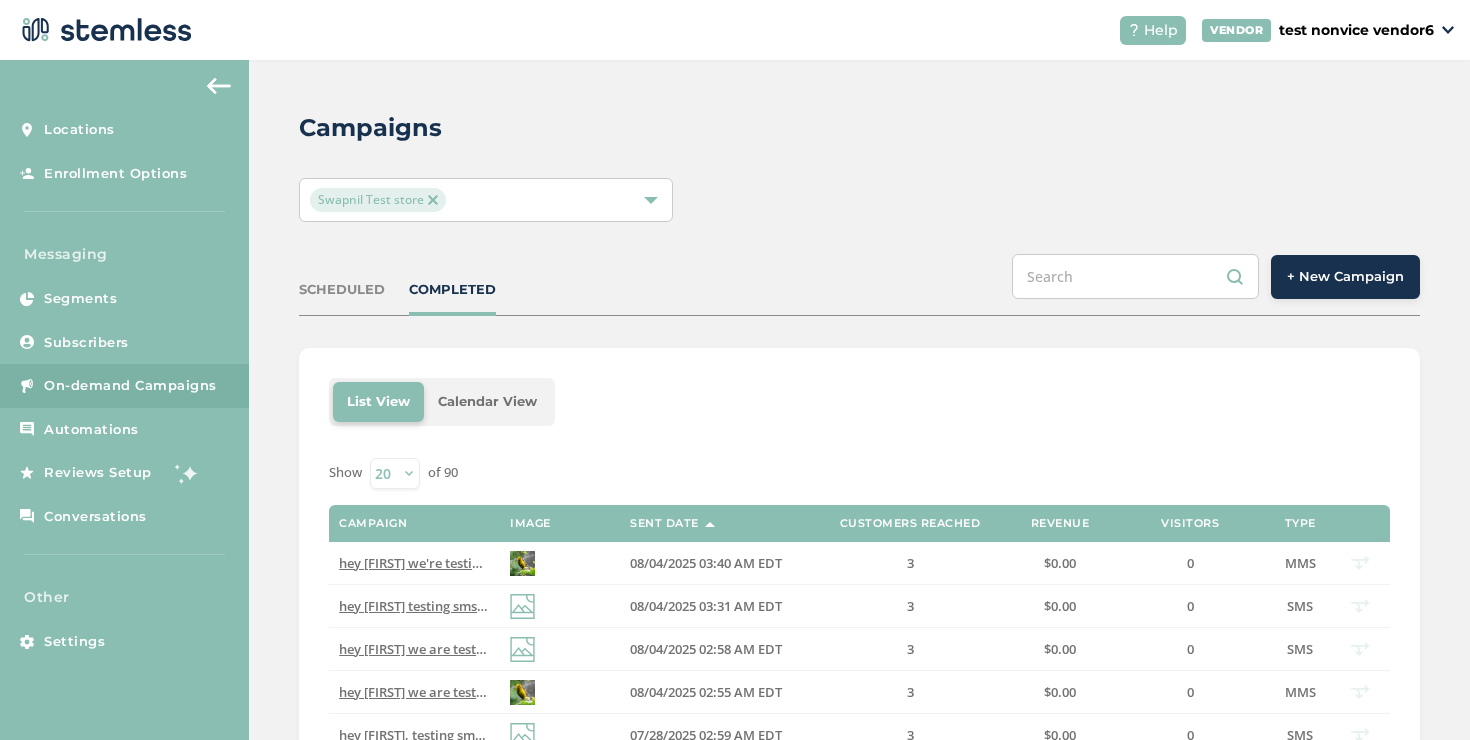 click on "+ New Campaign" at bounding box center (1345, 277) 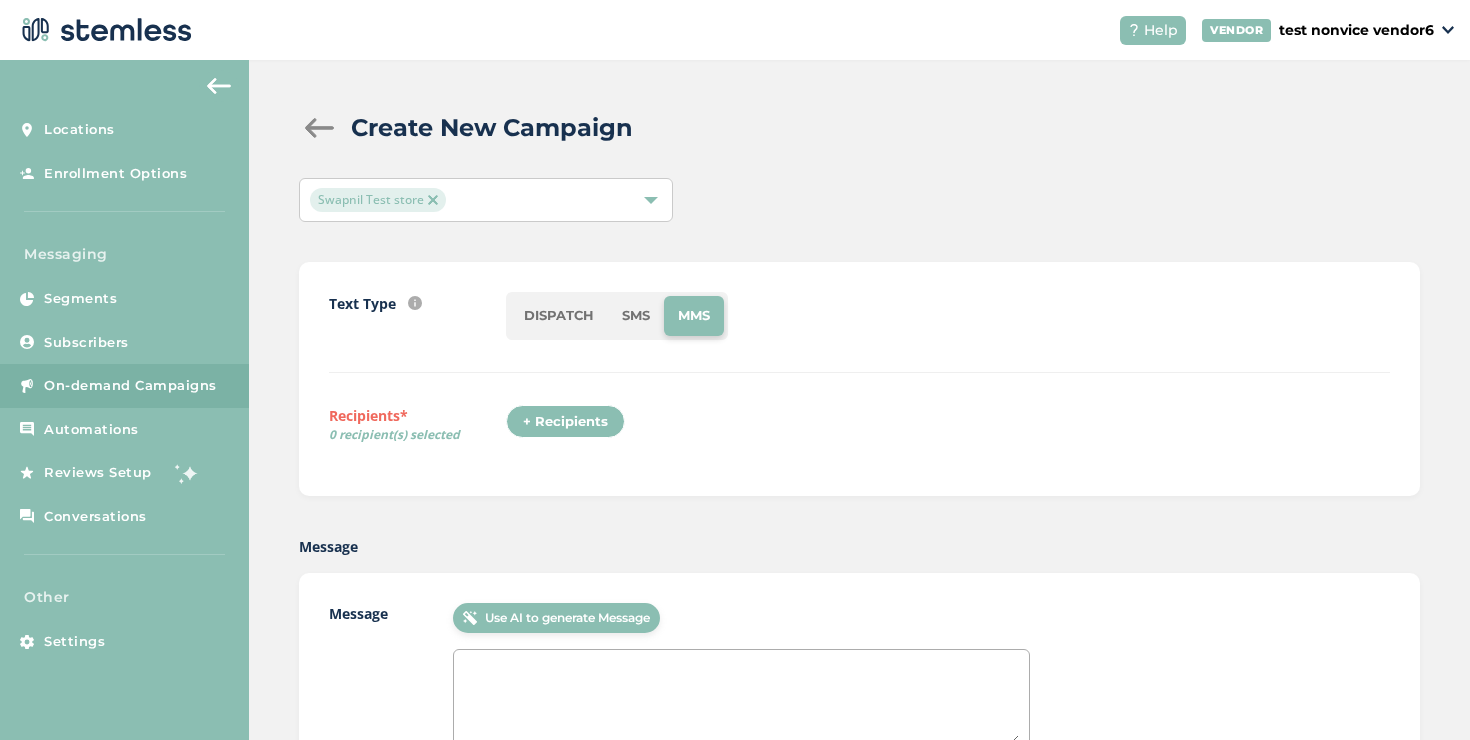 click on "+ Recipients" at bounding box center [565, 422] 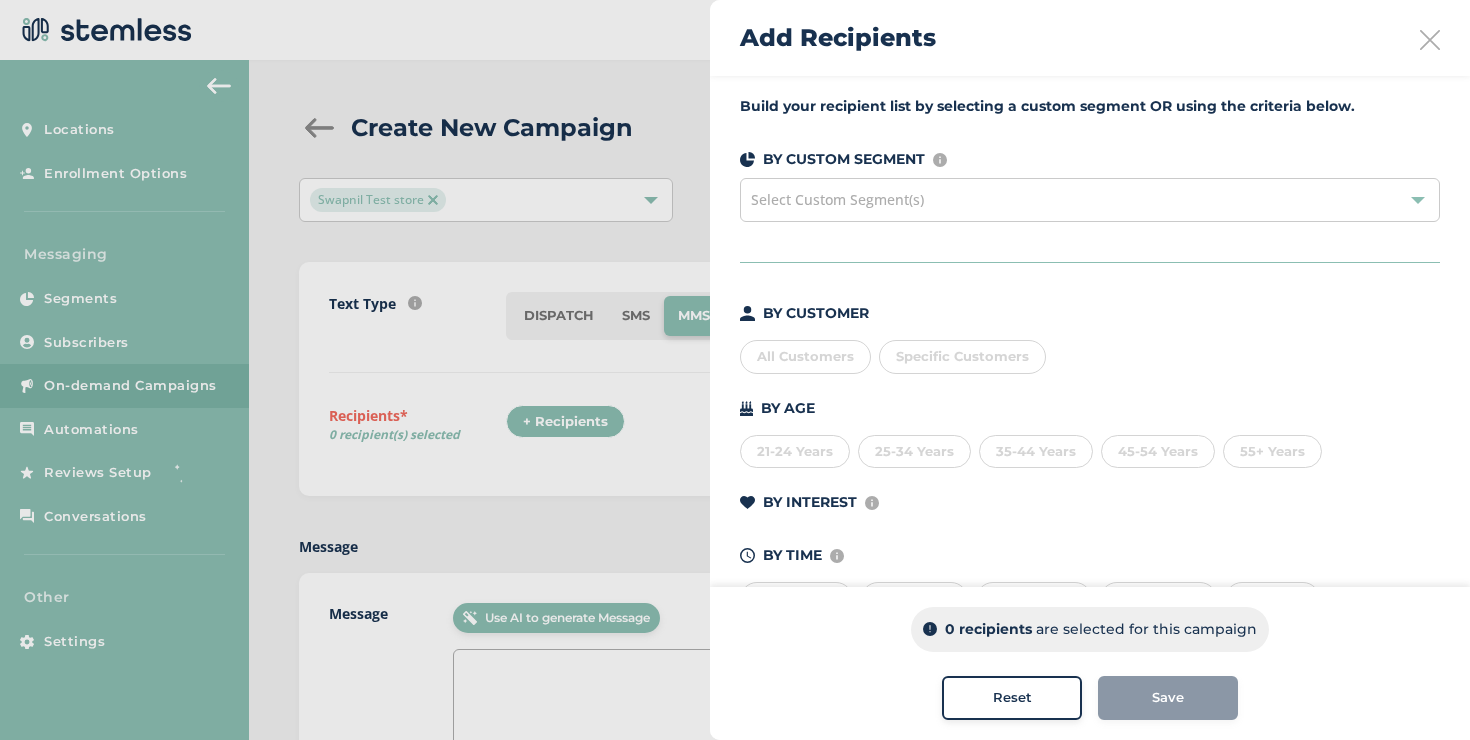 click on "Specific Customers" at bounding box center (962, 357) 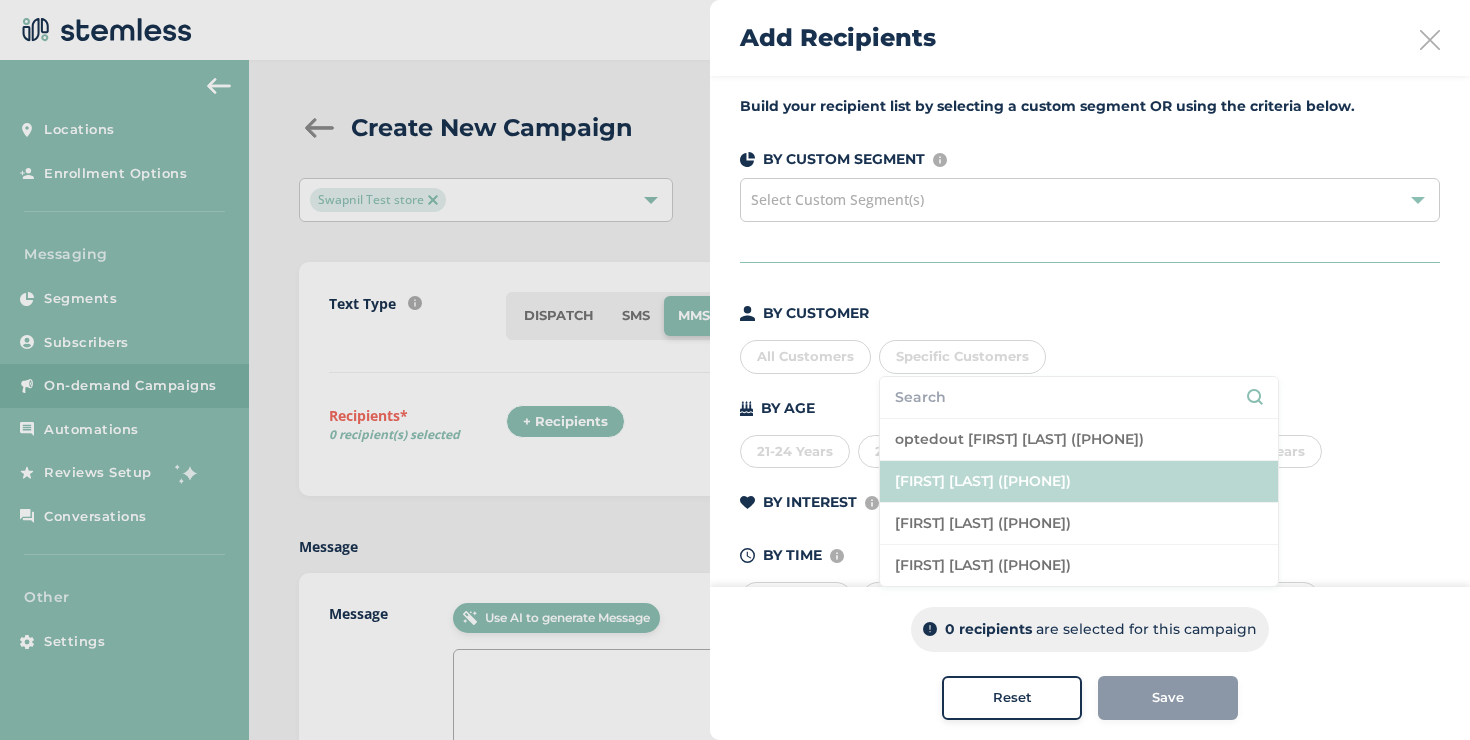 click on "[FIRST] [LAST] ([PHONE])" at bounding box center [1079, 482] 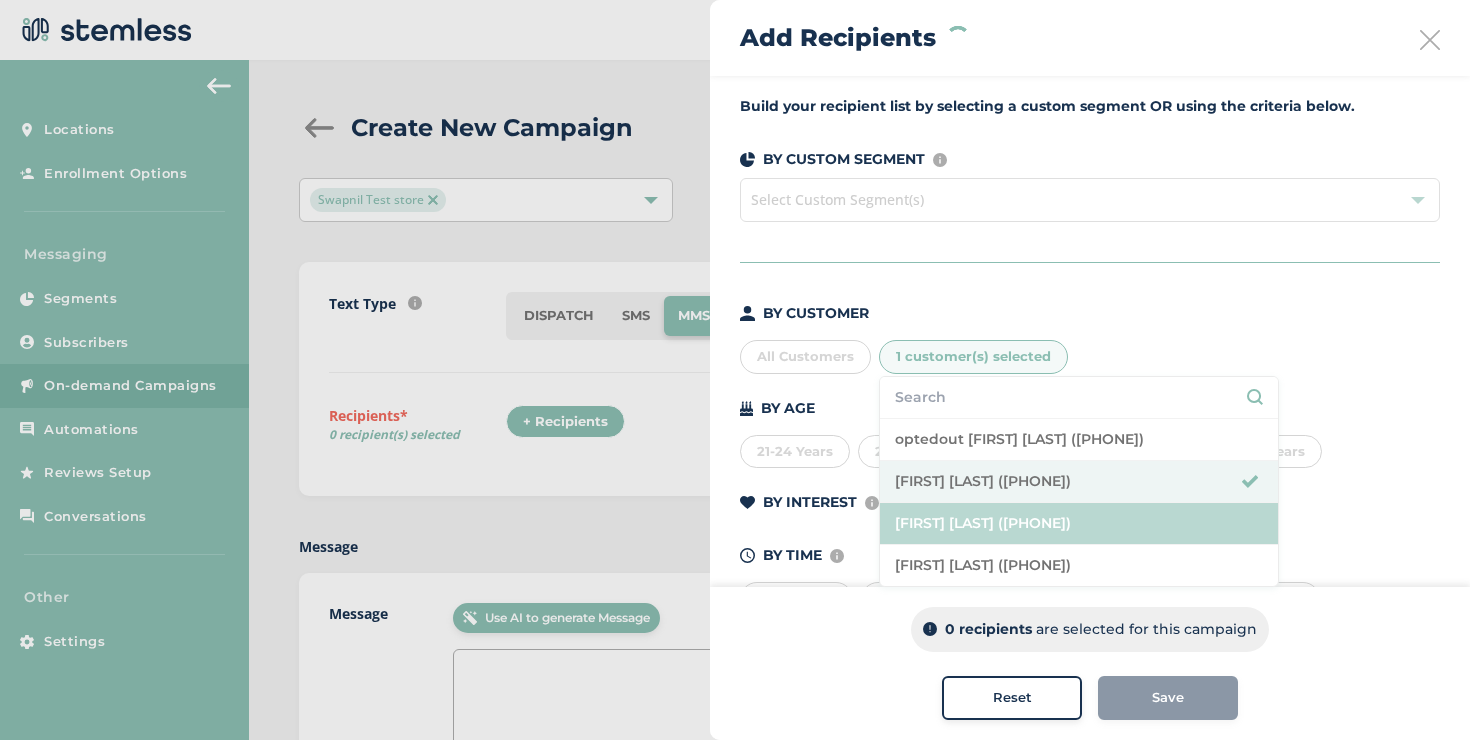 click on "[FIRST] [LAST] ([PHONE])" at bounding box center [1079, 524] 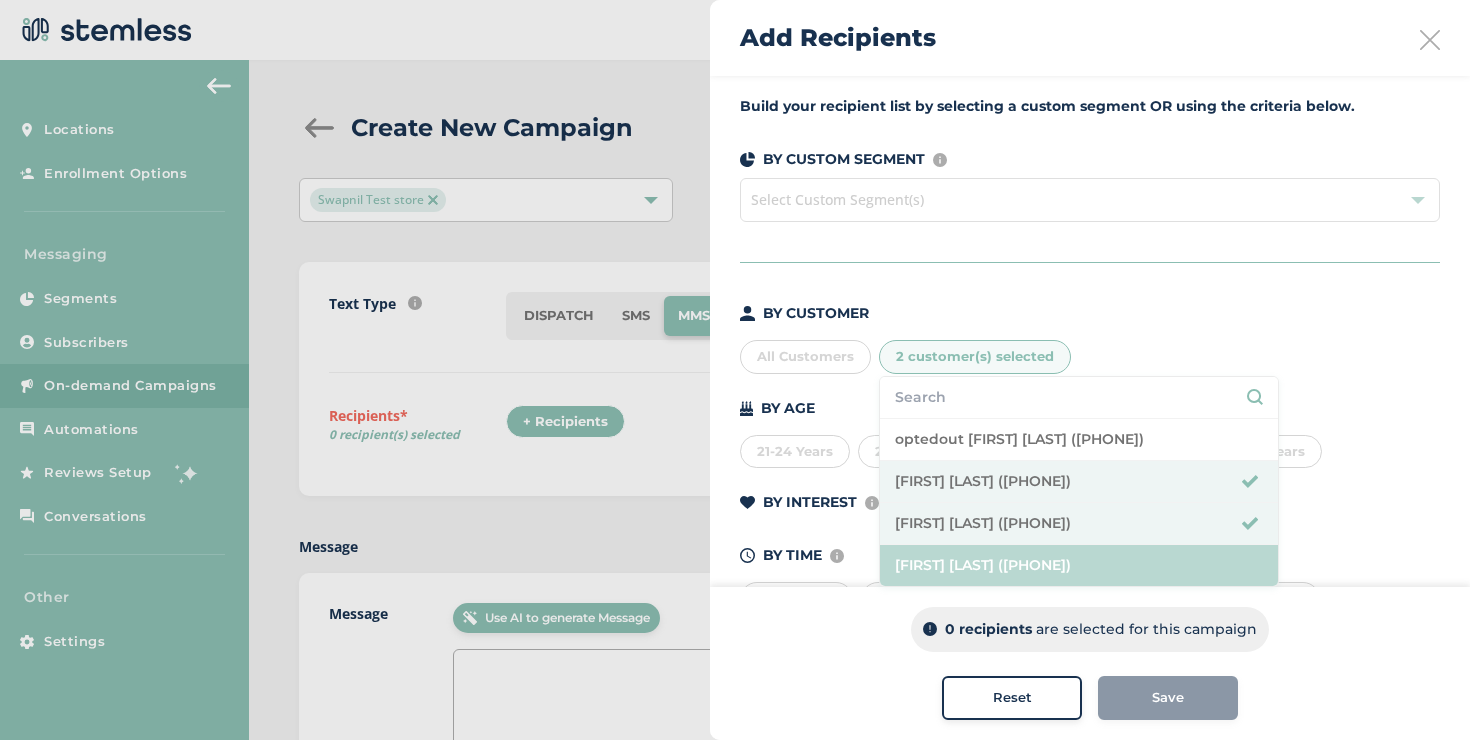 click on "[FIRST] [LAST] ([PHONE])" at bounding box center (1079, 565) 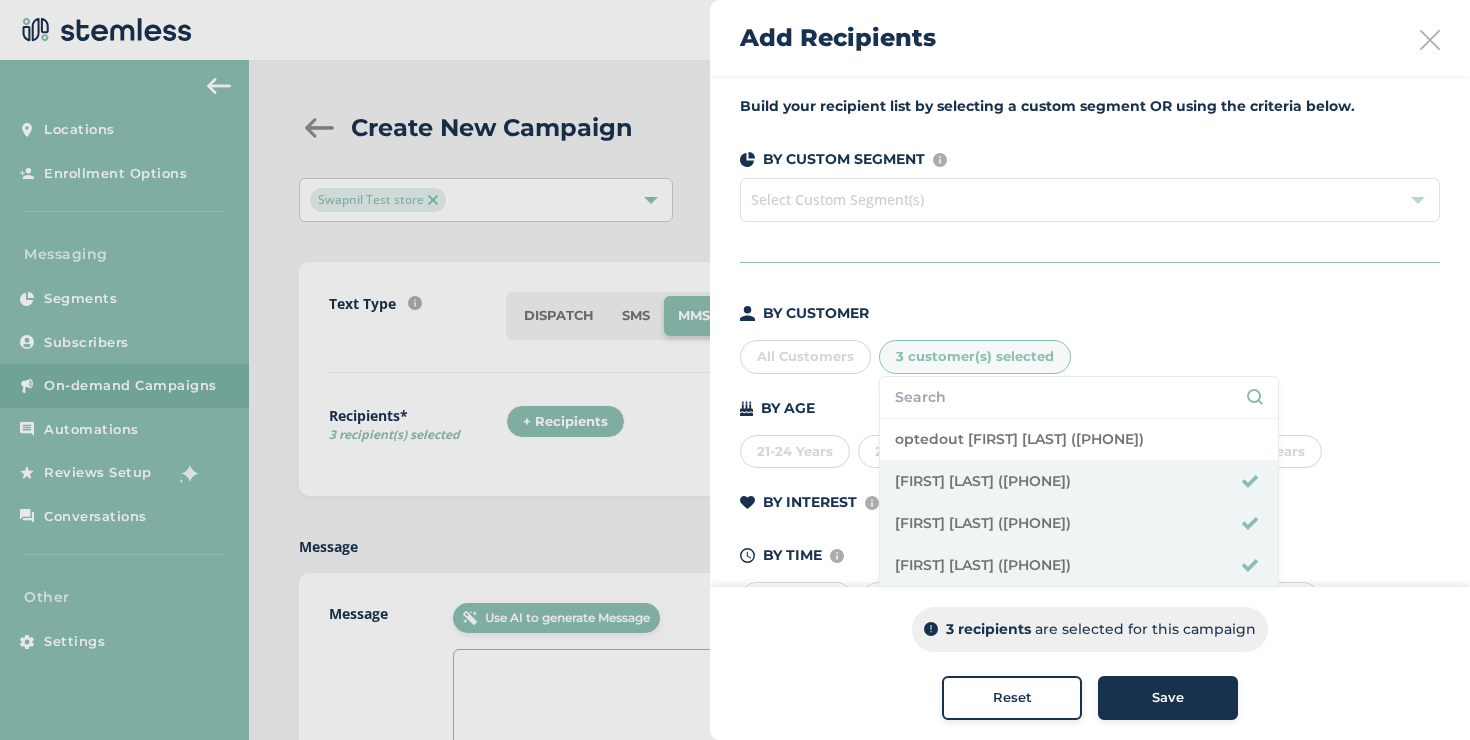 click on "Save" at bounding box center (1168, 698) 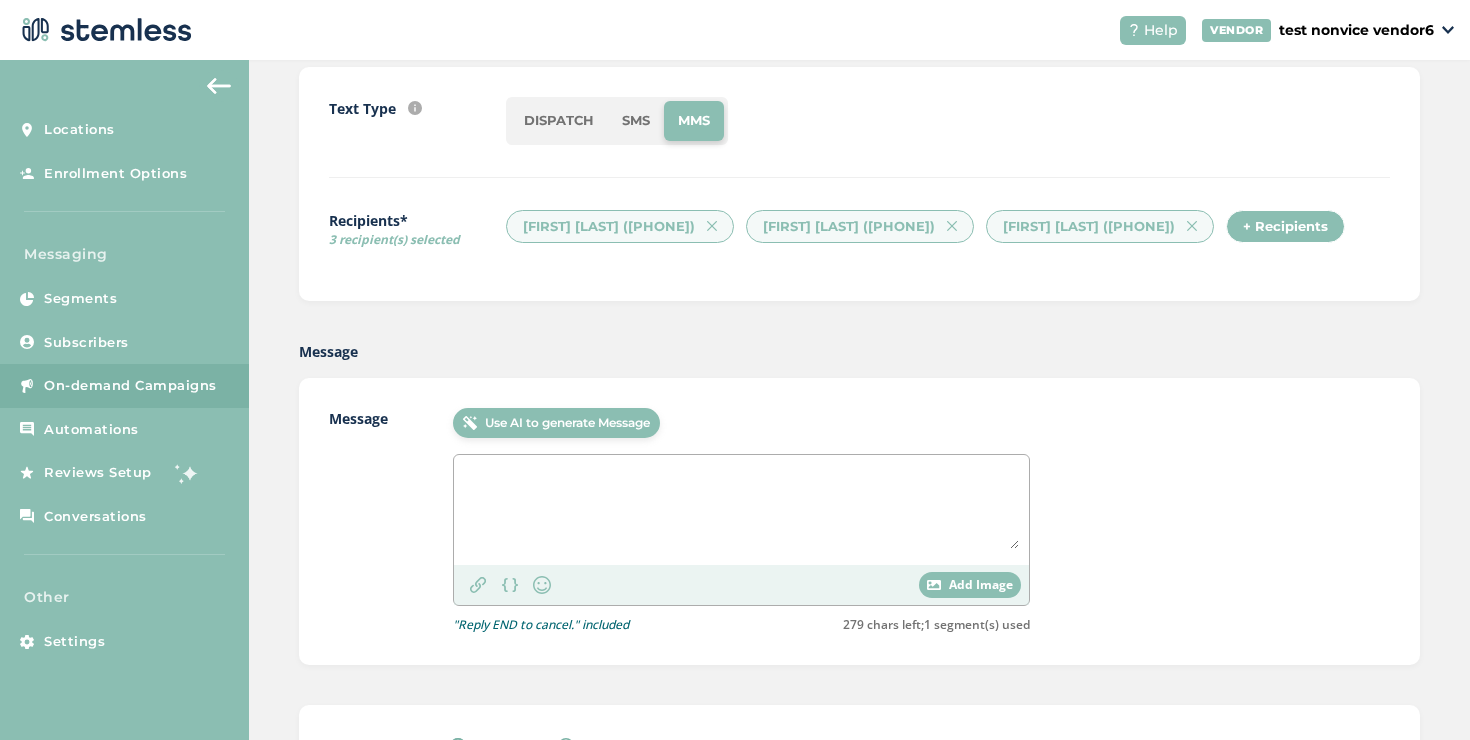 scroll, scrollTop: 310, scrollLeft: 0, axis: vertical 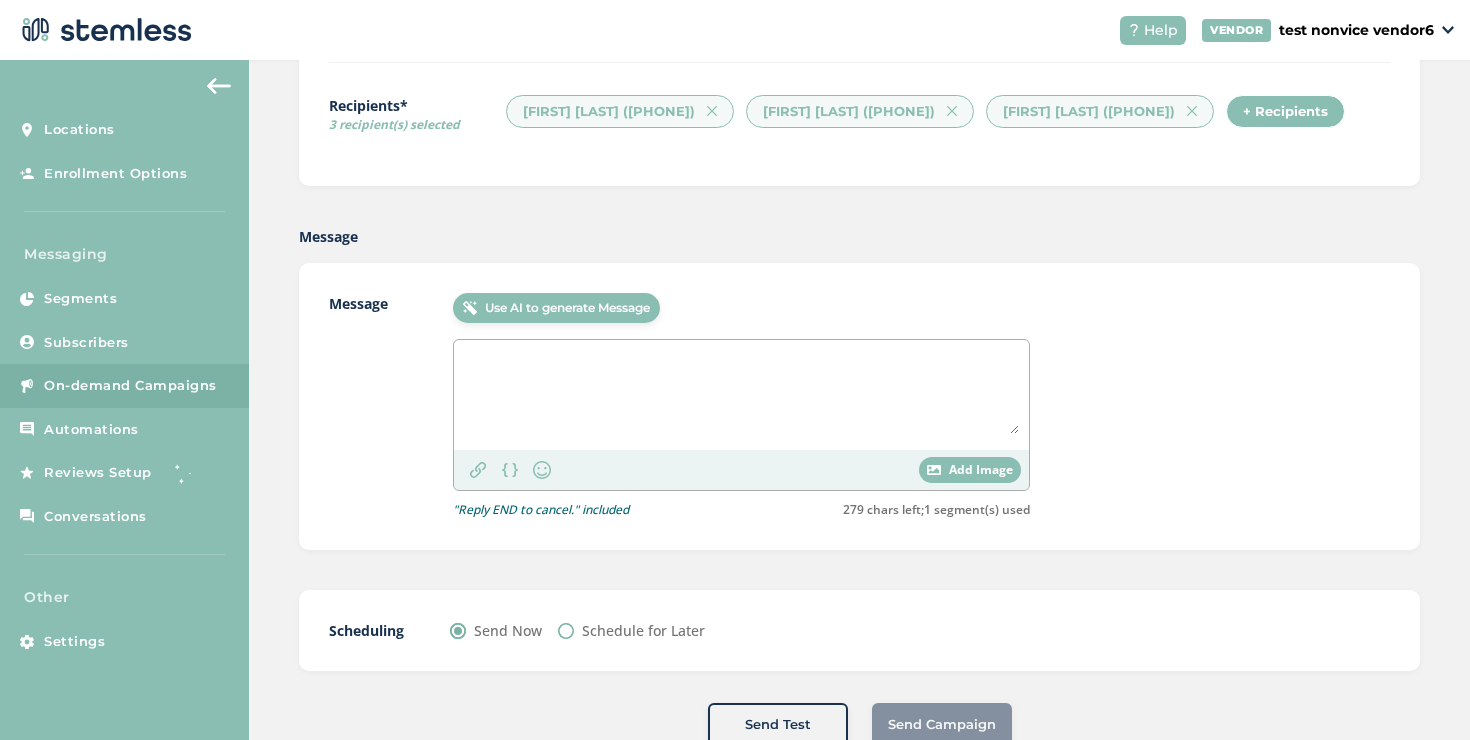 click at bounding box center (741, 395) 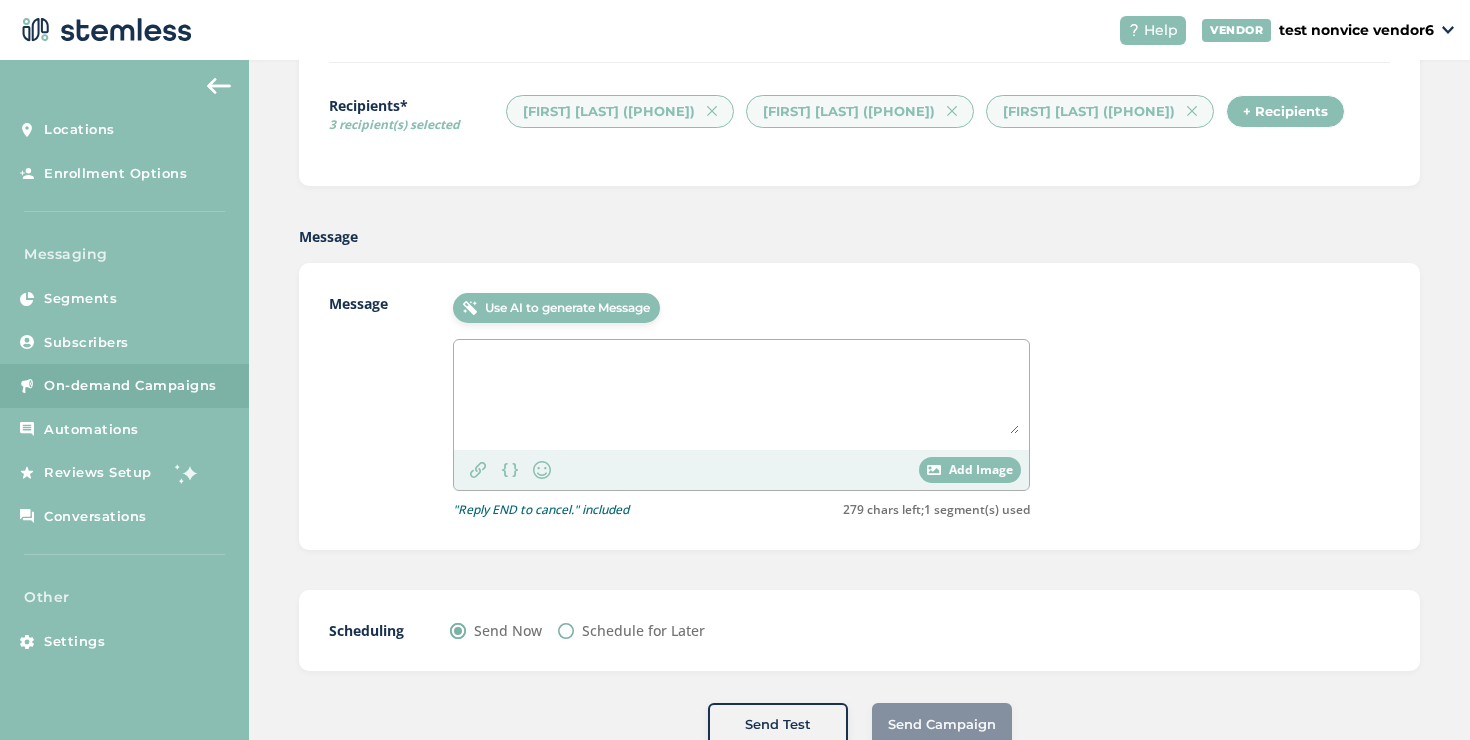 click at bounding box center (741, 392) 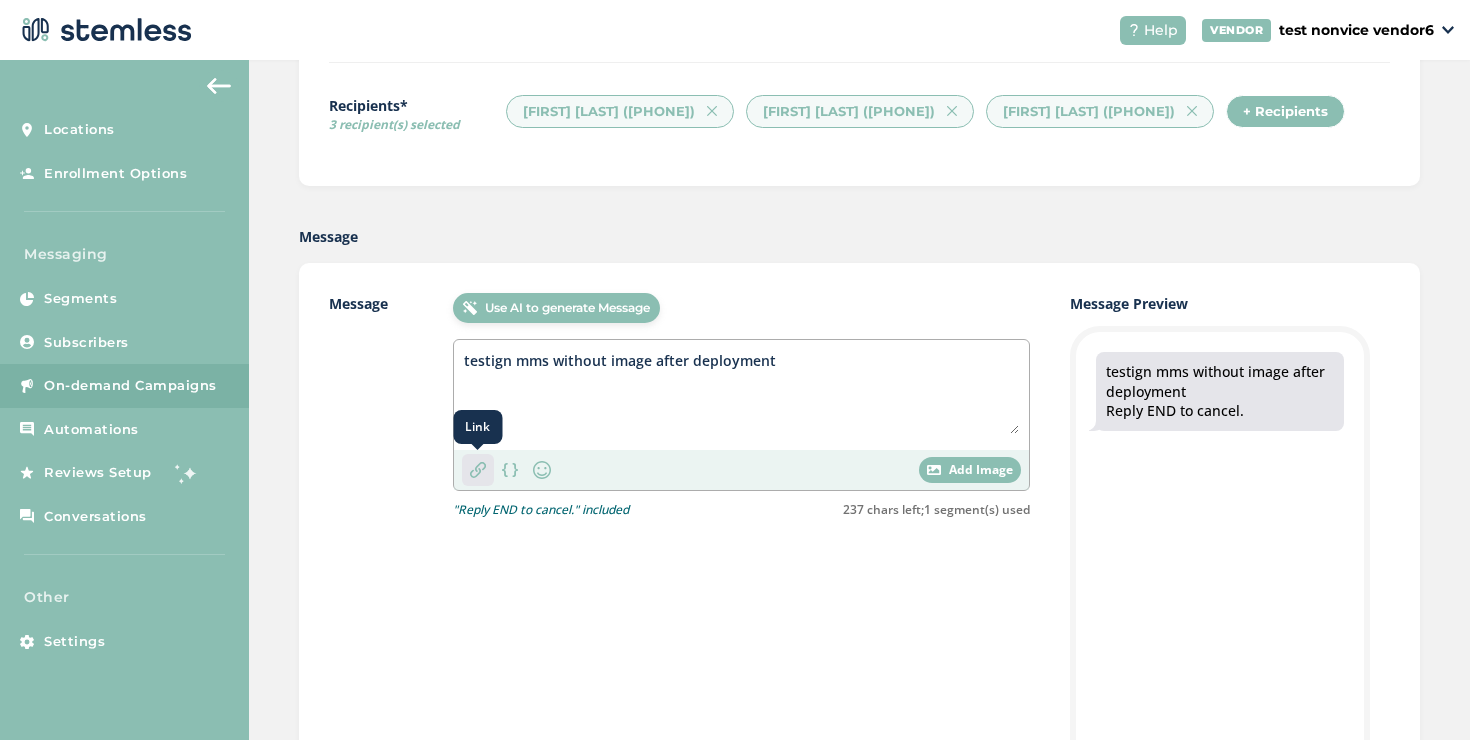 type on "testign mms without image after deployment" 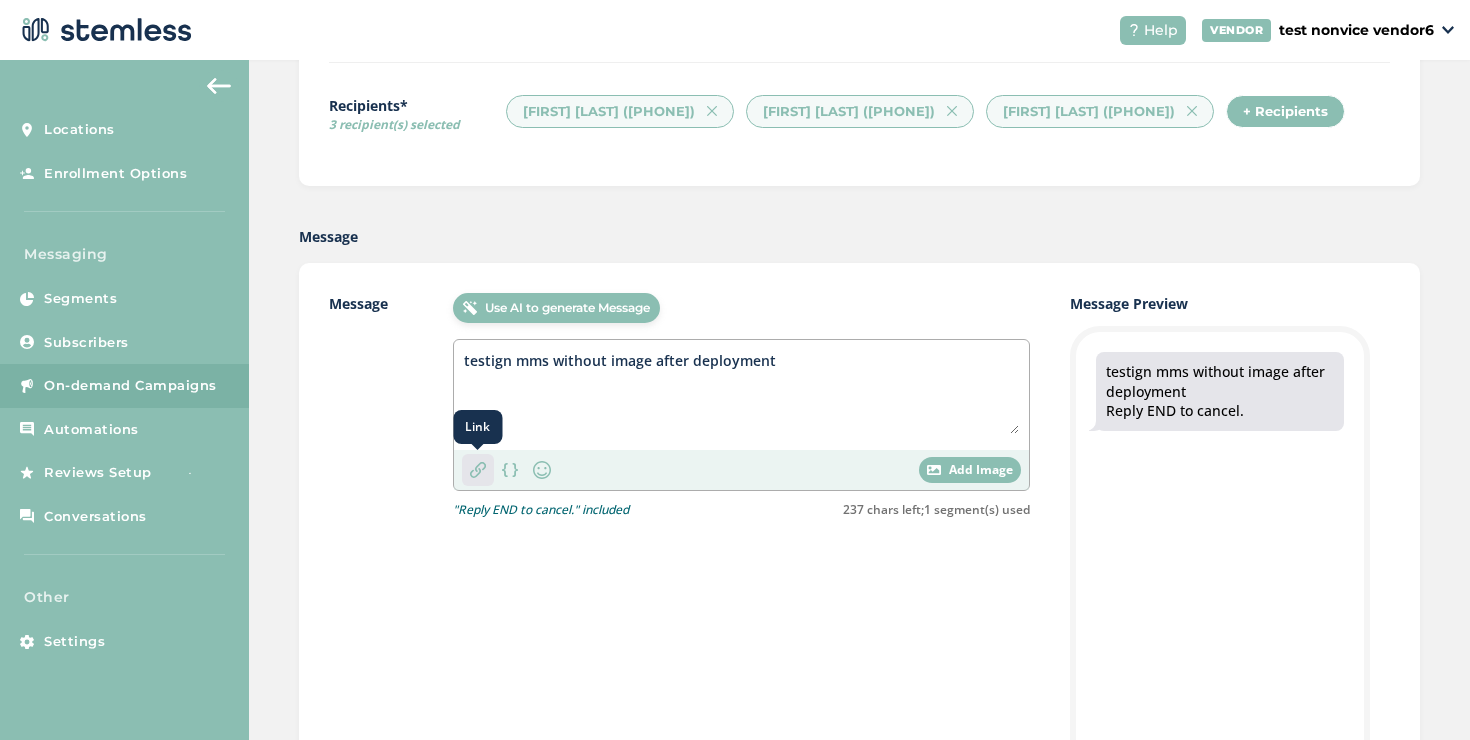click at bounding box center [478, 470] 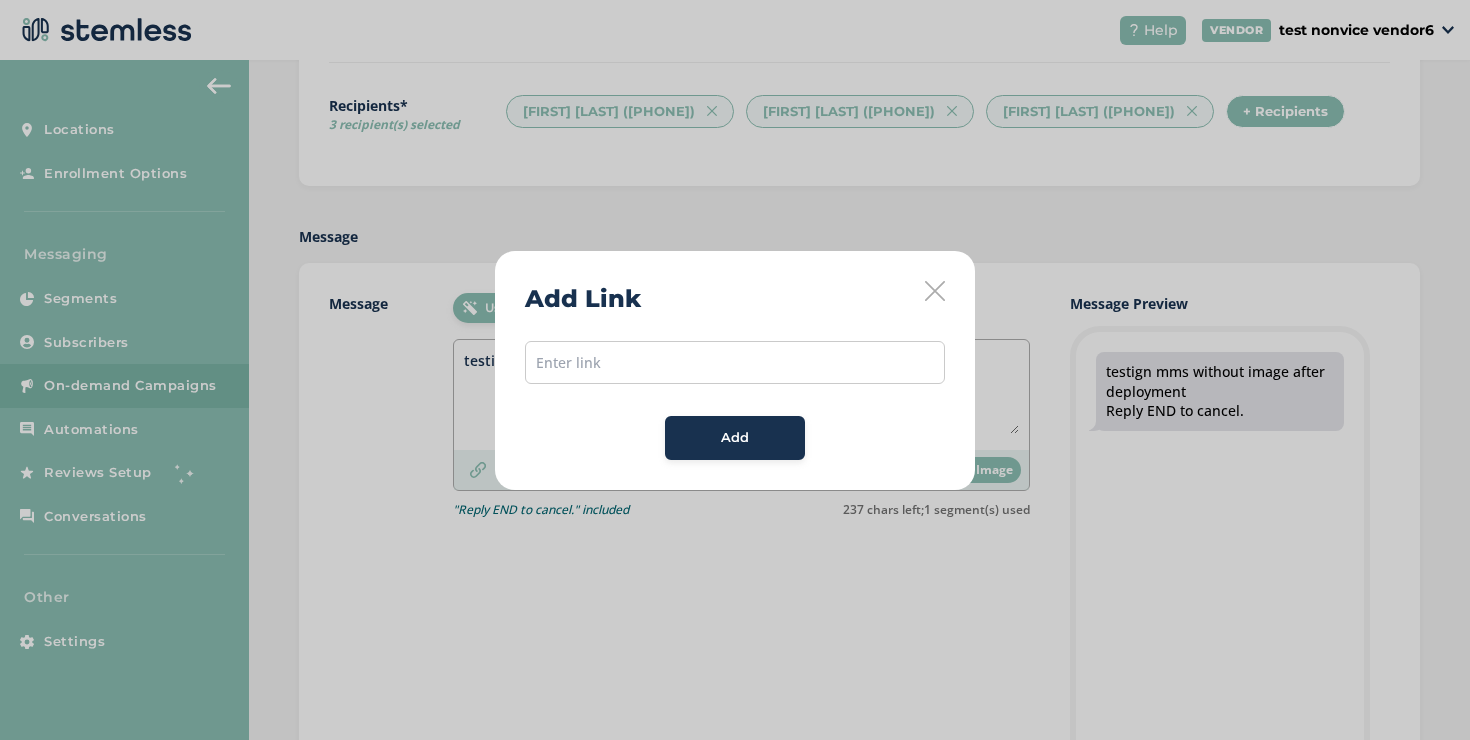 click at bounding box center [735, 362] 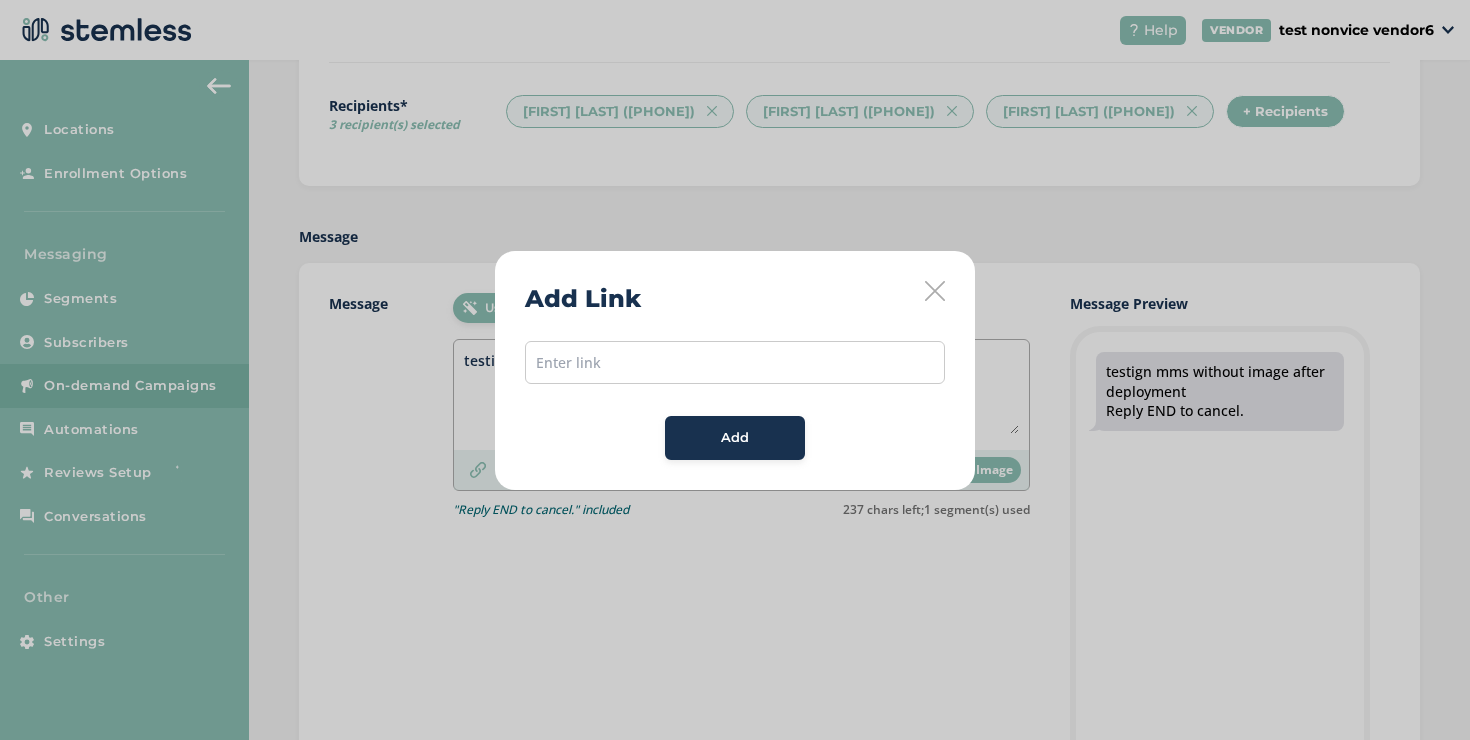 type on "https://www.youtube.com/" 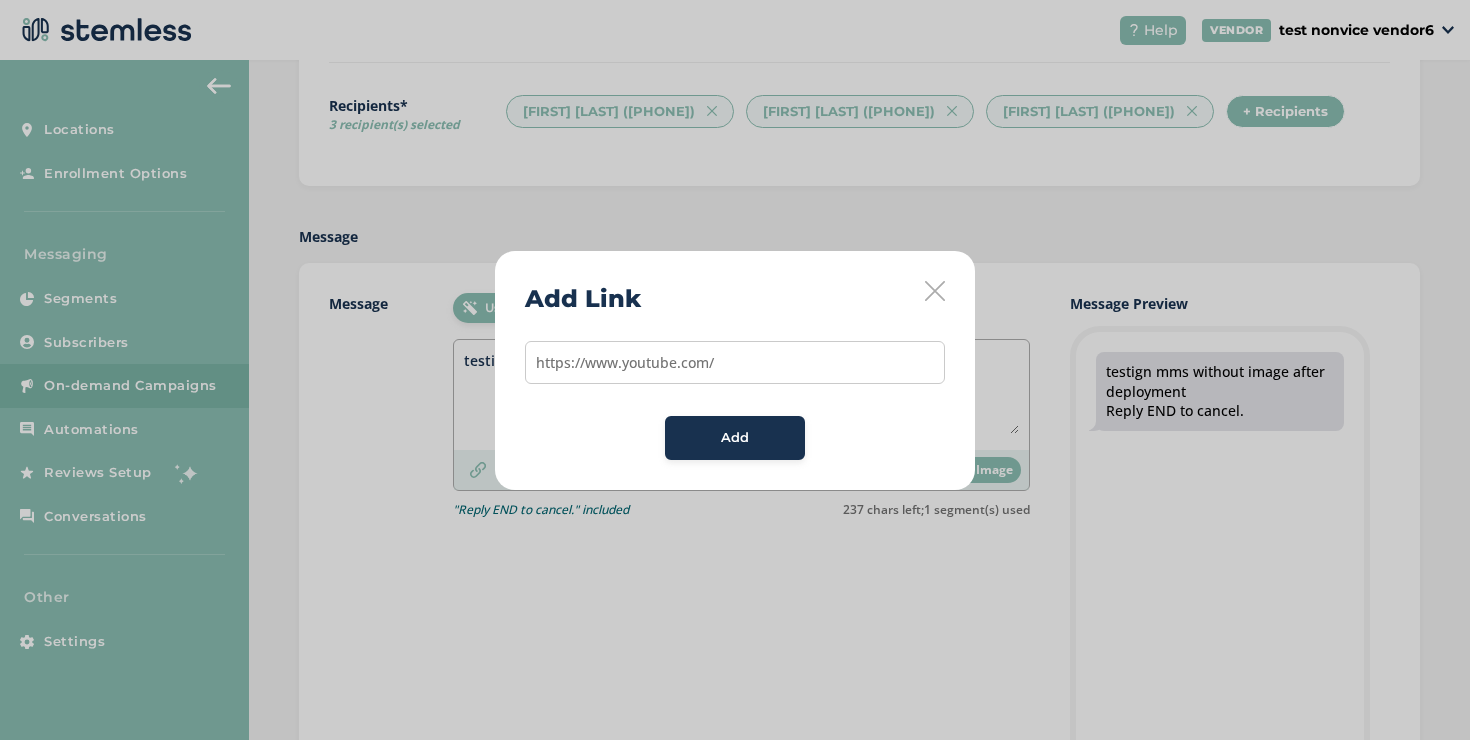 click on "Add" at bounding box center [735, 438] 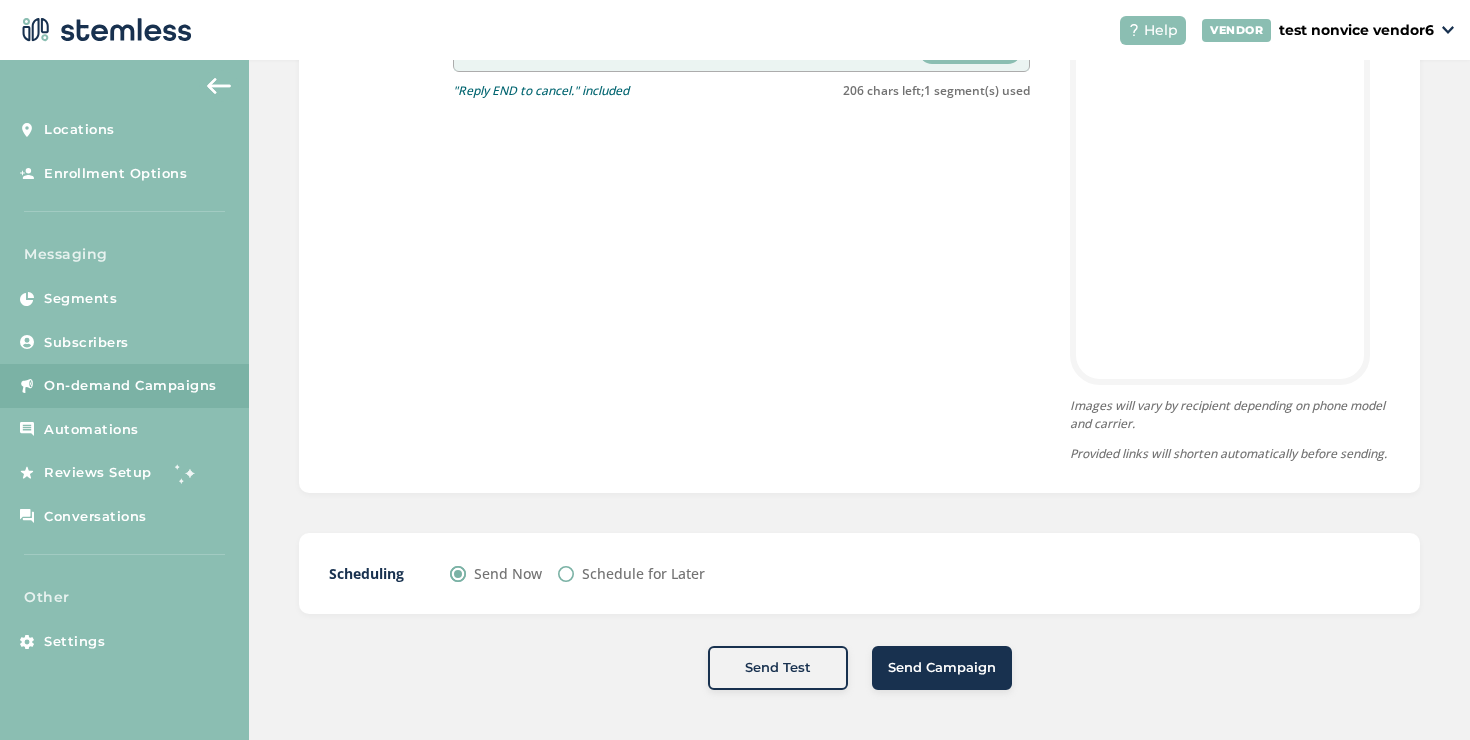 scroll, scrollTop: 814, scrollLeft: 0, axis: vertical 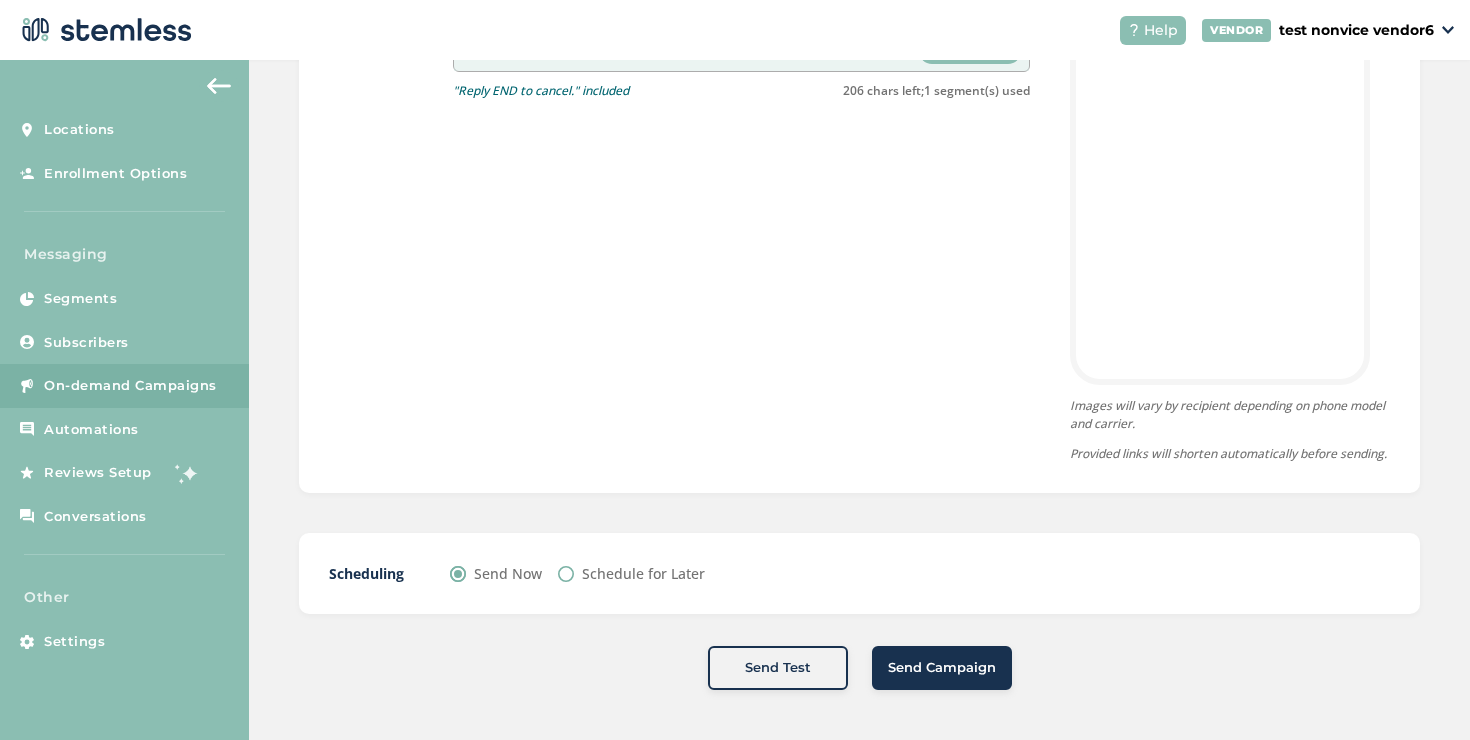 click on "Send Campaign" at bounding box center (942, 668) 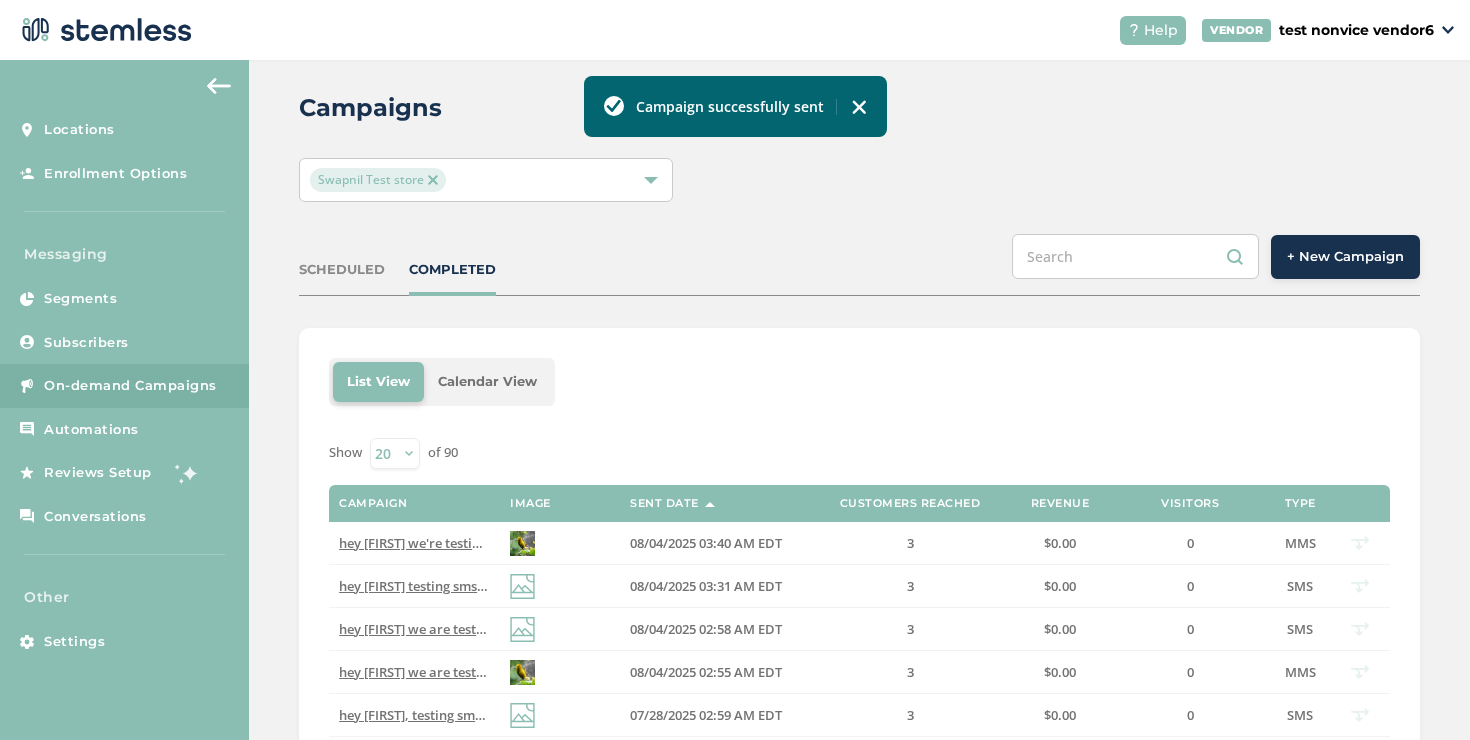 scroll, scrollTop: 0, scrollLeft: 0, axis: both 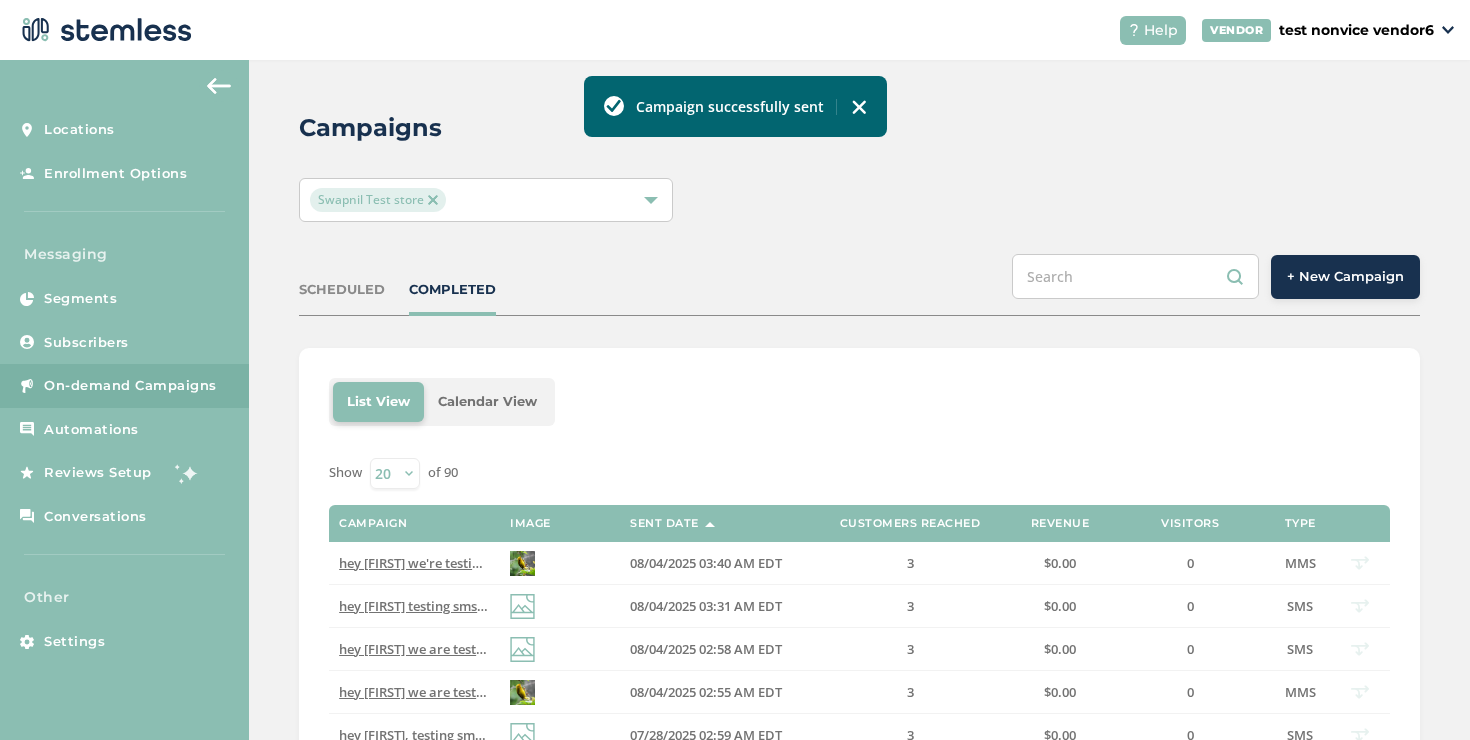 click on "COMPLETED" at bounding box center [452, 290] 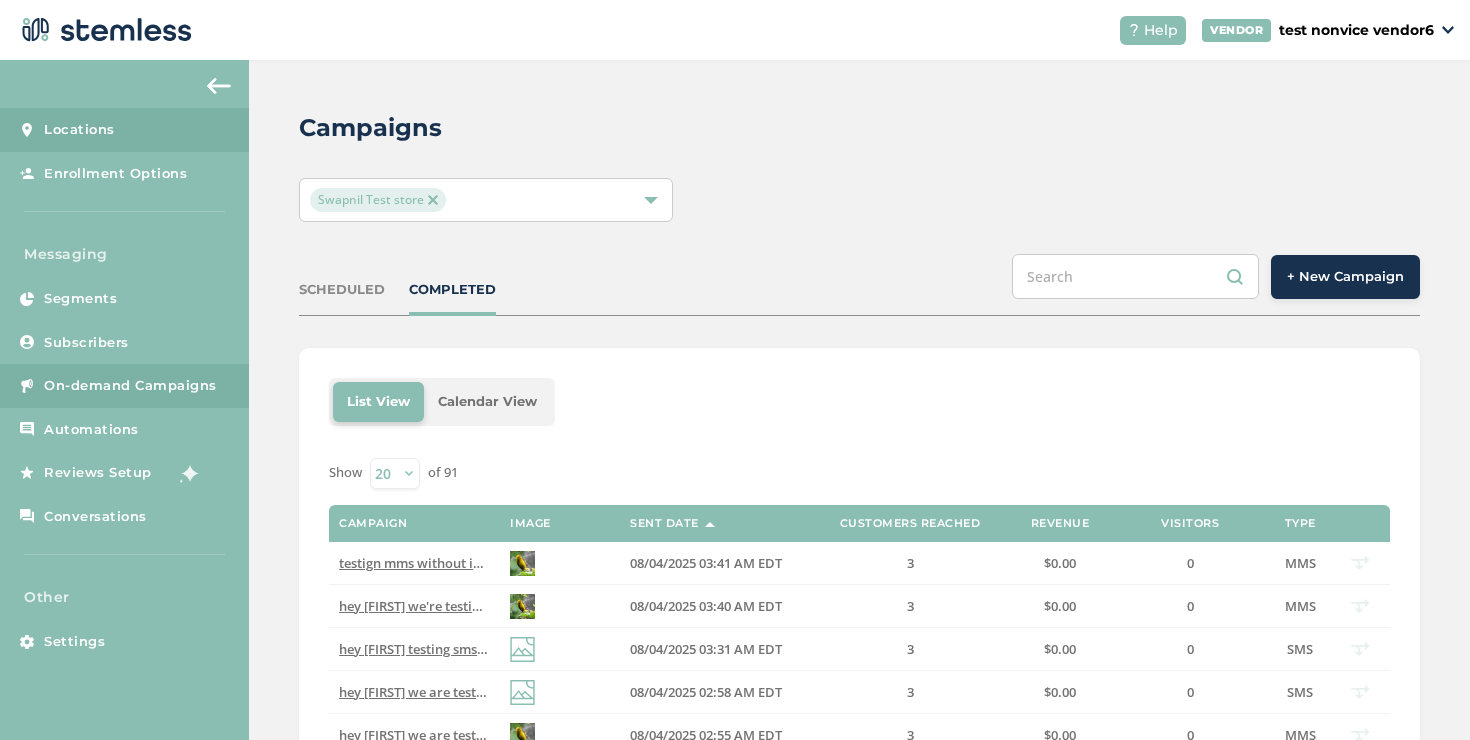 click on "Locations" at bounding box center (124, 130) 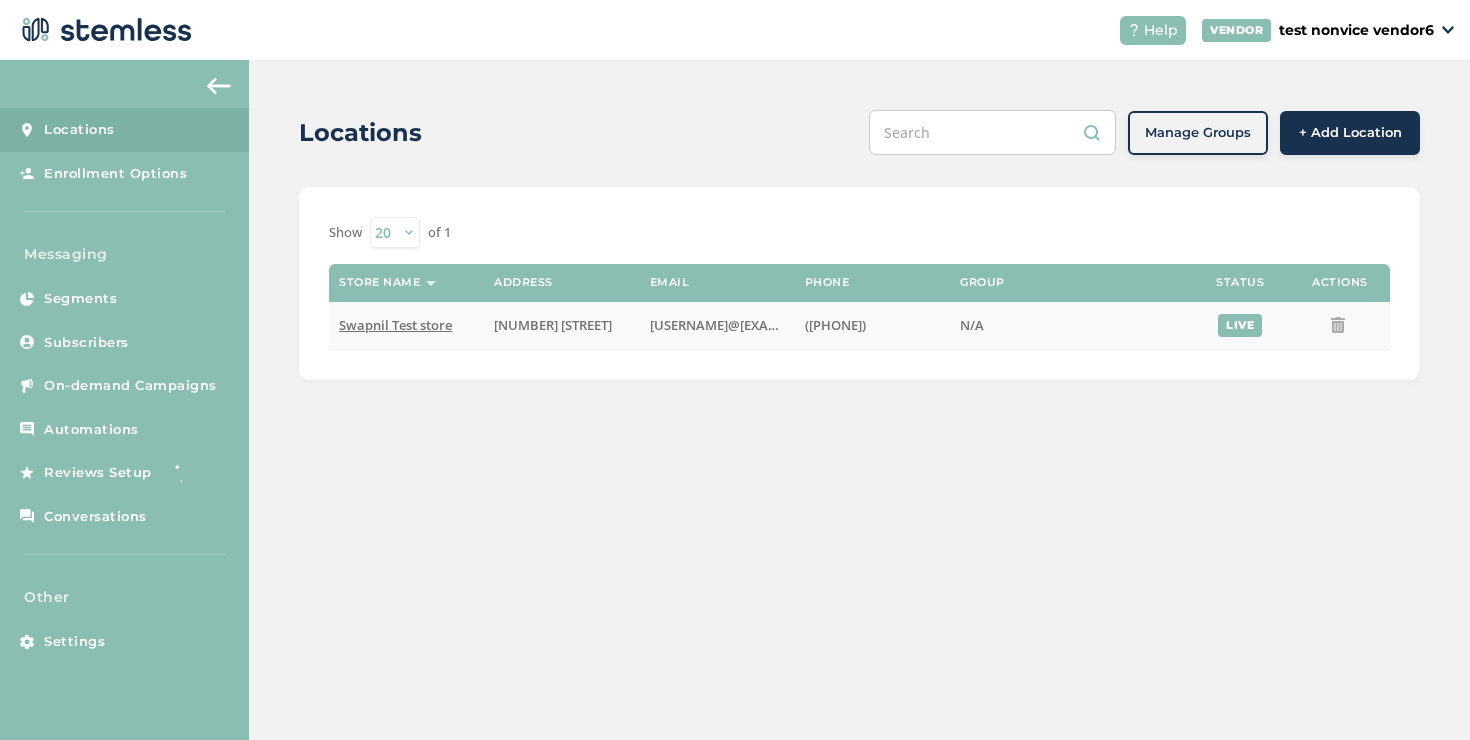 click on "Swapnil Test store" at bounding box center (395, 325) 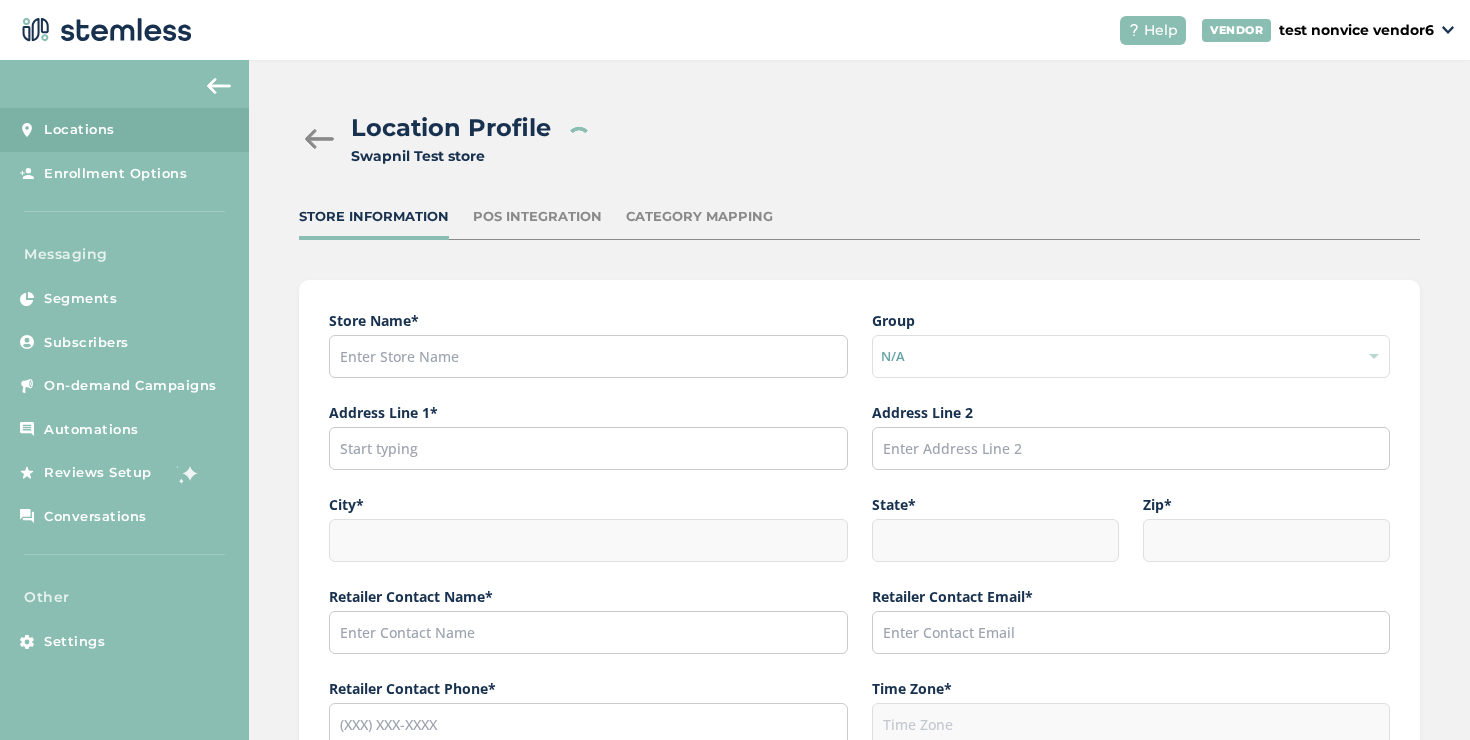 type on "Swapnil Test store" 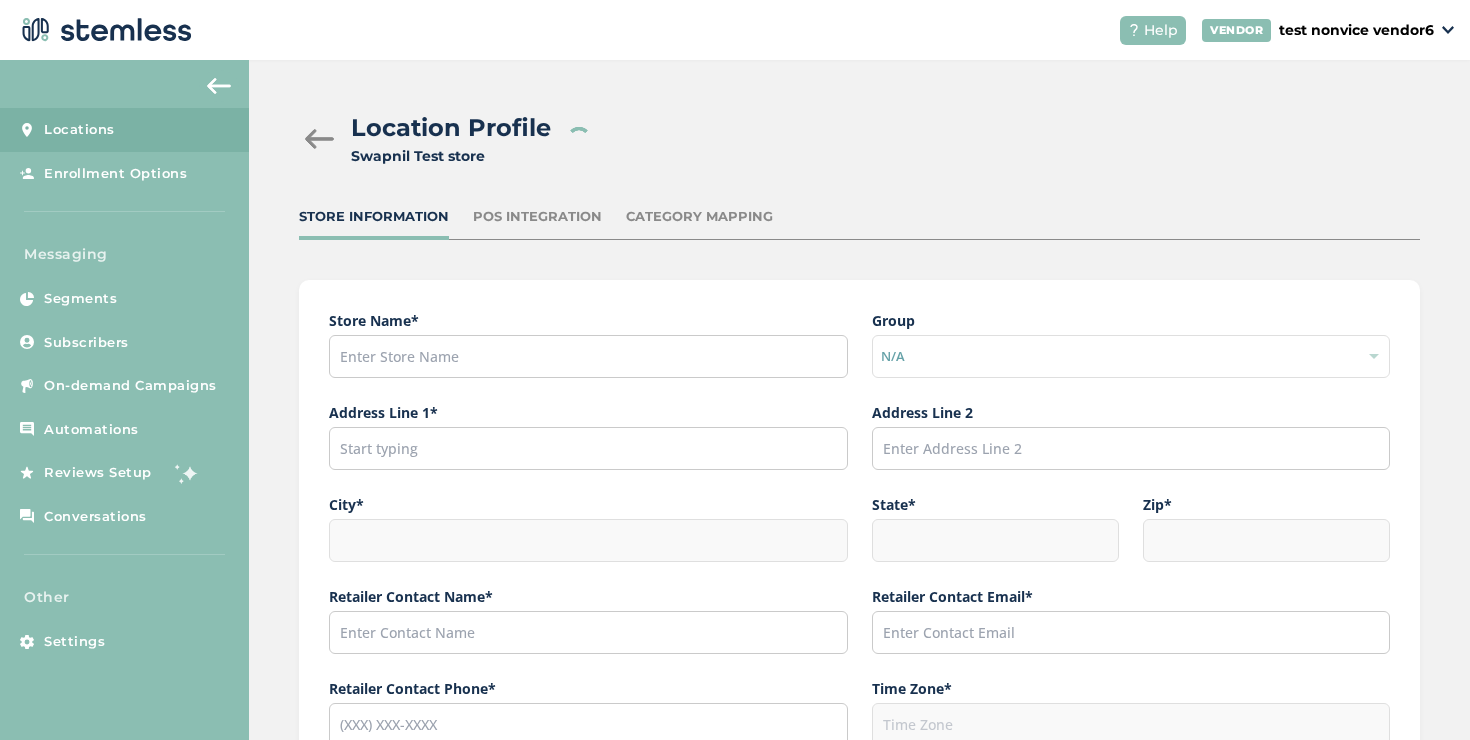 type on "[NUMBER] [STREET]" 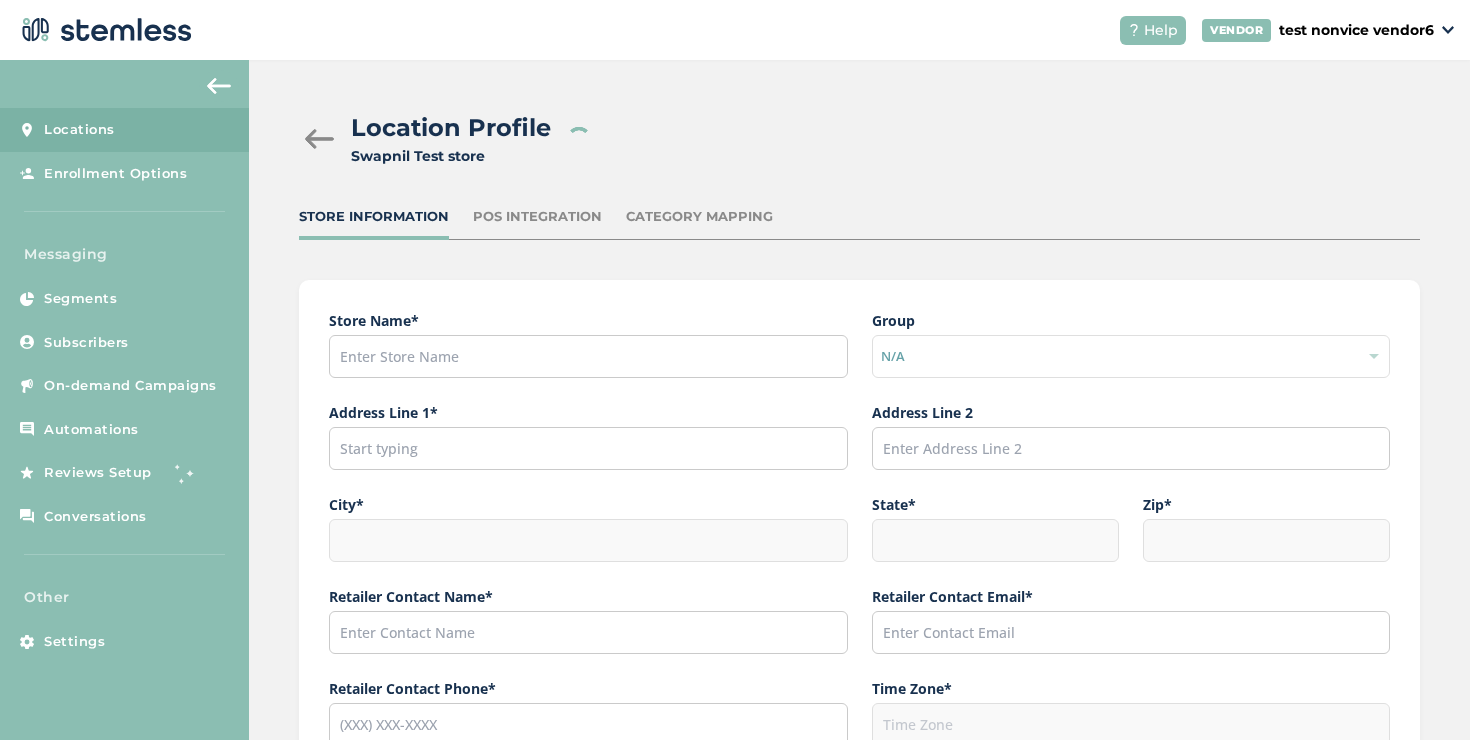 type on "[STATE]" 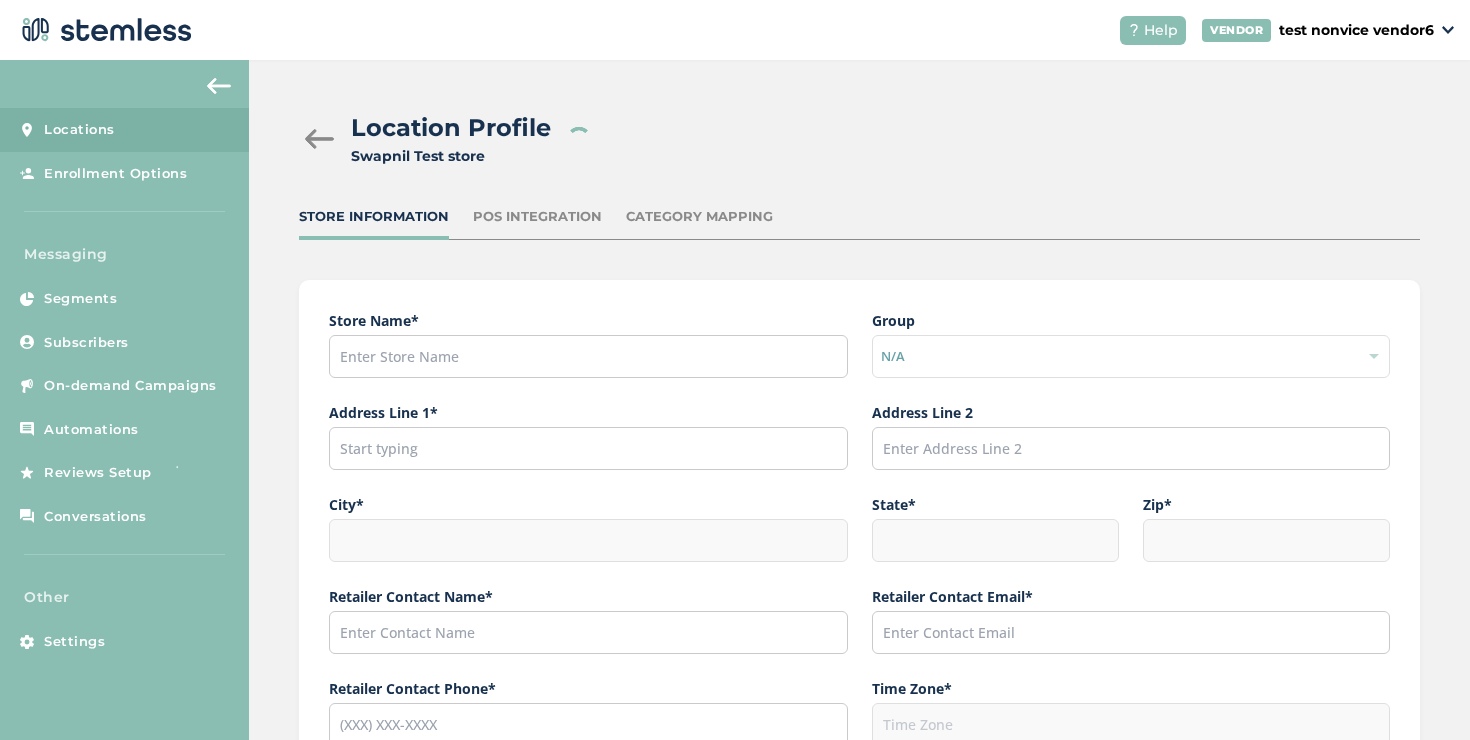 type on "[POSTAL_CODE]" 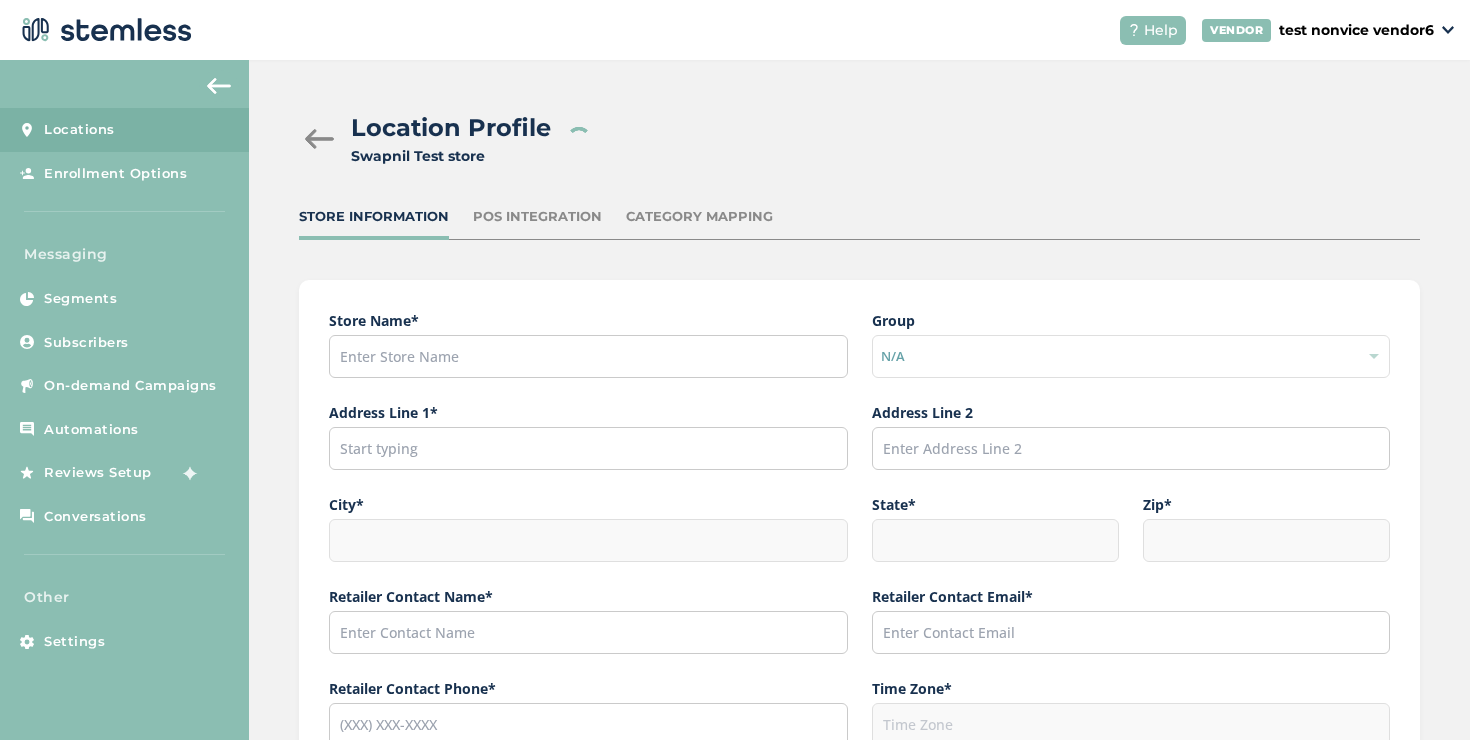 type on "[FIRST]" 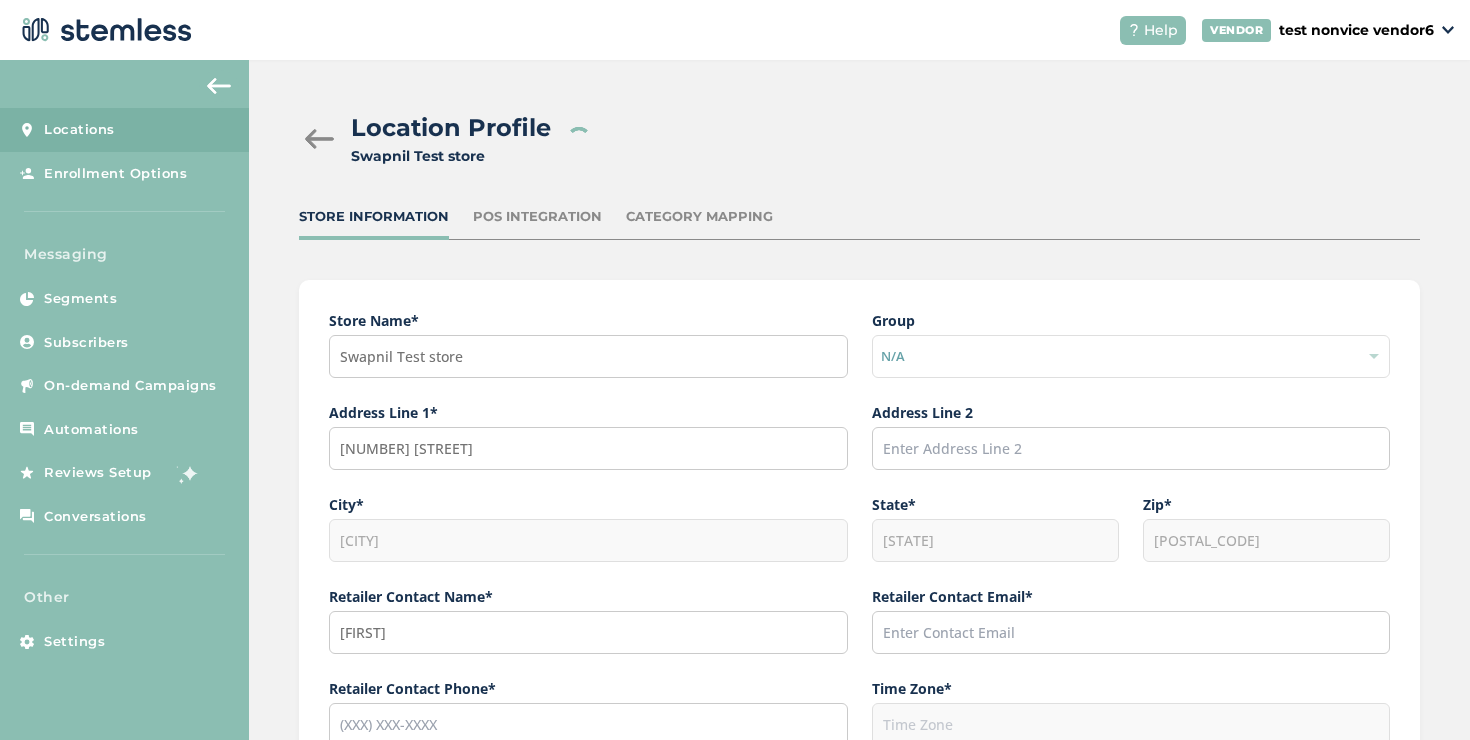 type on "[USERNAME]@[EXAMPLE].com" 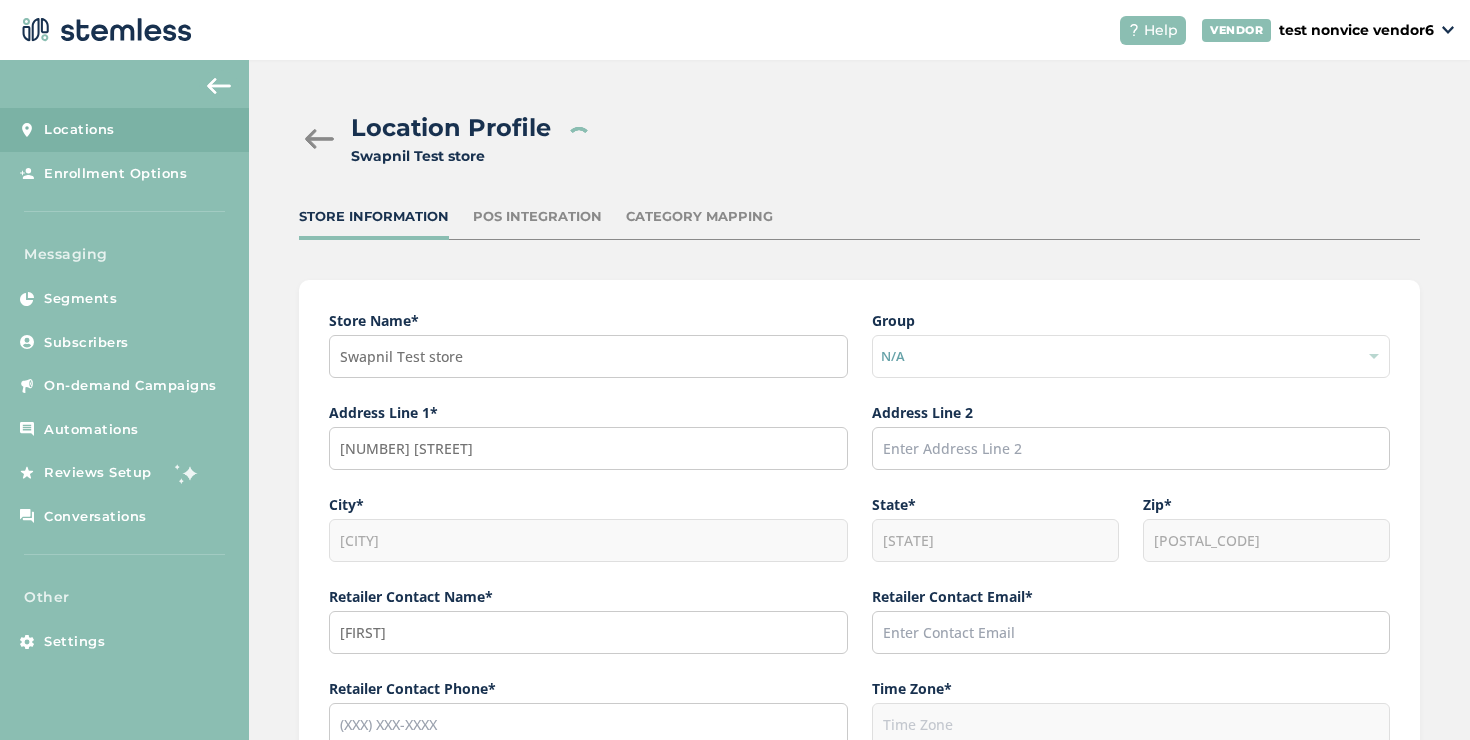 type on "([PHONE])" 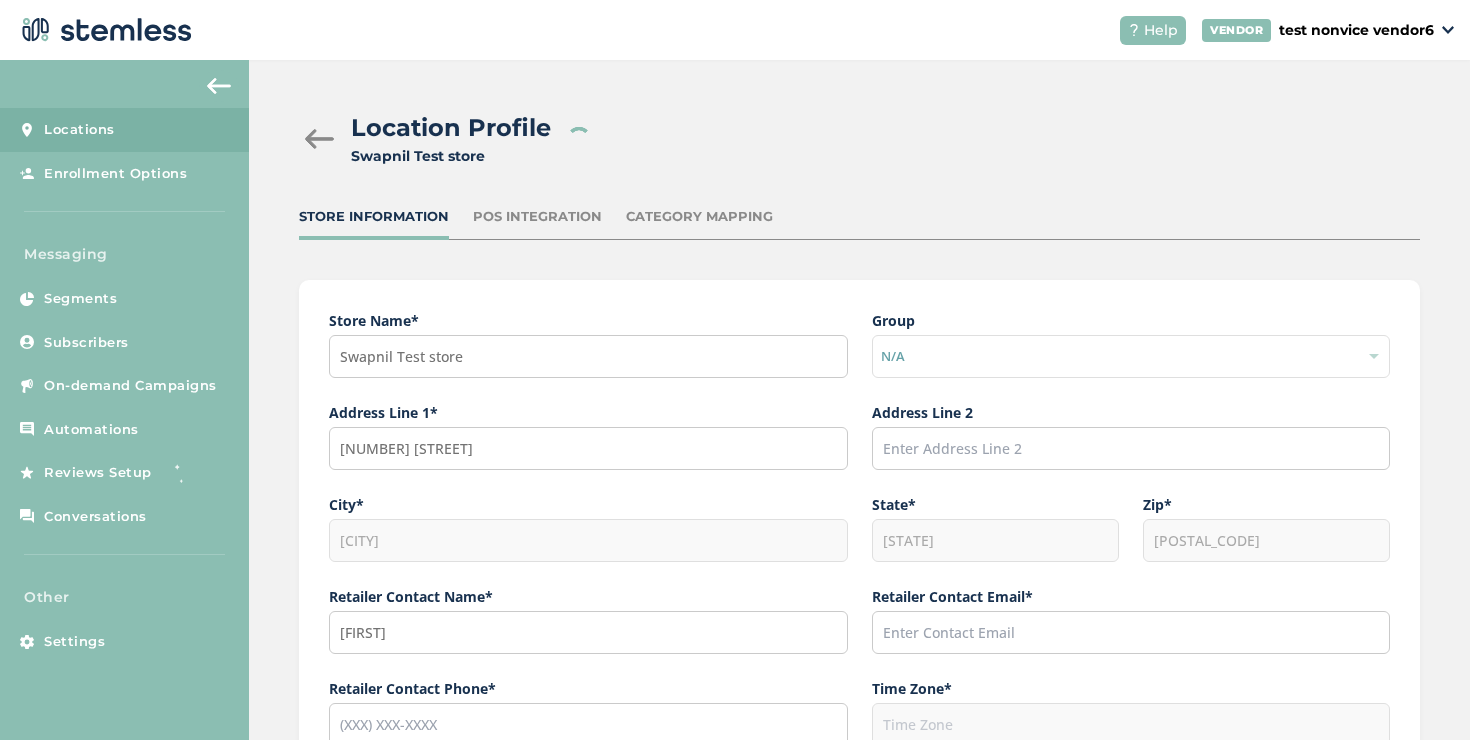 type on "Swapnil Test store" 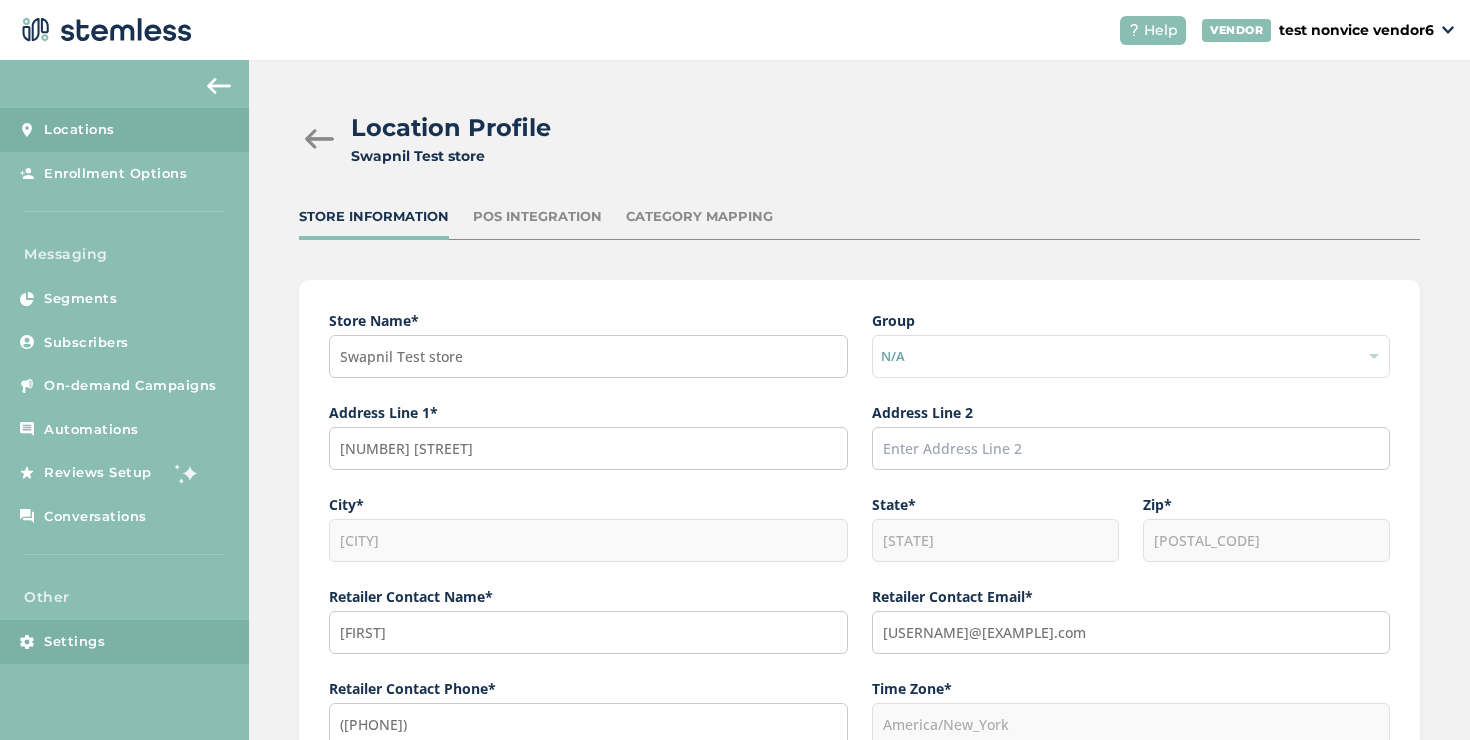click on "Settings" at bounding box center [124, 642] 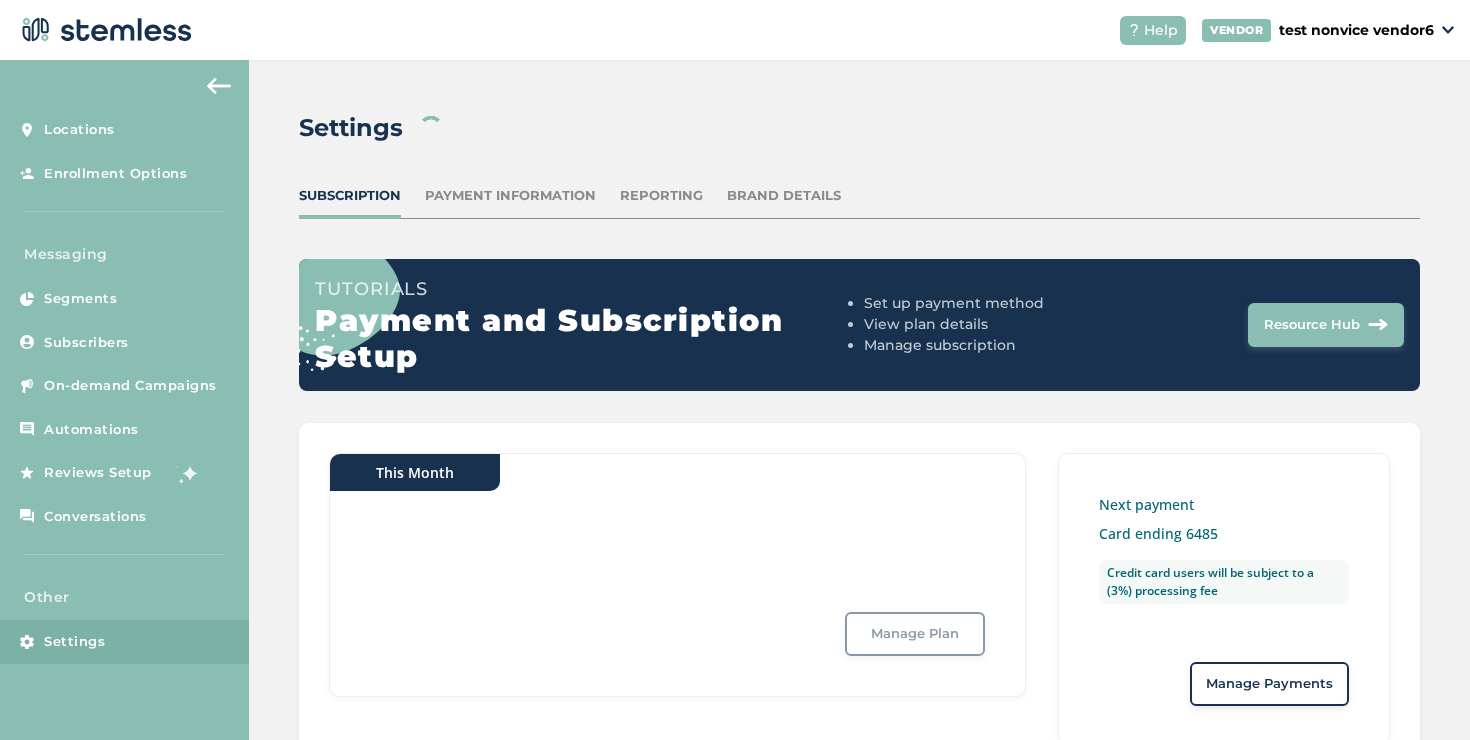 click on "Brand Details" at bounding box center (784, 196) 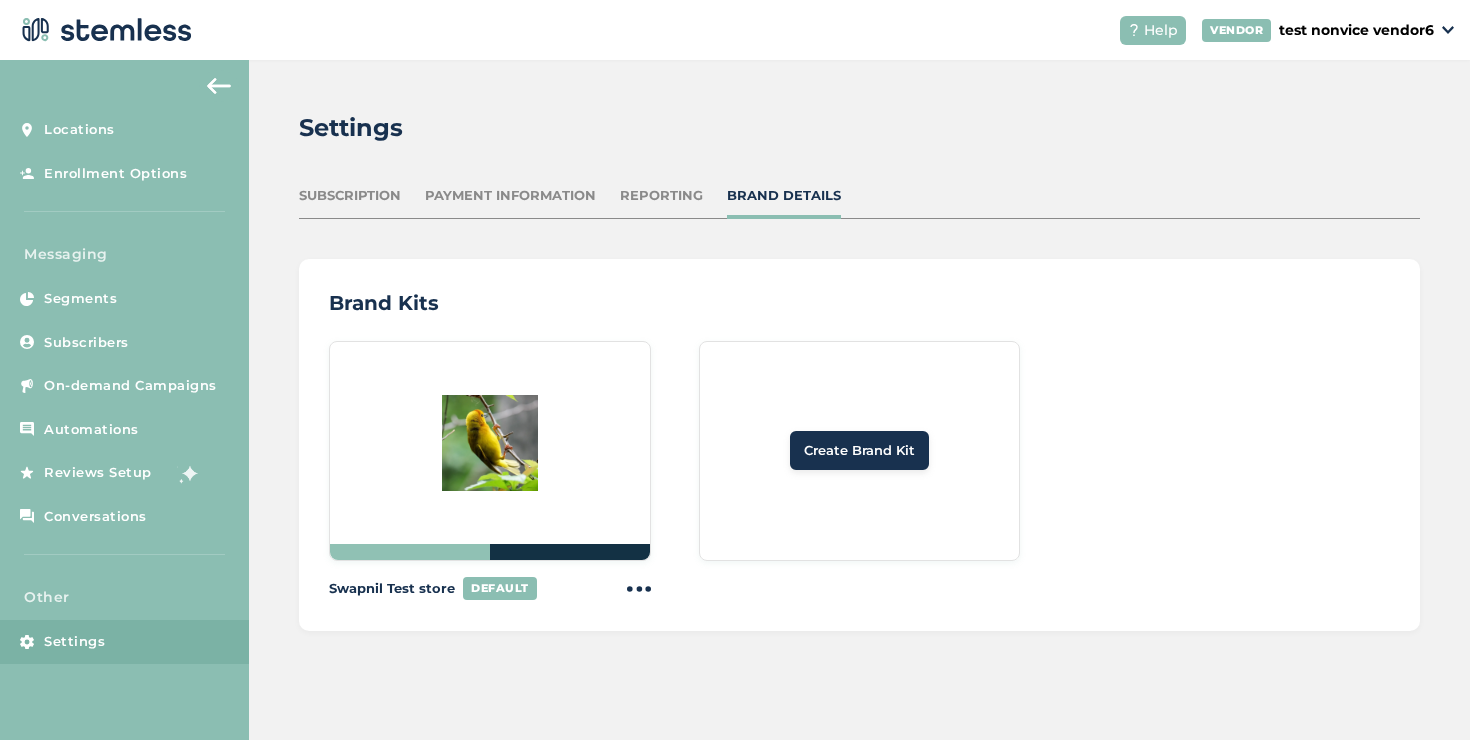 click at bounding box center (639, 589) 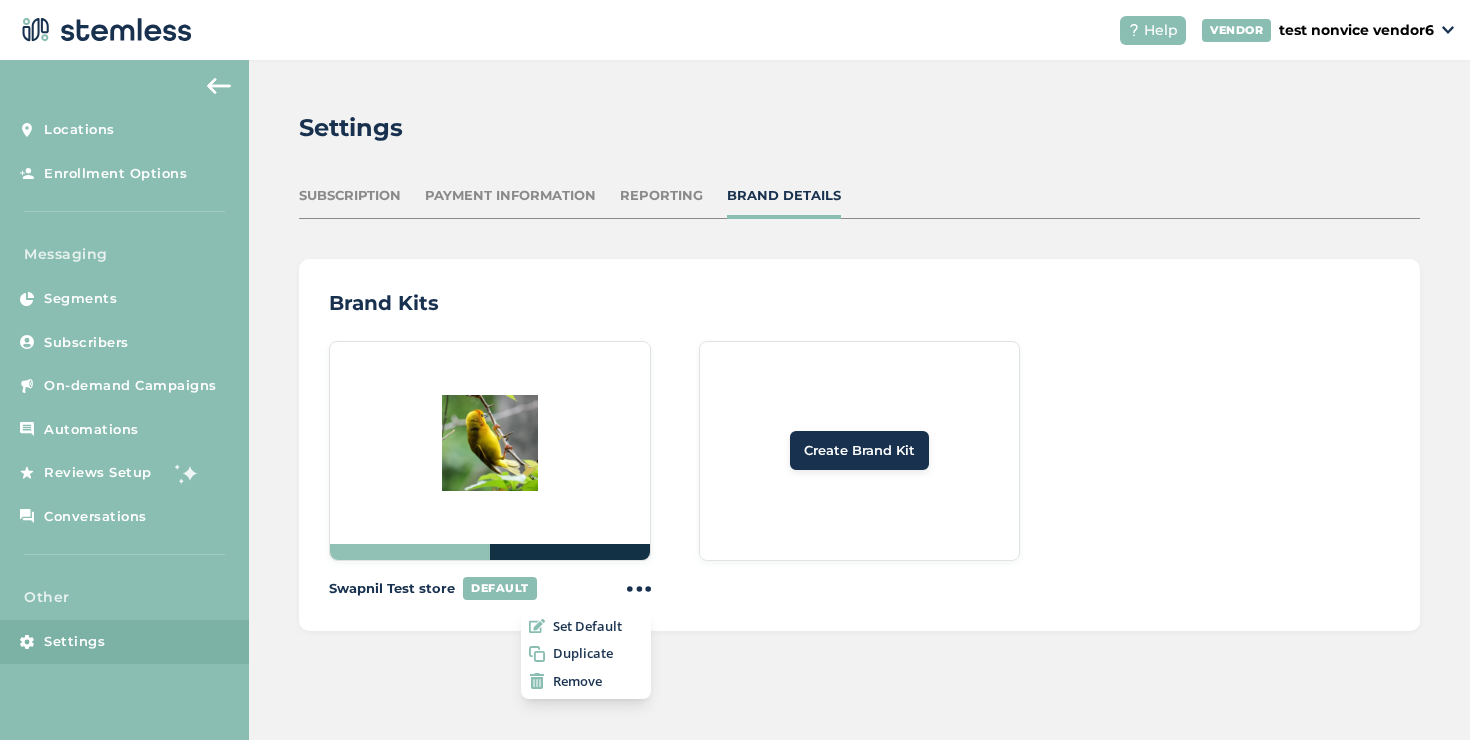 click at bounding box center (490, 443) 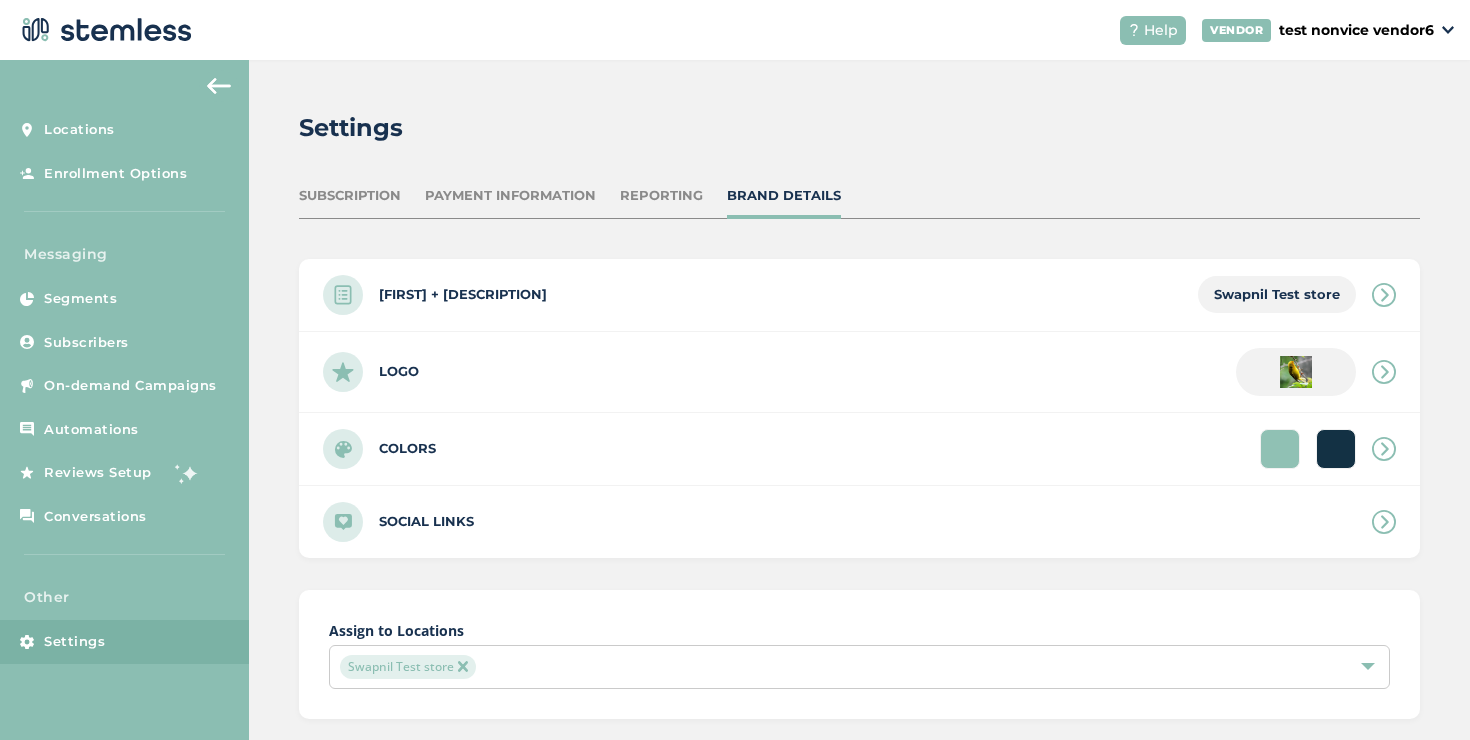 click at bounding box center [1384, 372] 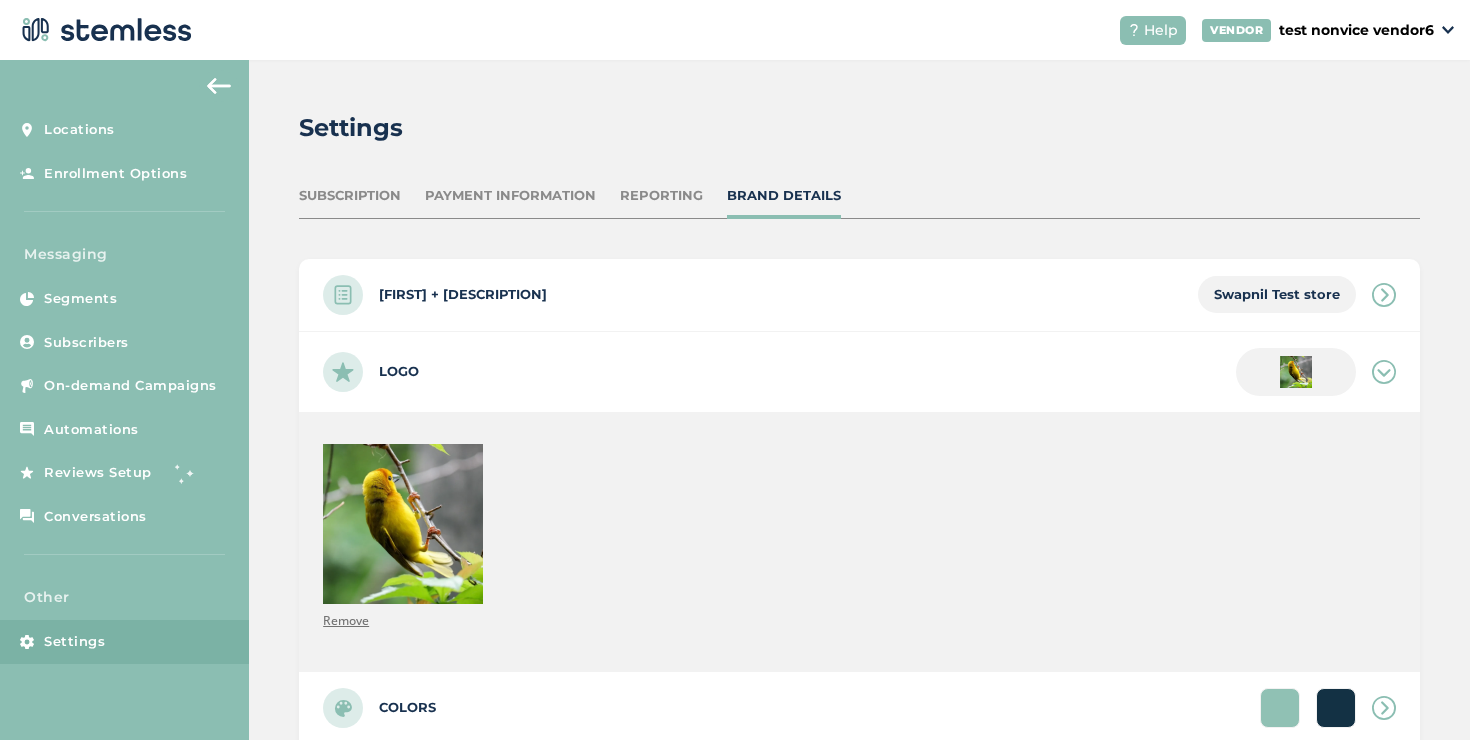 click at bounding box center (403, 524) 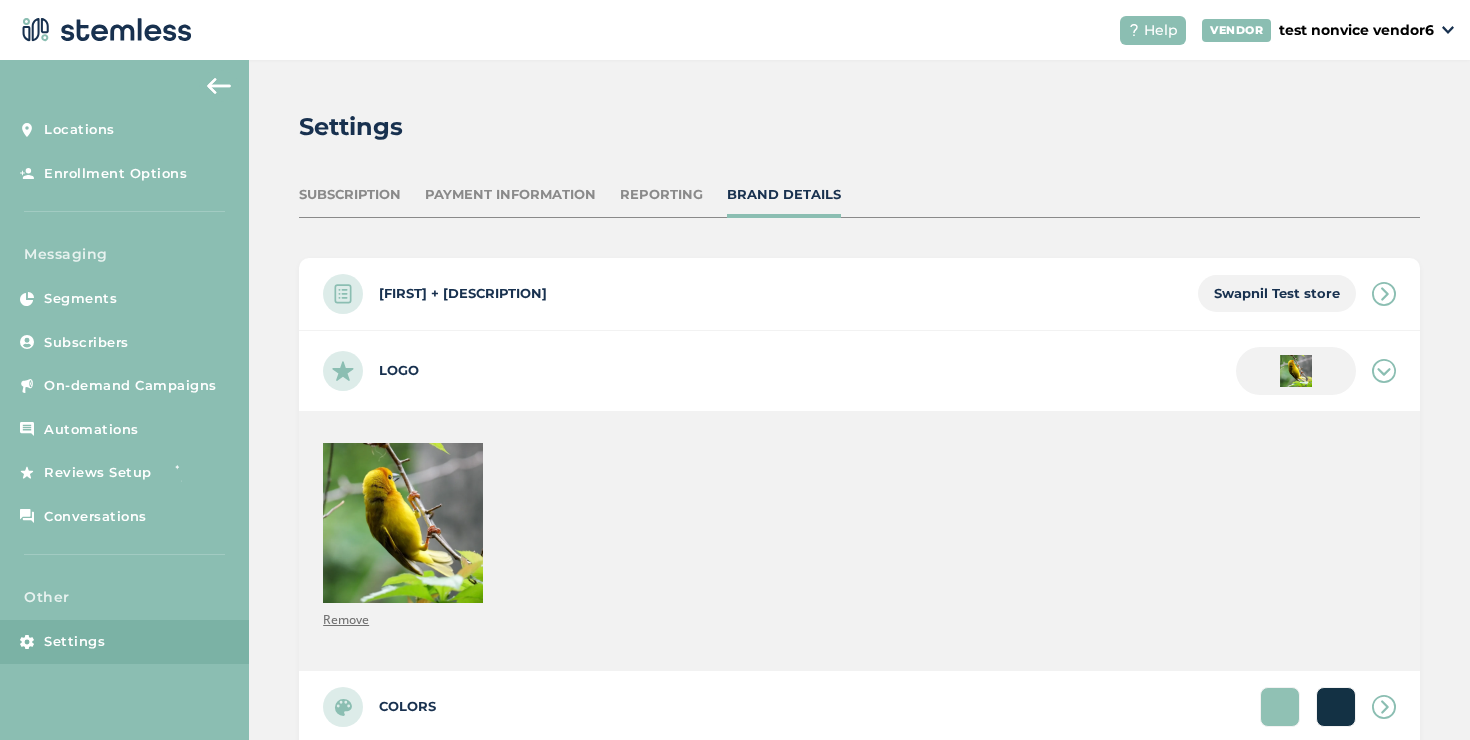scroll, scrollTop: 0, scrollLeft: 0, axis: both 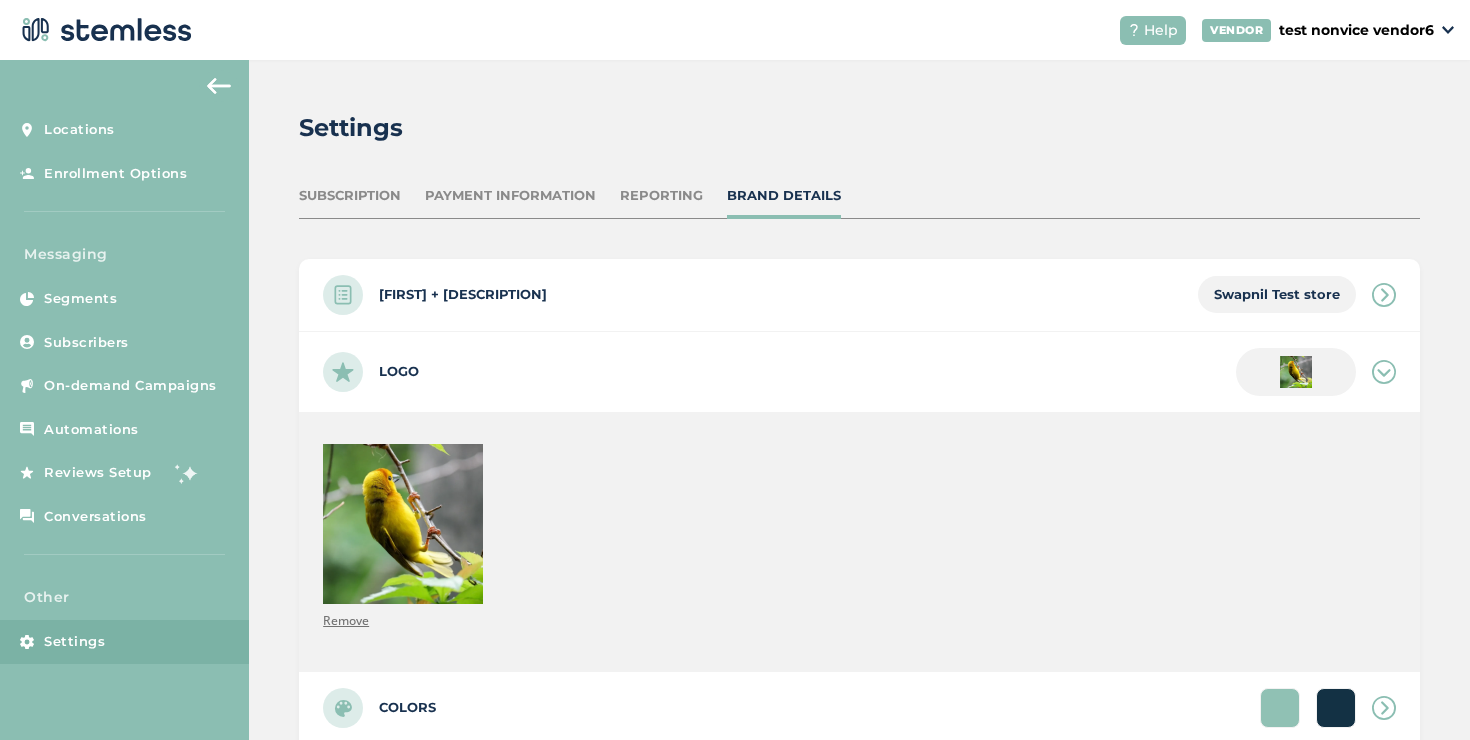 click on "Remove" at bounding box center [346, 621] 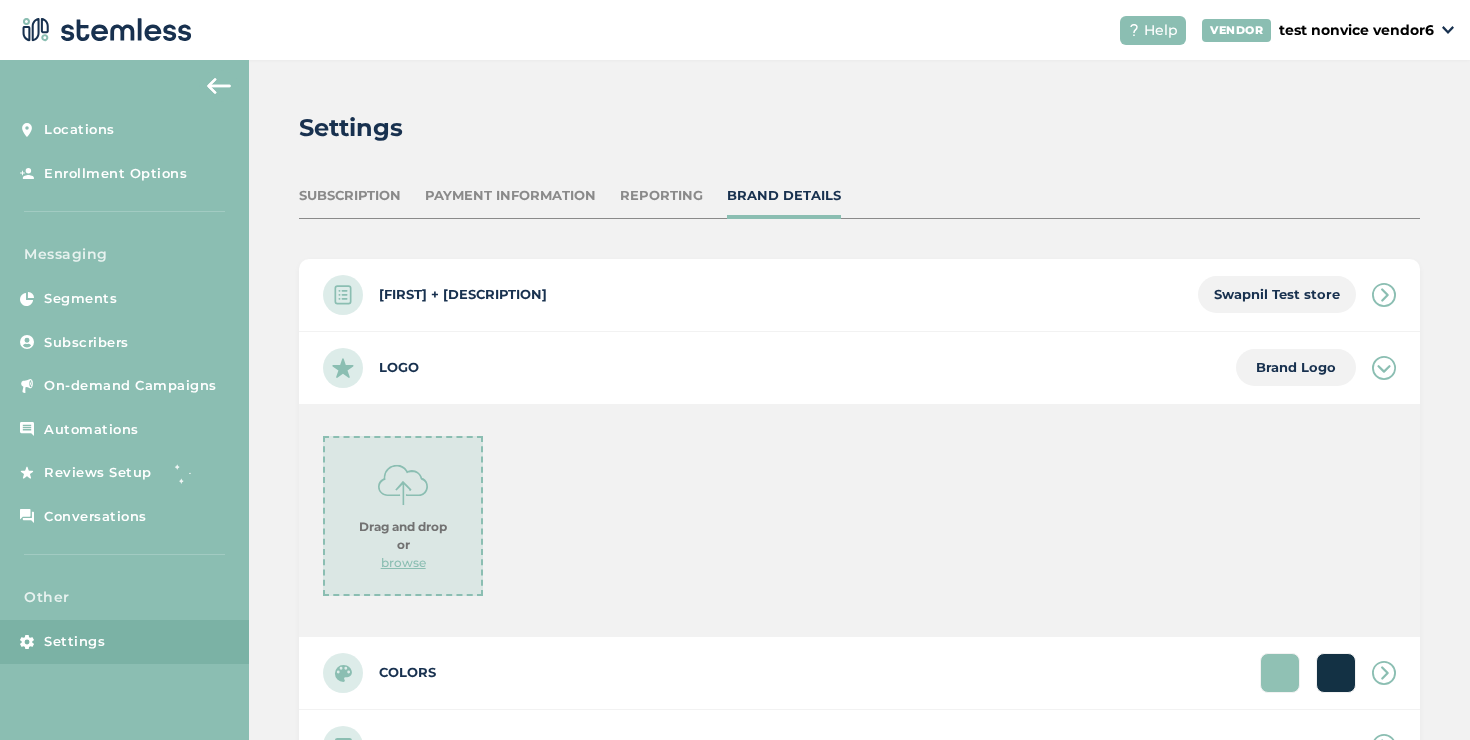 click on "Drag and drop   or   browse" at bounding box center [403, 516] 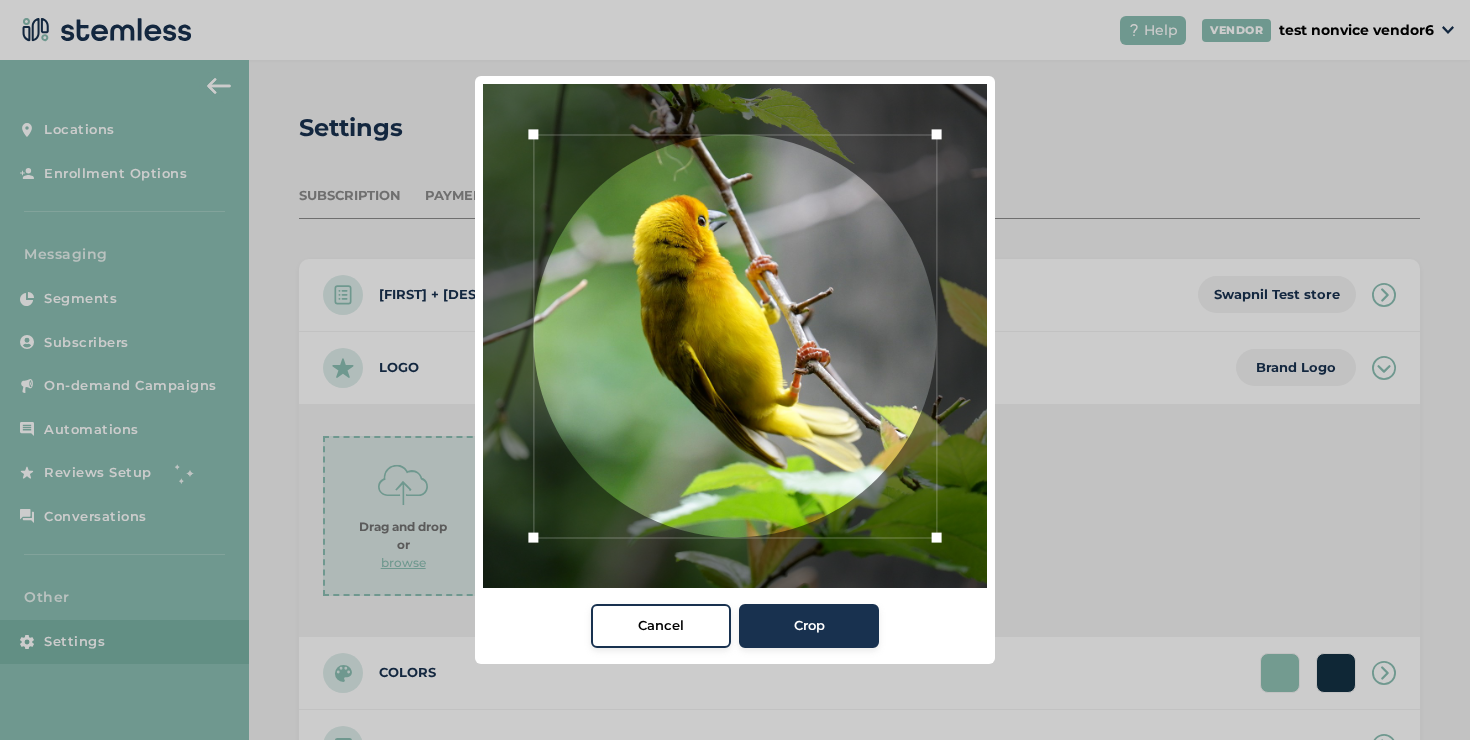 click on "Crop" at bounding box center [809, 626] 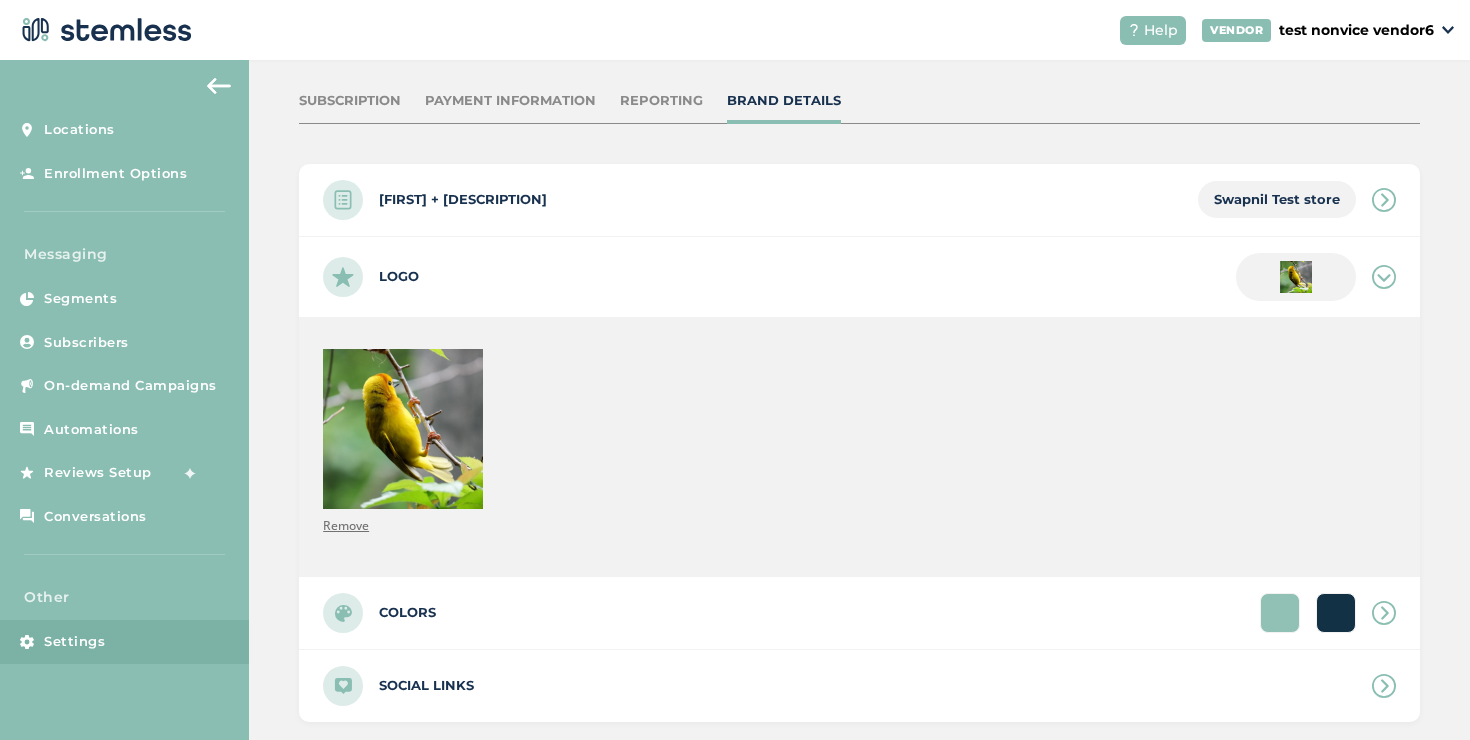 scroll, scrollTop: 363, scrollLeft: 0, axis: vertical 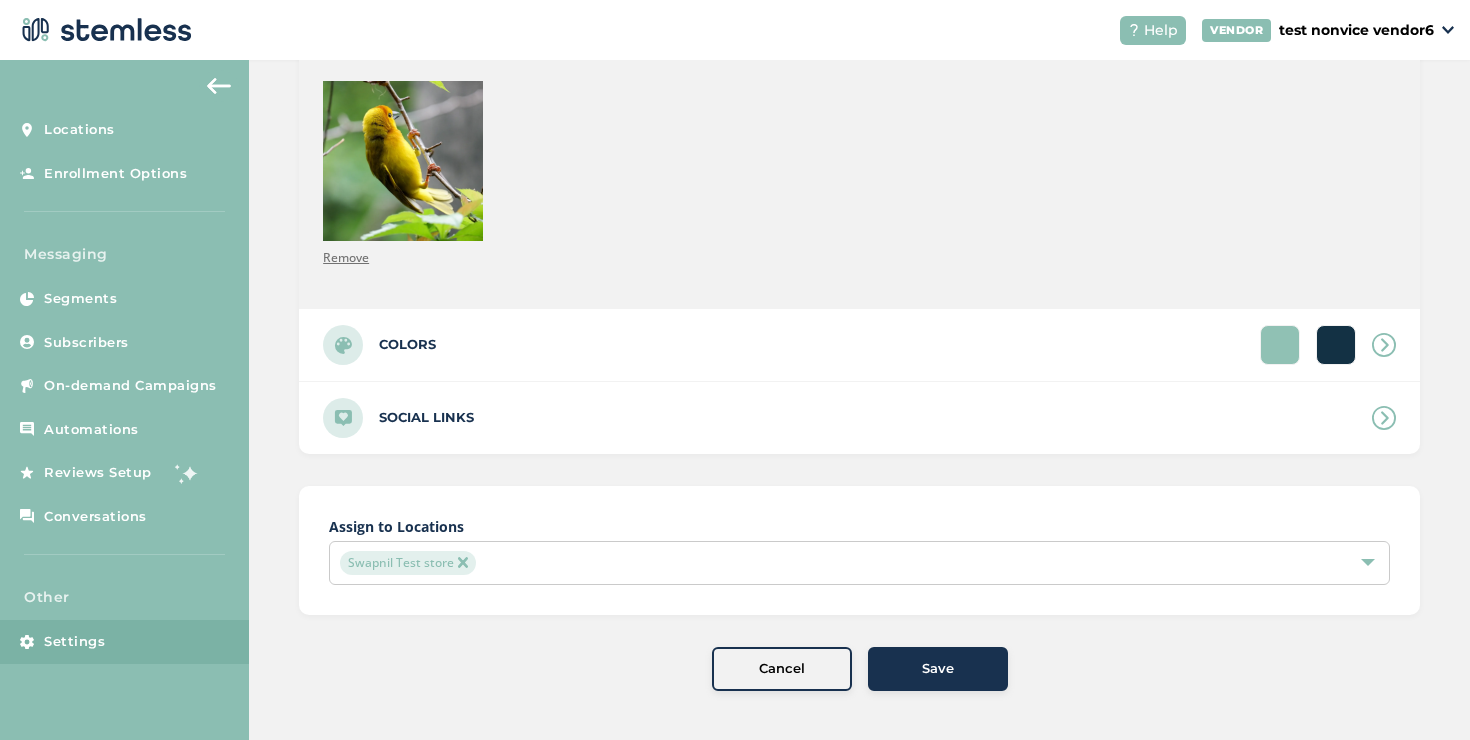 click on "Save" at bounding box center (938, 669) 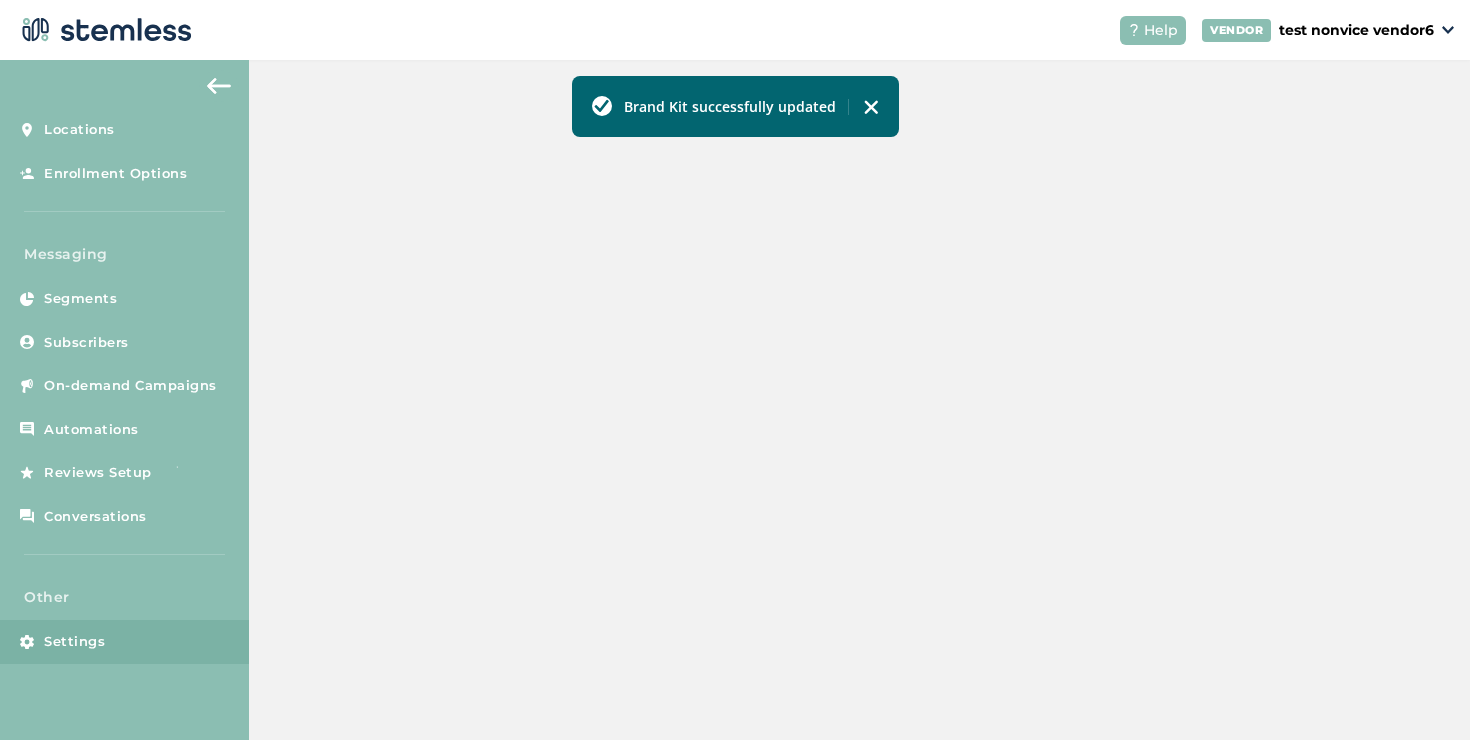 scroll, scrollTop: 0, scrollLeft: 0, axis: both 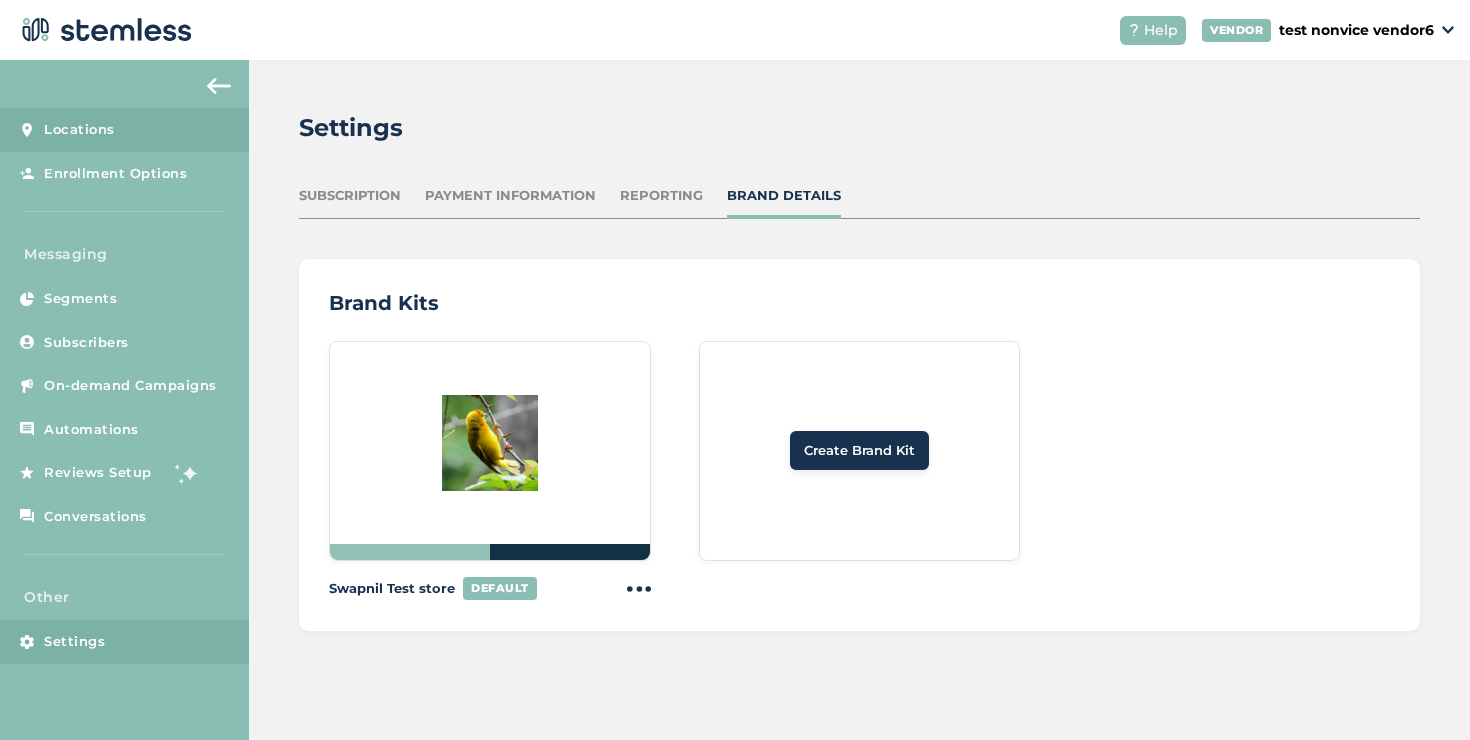 click on "Locations" at bounding box center (124, 130) 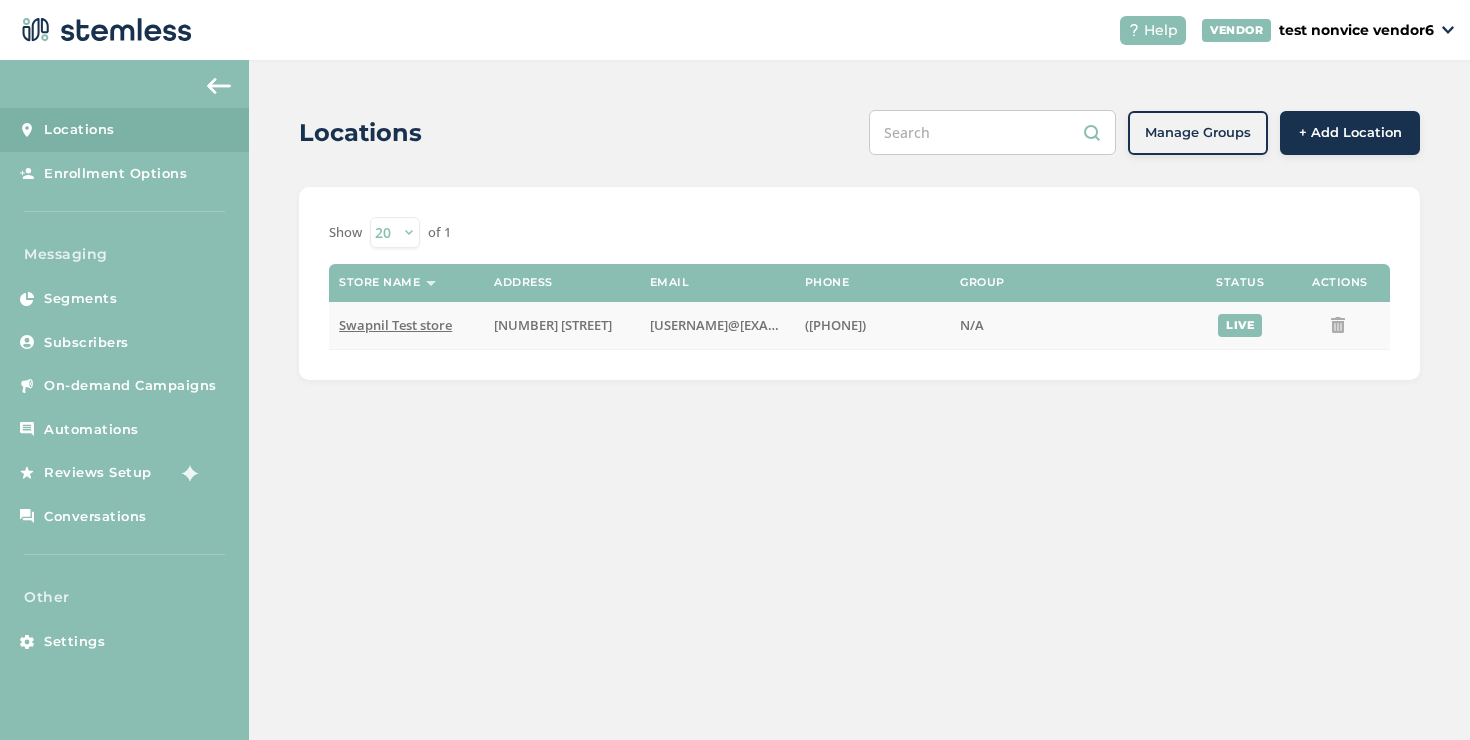 click on "Swapnil Test store" at bounding box center [395, 325] 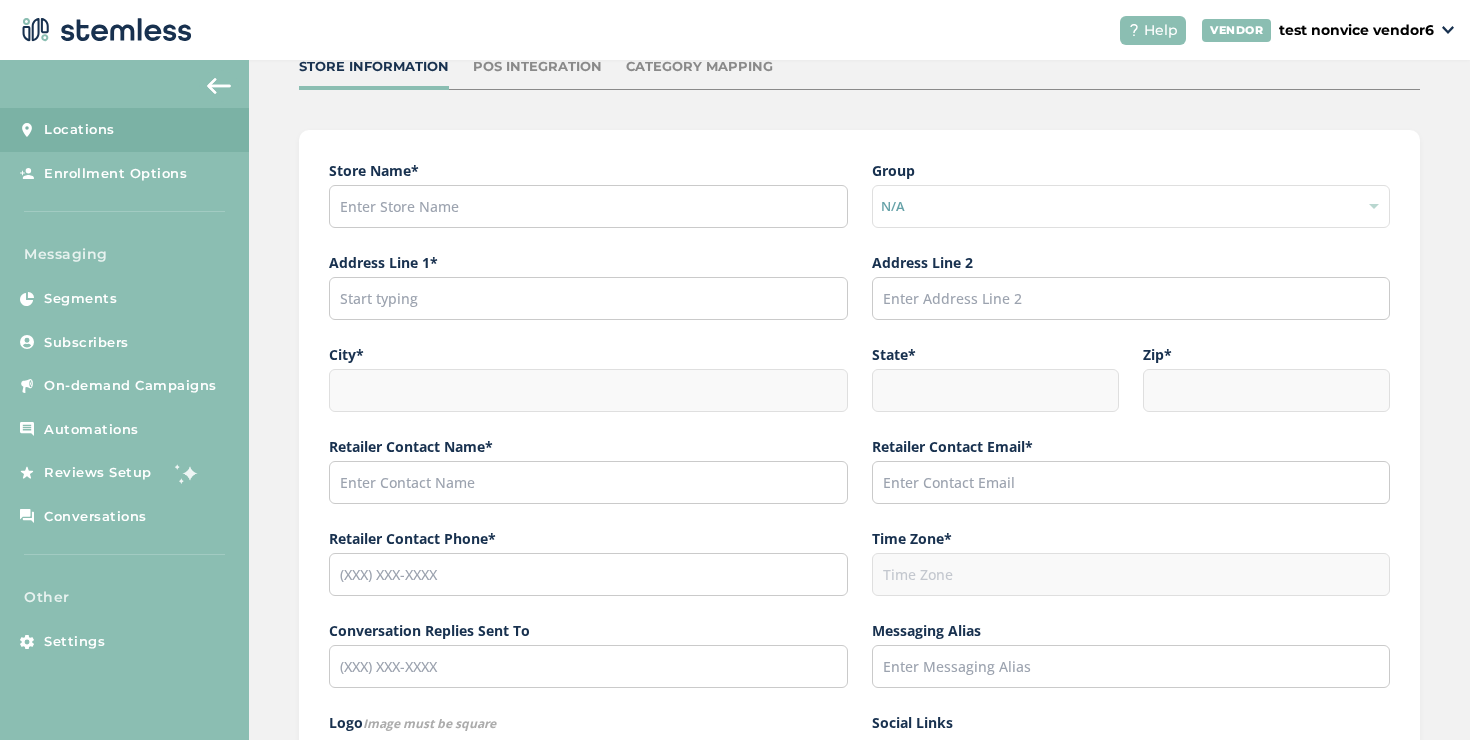 type on "Swapnil Test store" 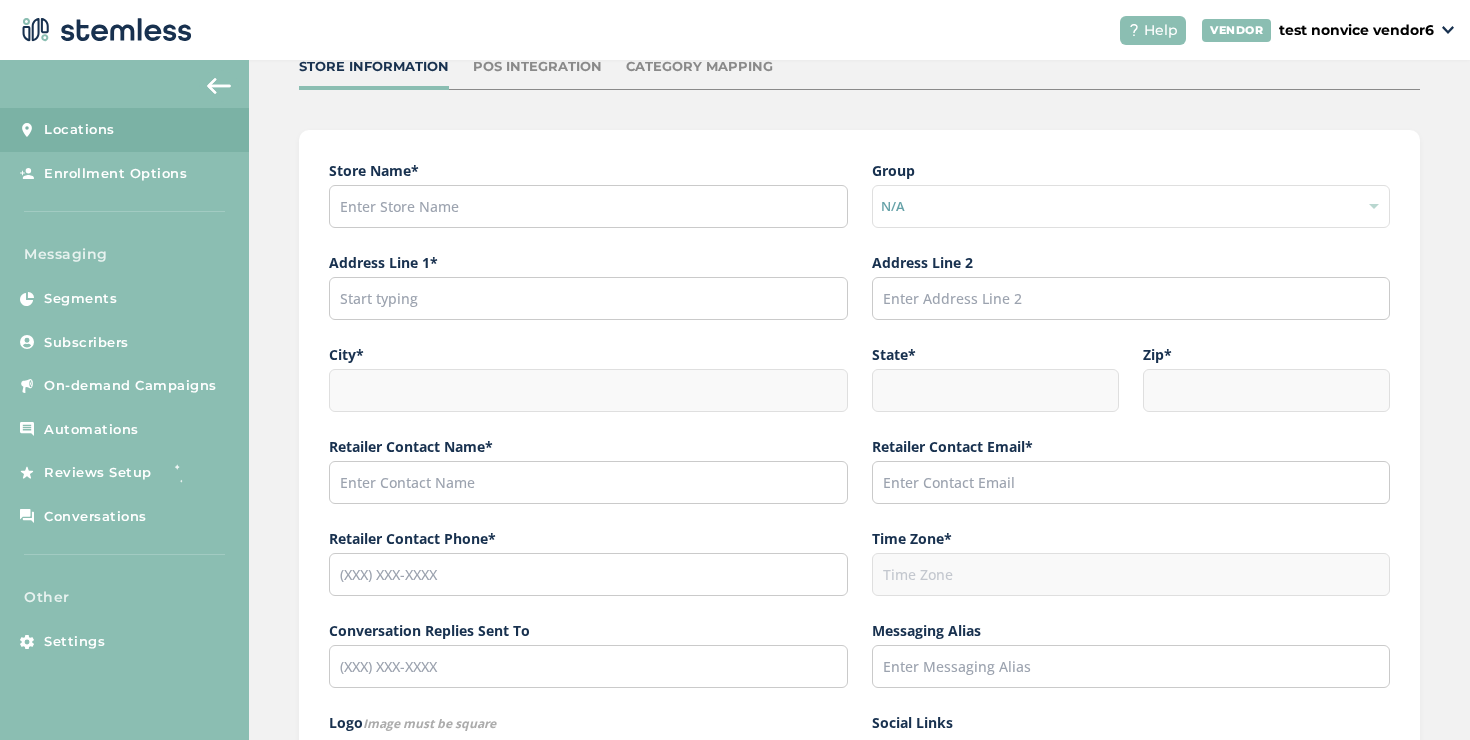 type on "[STATE]" 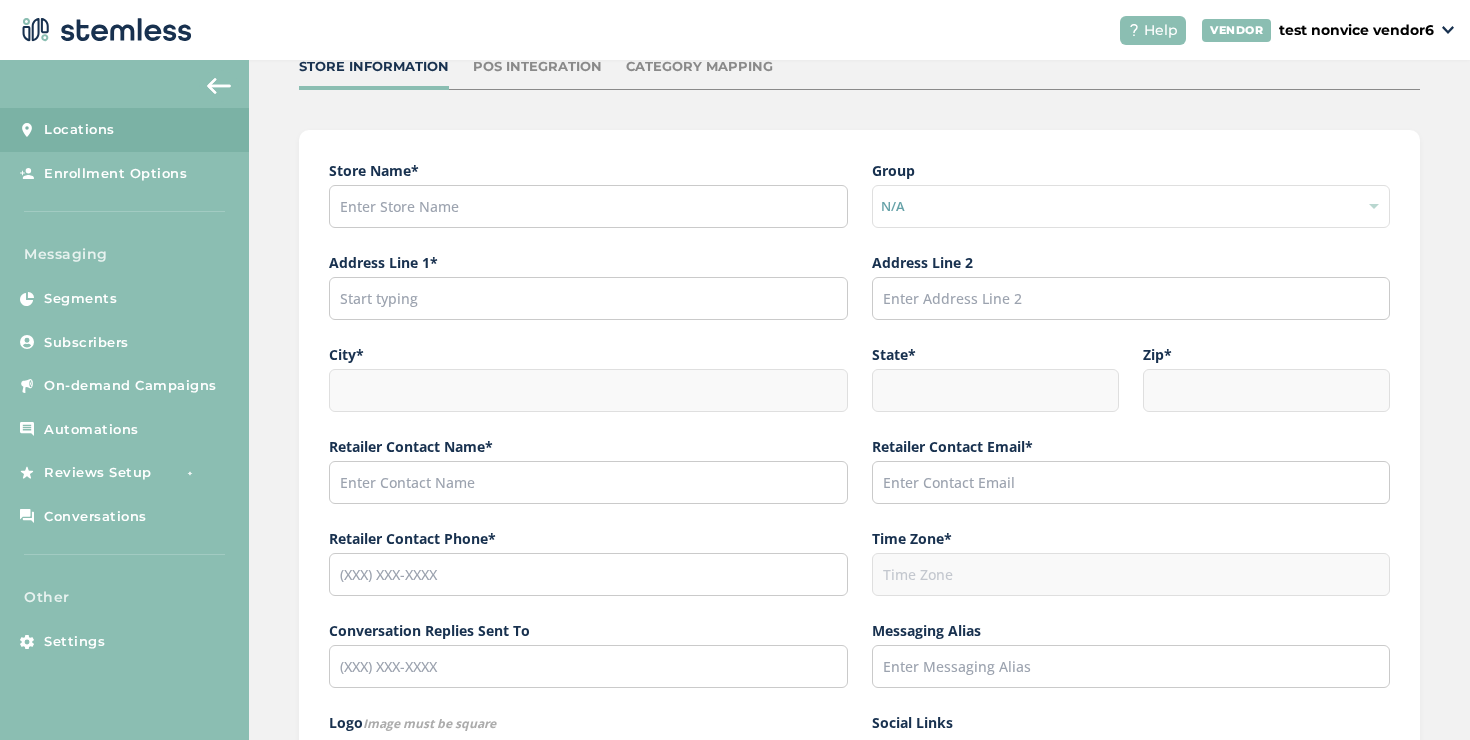 type on "[POSTAL_CODE]" 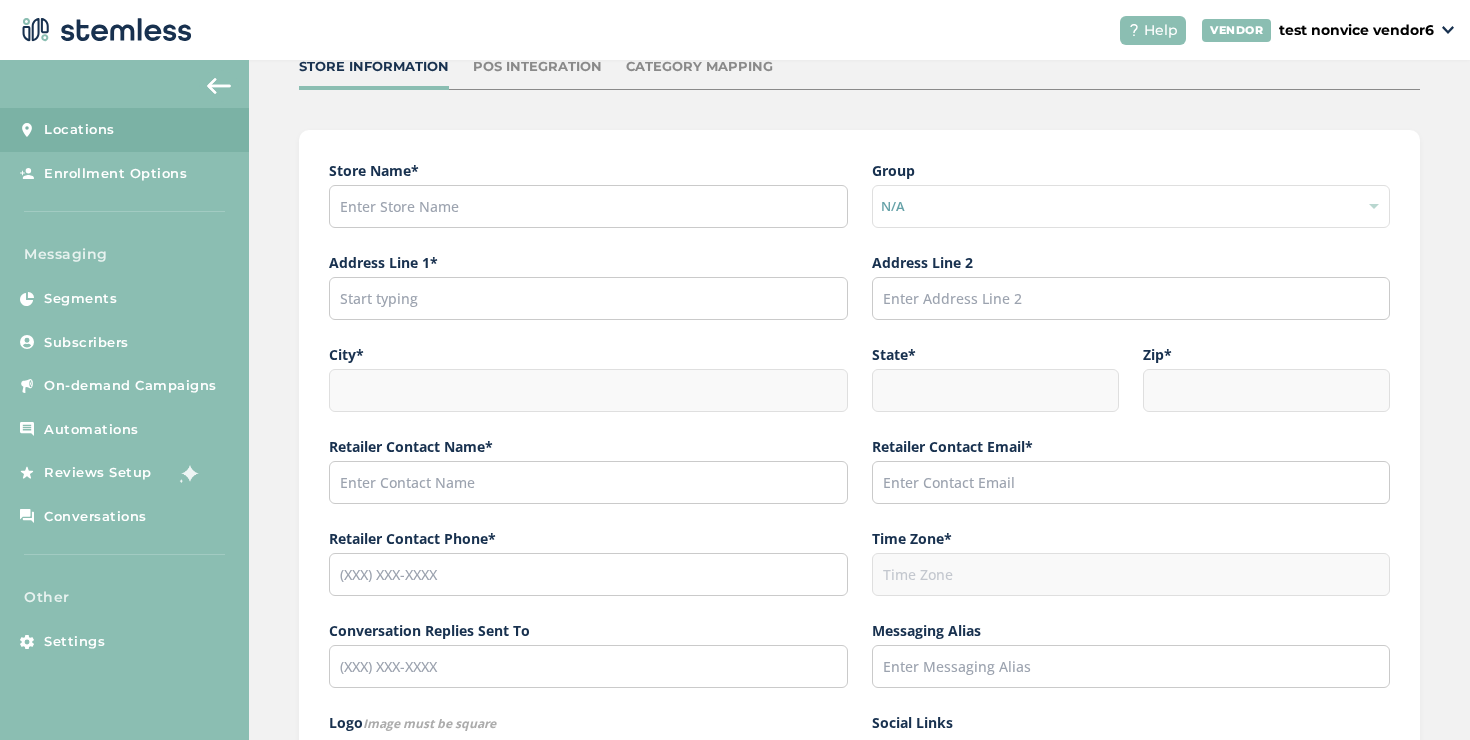 type on "[FIRST]" 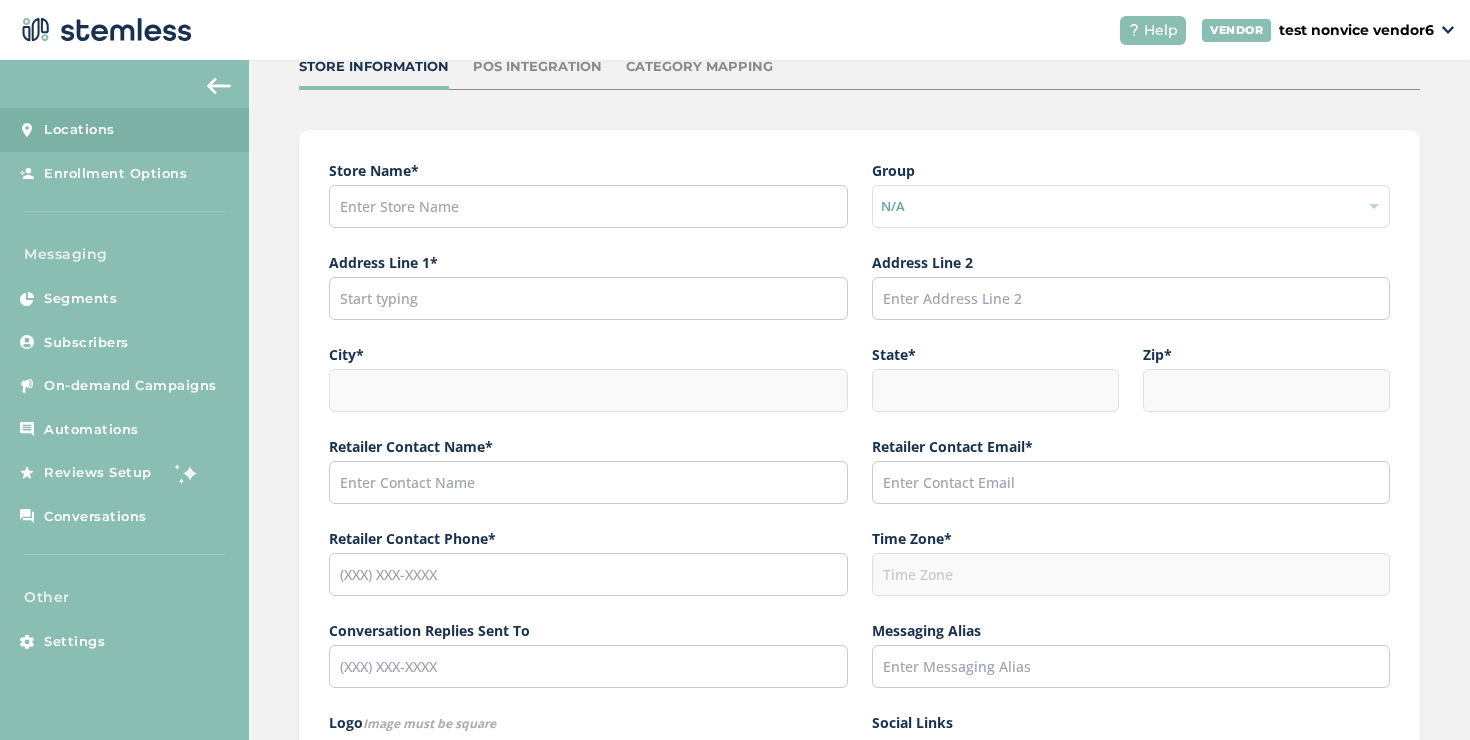 type on "[USERNAME]@[EXAMPLE].com" 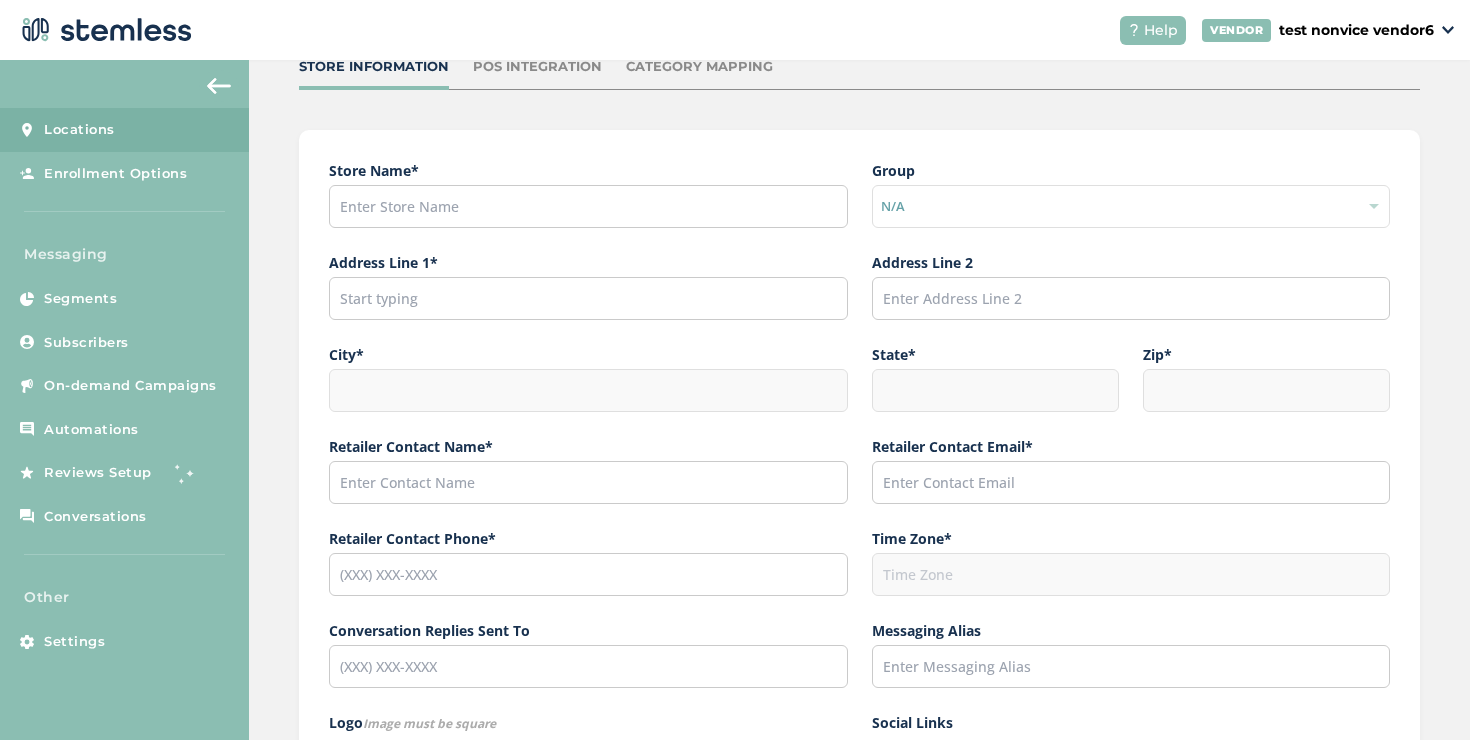 type on "([PHONE])" 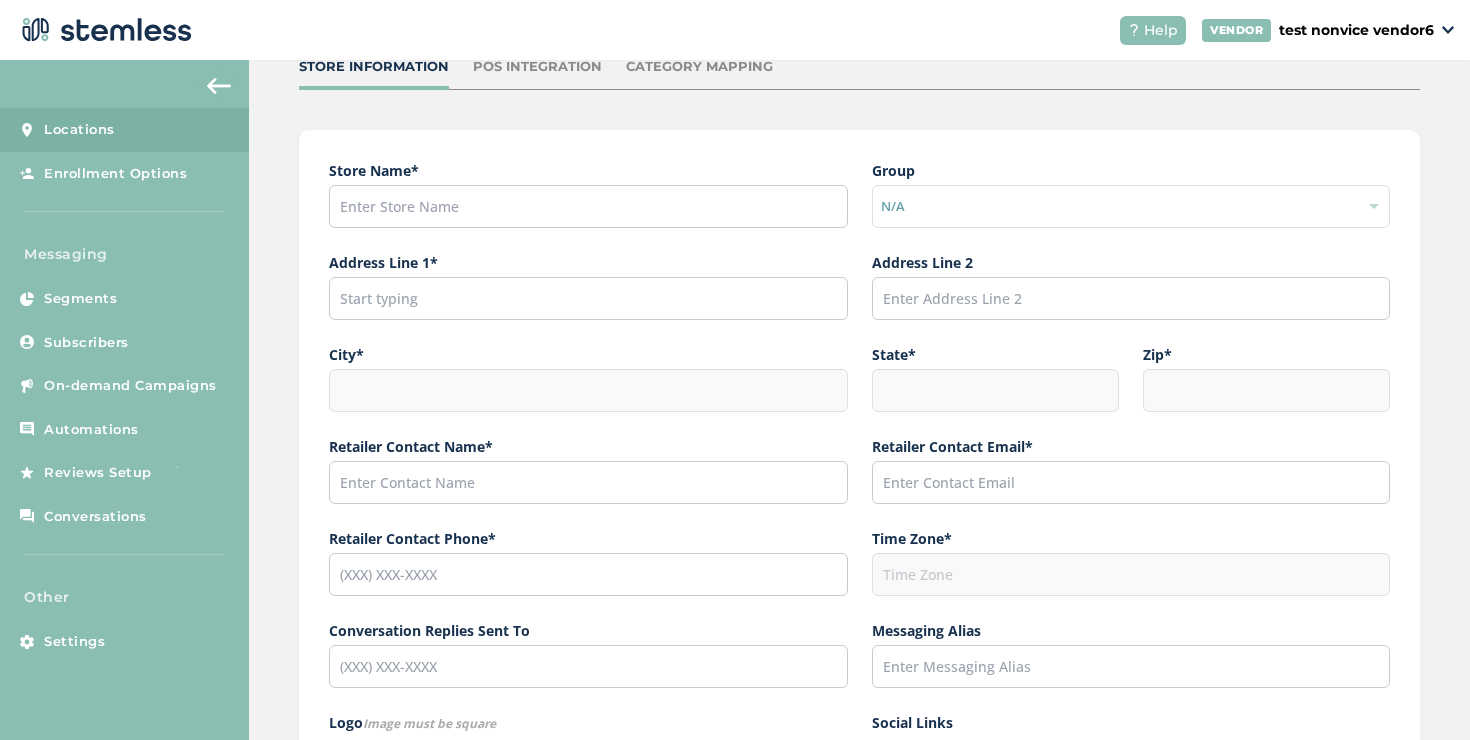type on "Swapnil Test store" 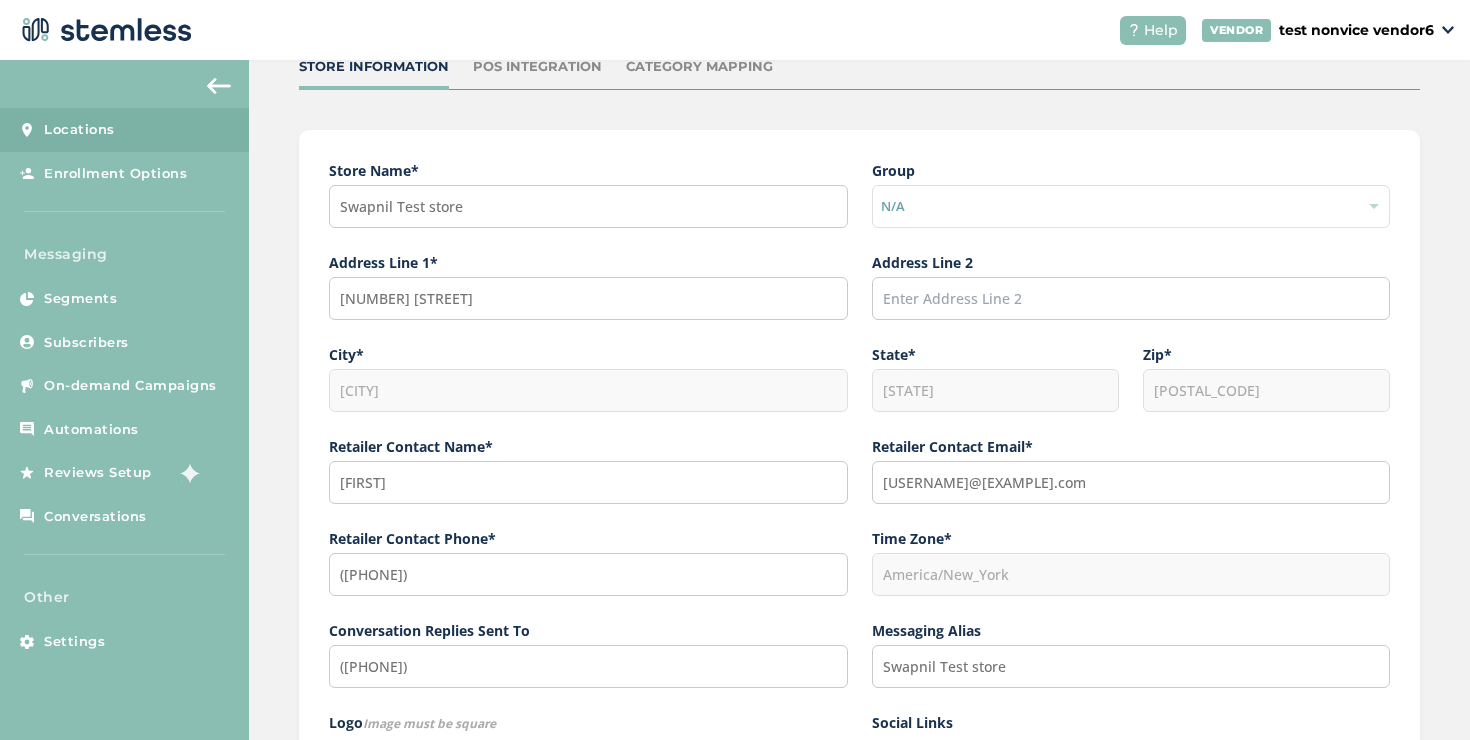 scroll, scrollTop: 580, scrollLeft: 0, axis: vertical 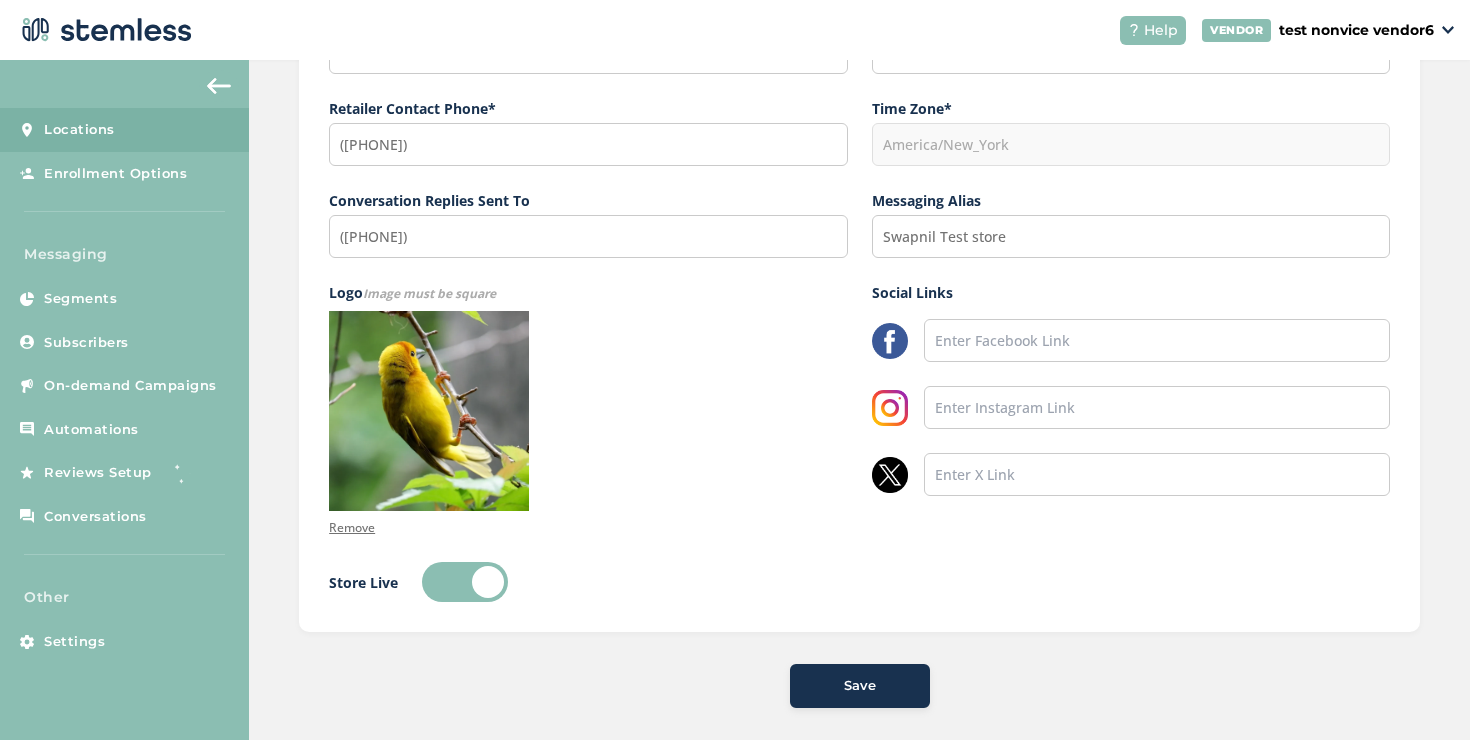 click at bounding box center [429, 411] 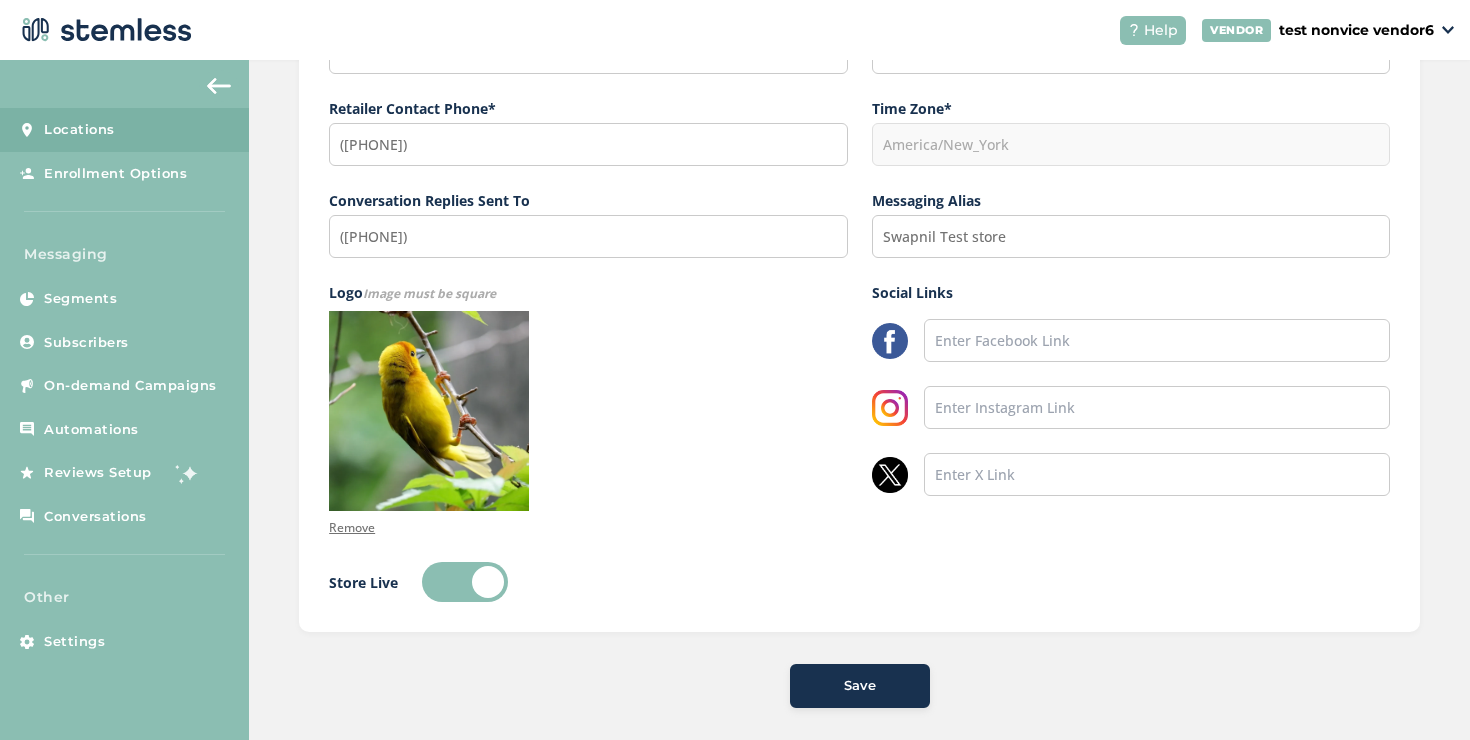 click on "Remove" at bounding box center [352, 528] 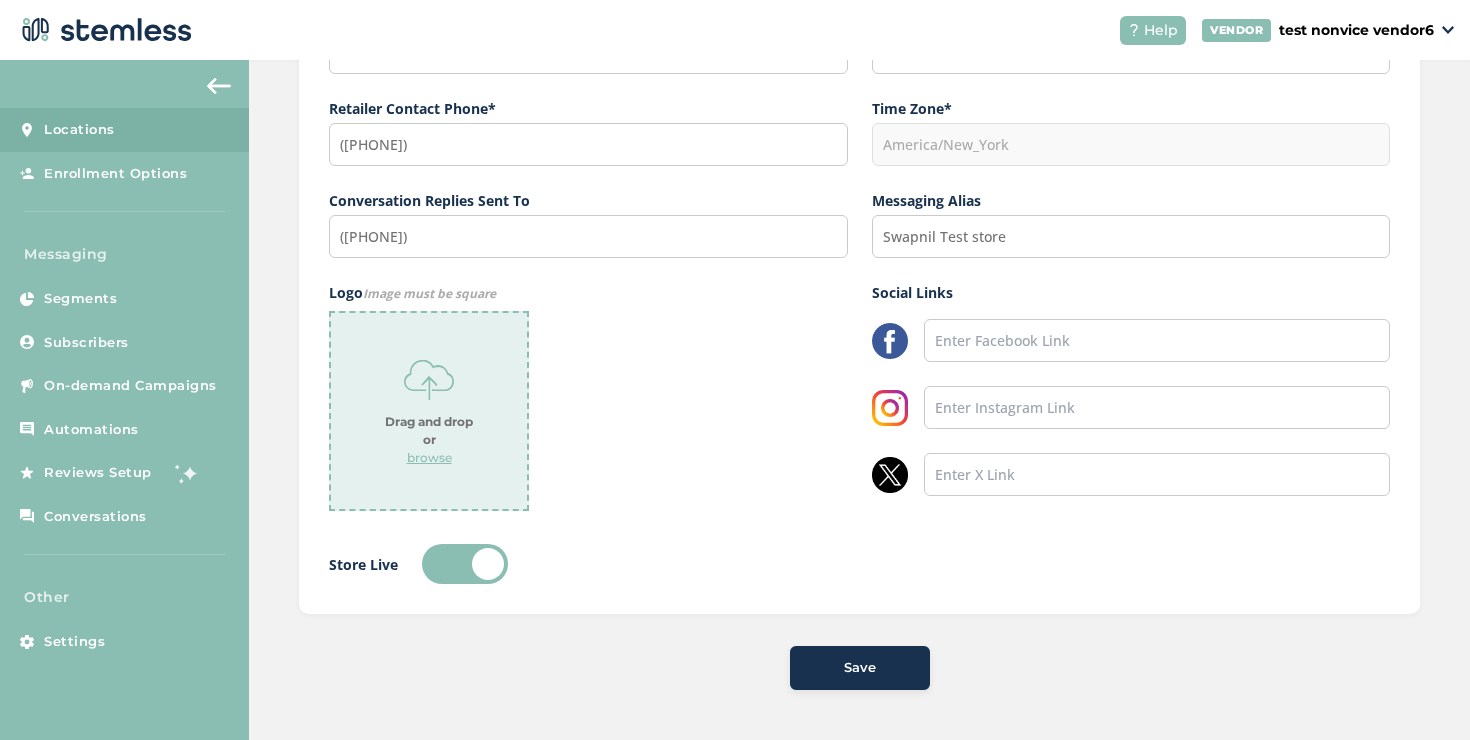 click on "Drag and drop   or   browse" at bounding box center (429, 411) 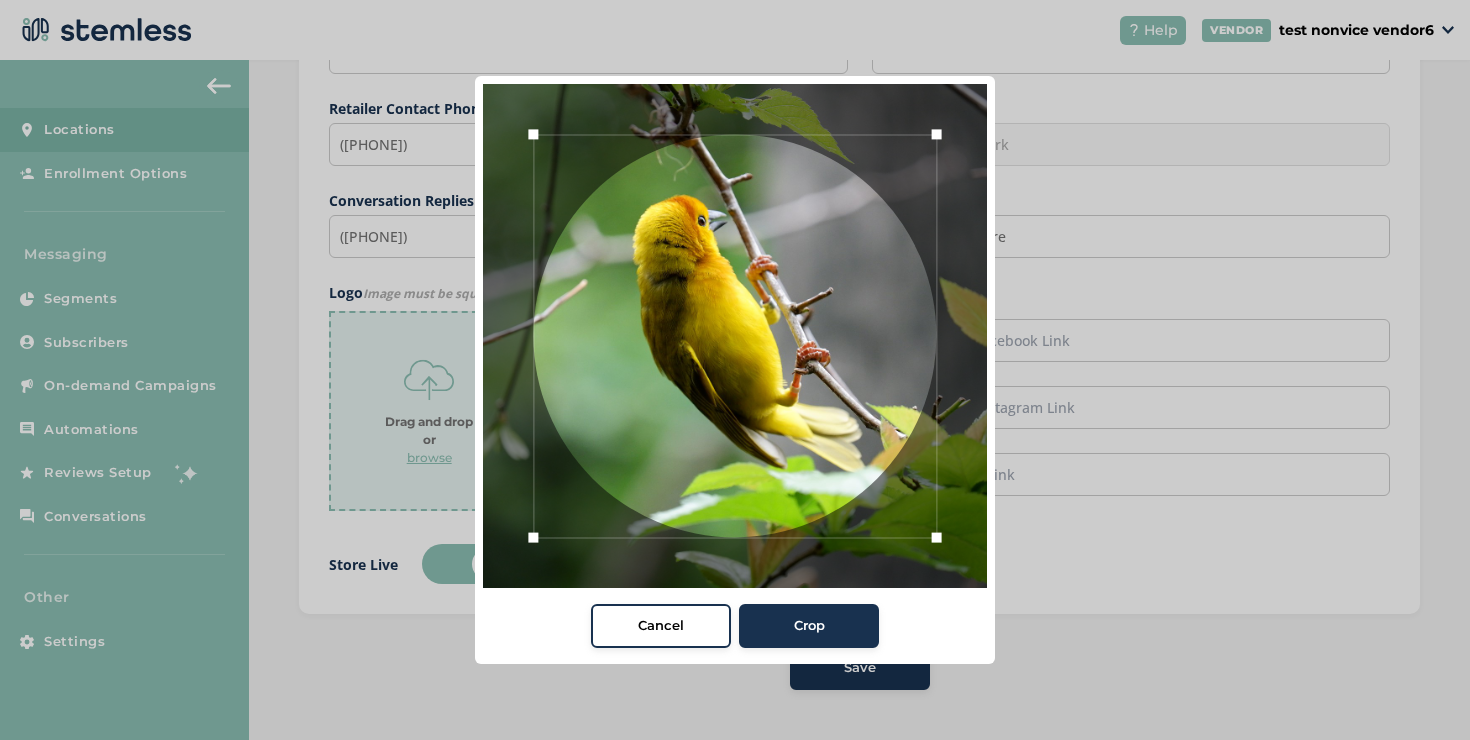 click on "Crop" at bounding box center [809, 626] 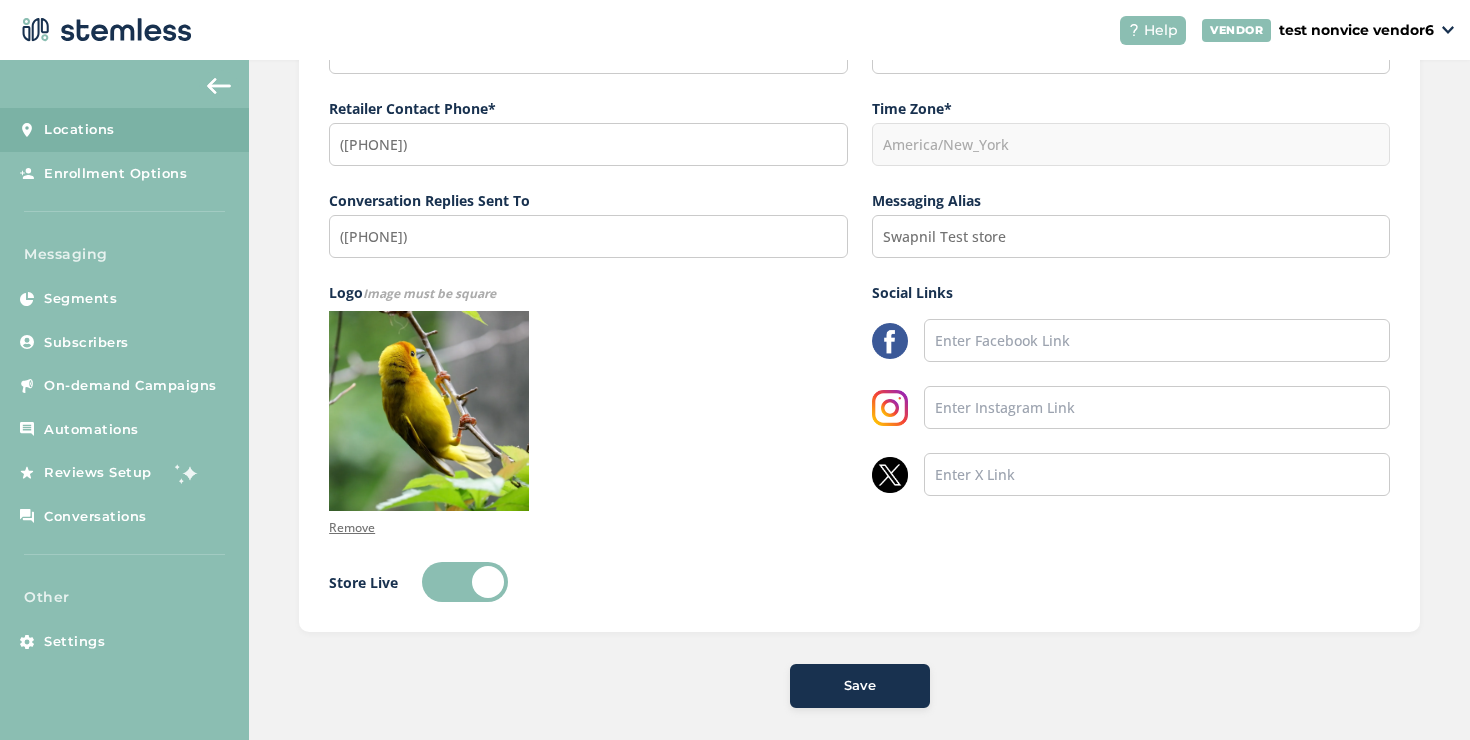 click on "Save" at bounding box center (860, 686) 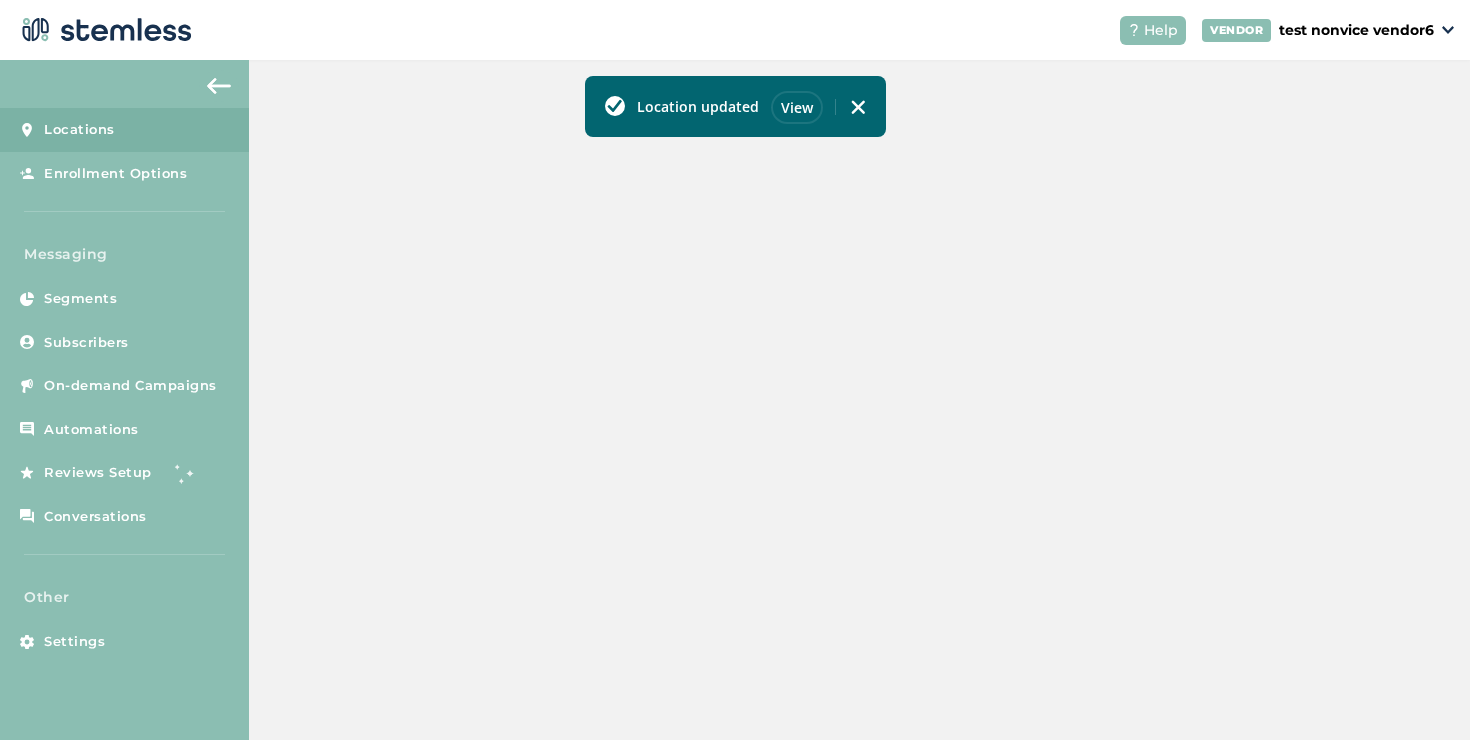 scroll, scrollTop: 0, scrollLeft: 0, axis: both 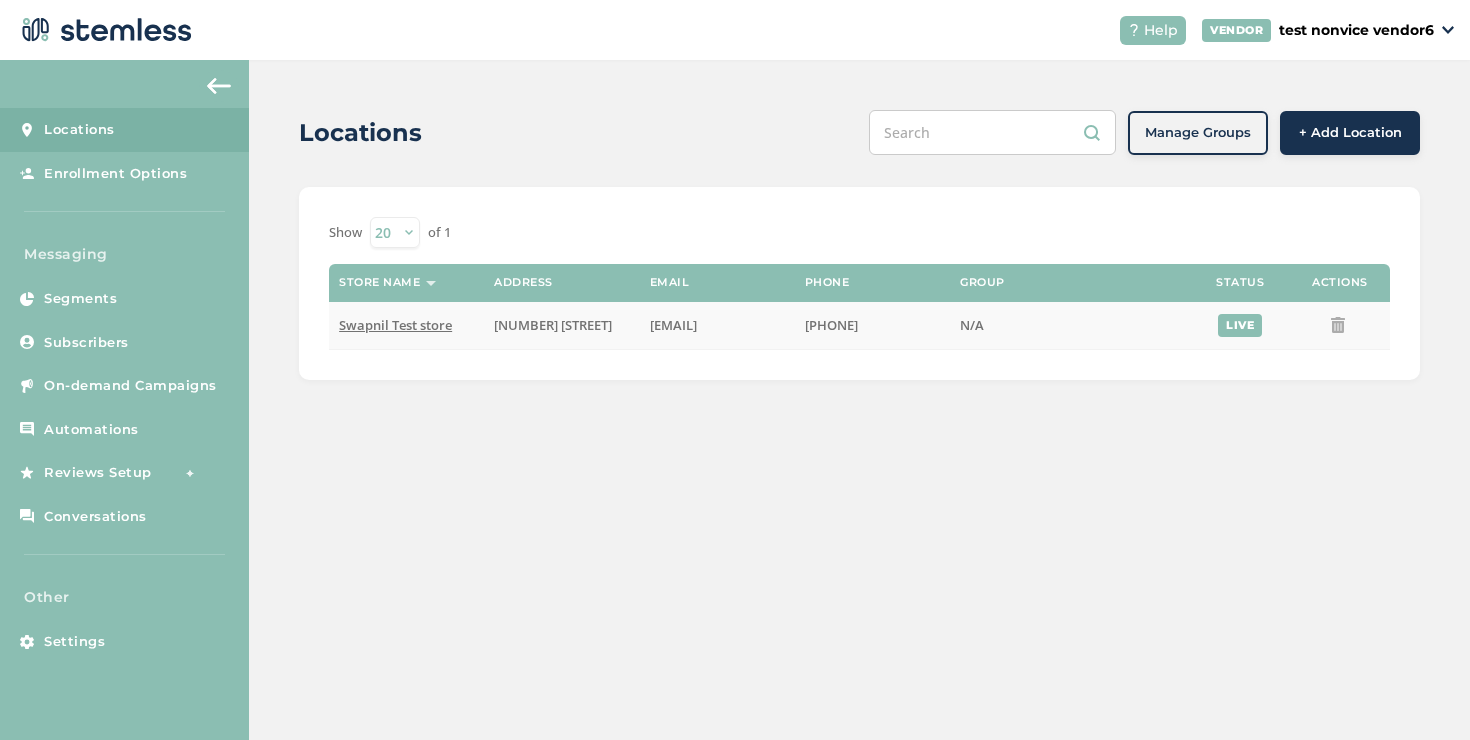click on "Swapnil Test store" at bounding box center (395, 325) 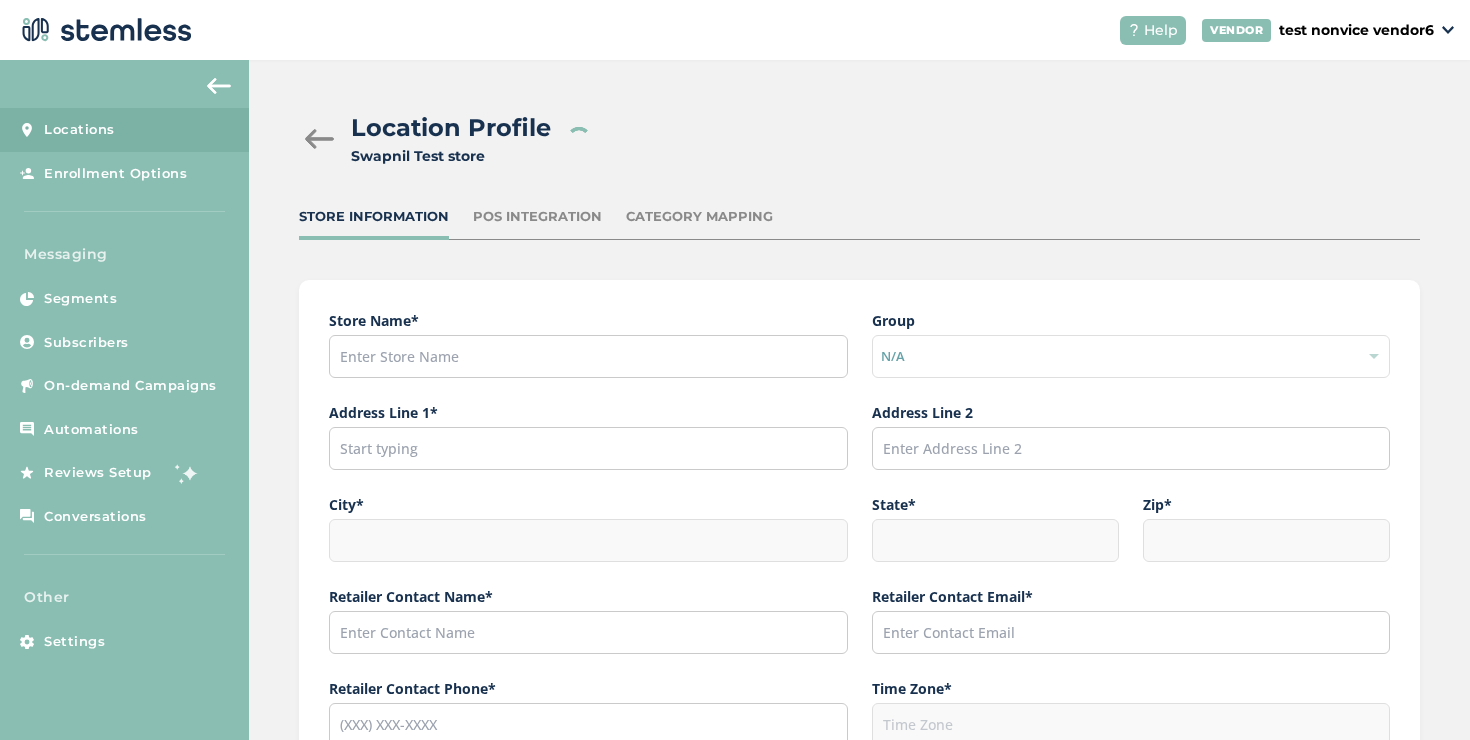 type on "[PHONE]" 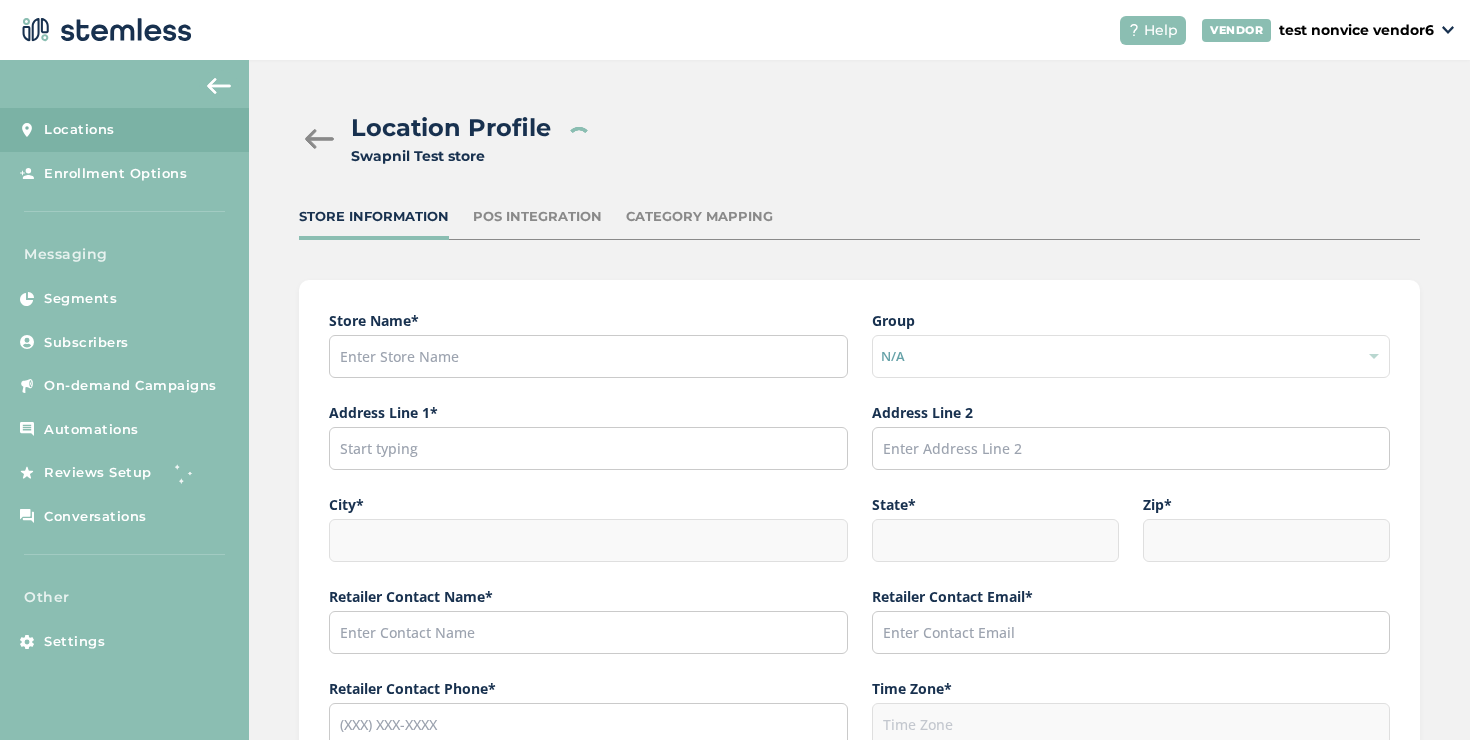 type on "Swapnil Test store" 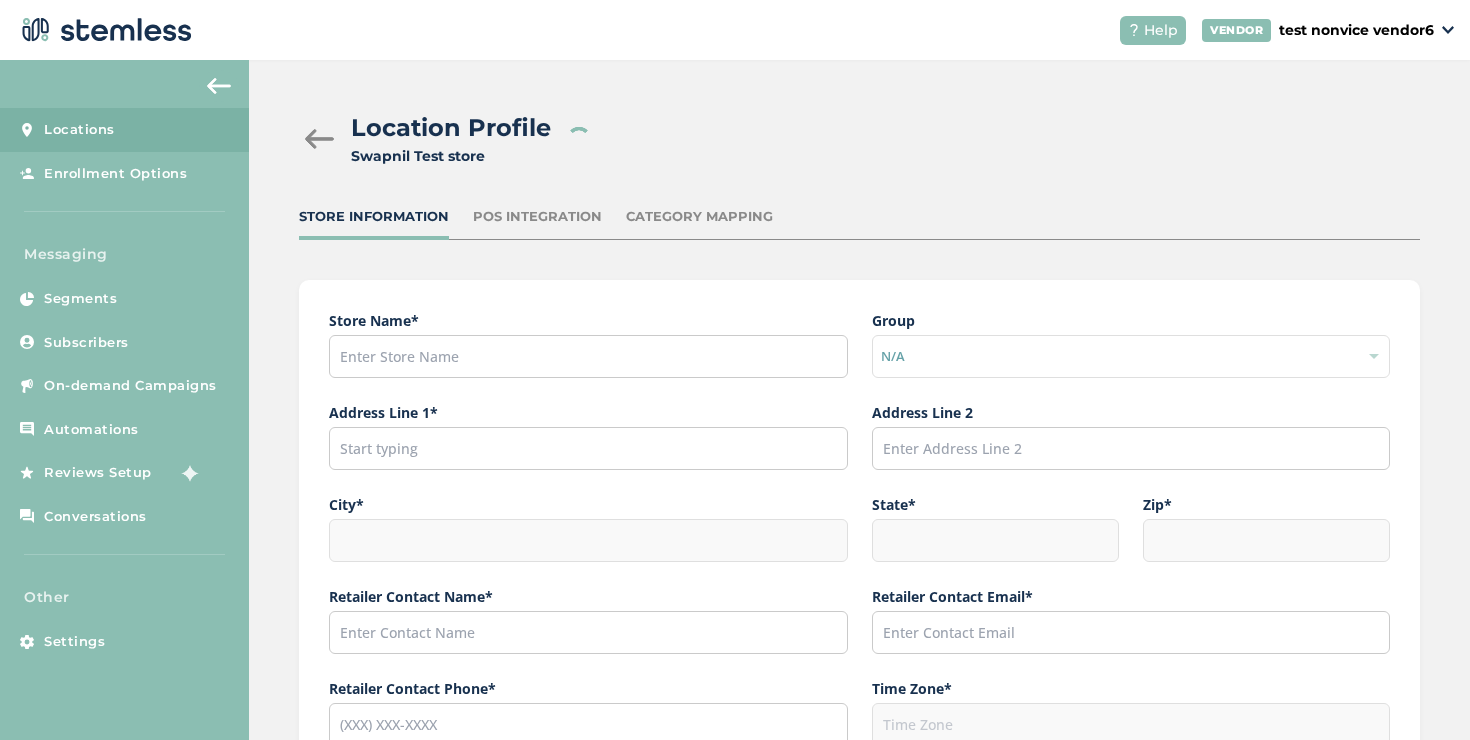 type on "[NUMBER] [STREET]" 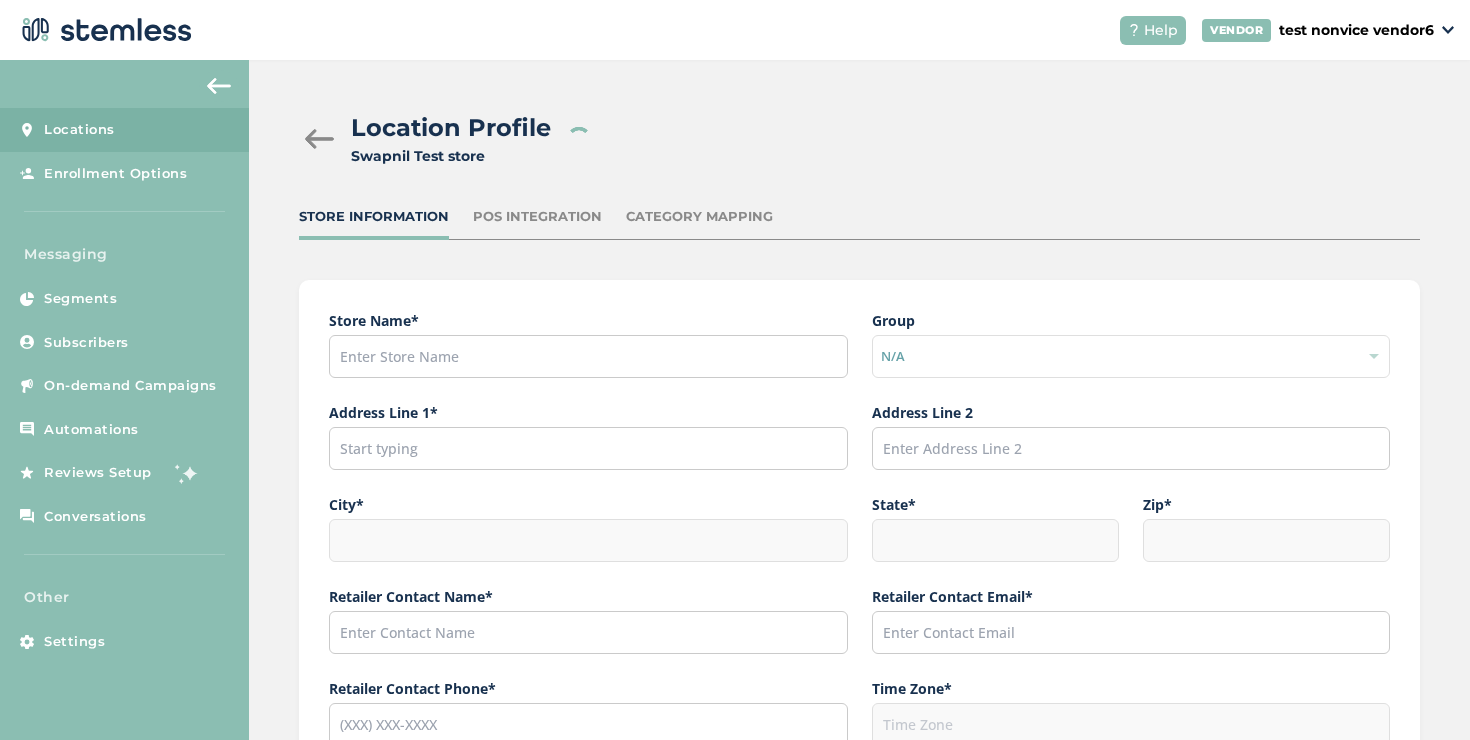 type on "[CITY]" 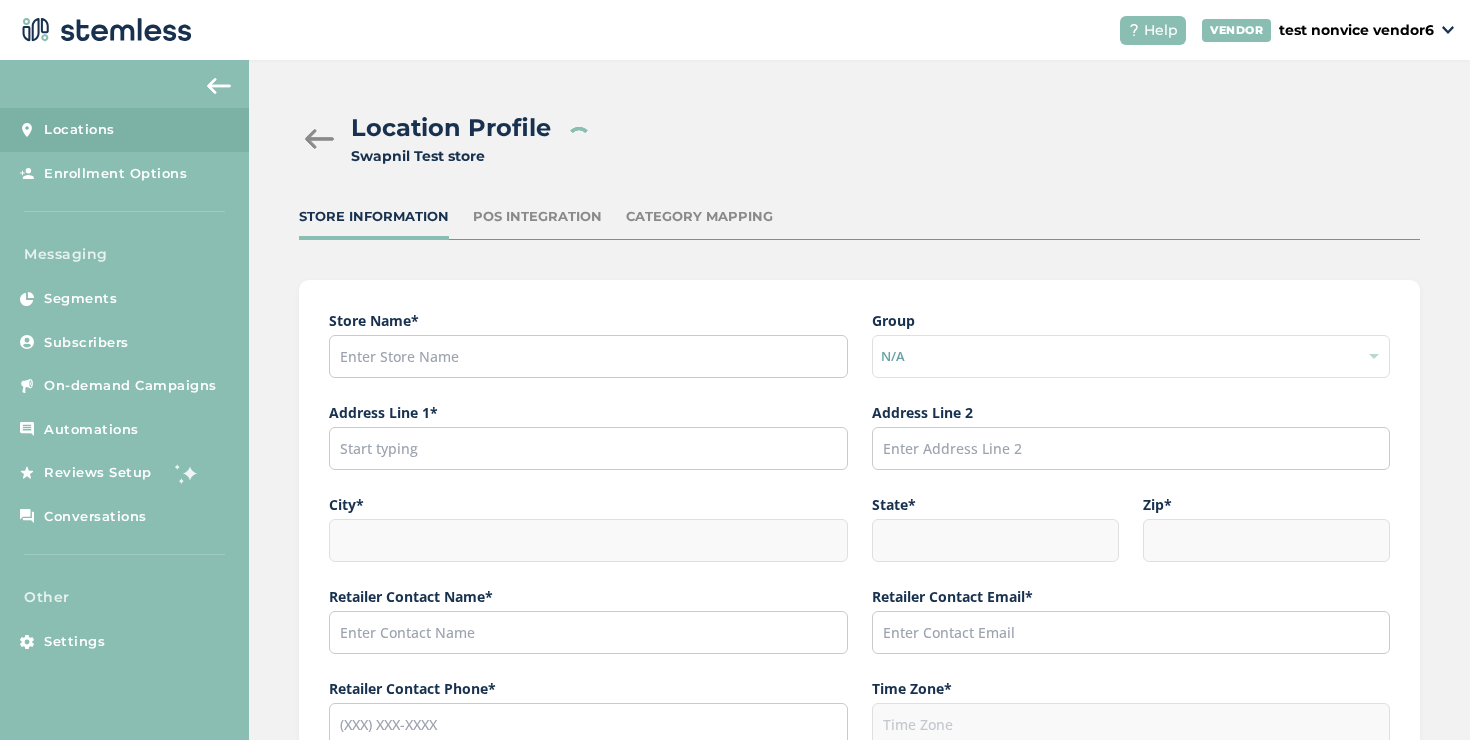 type on "[STATE]" 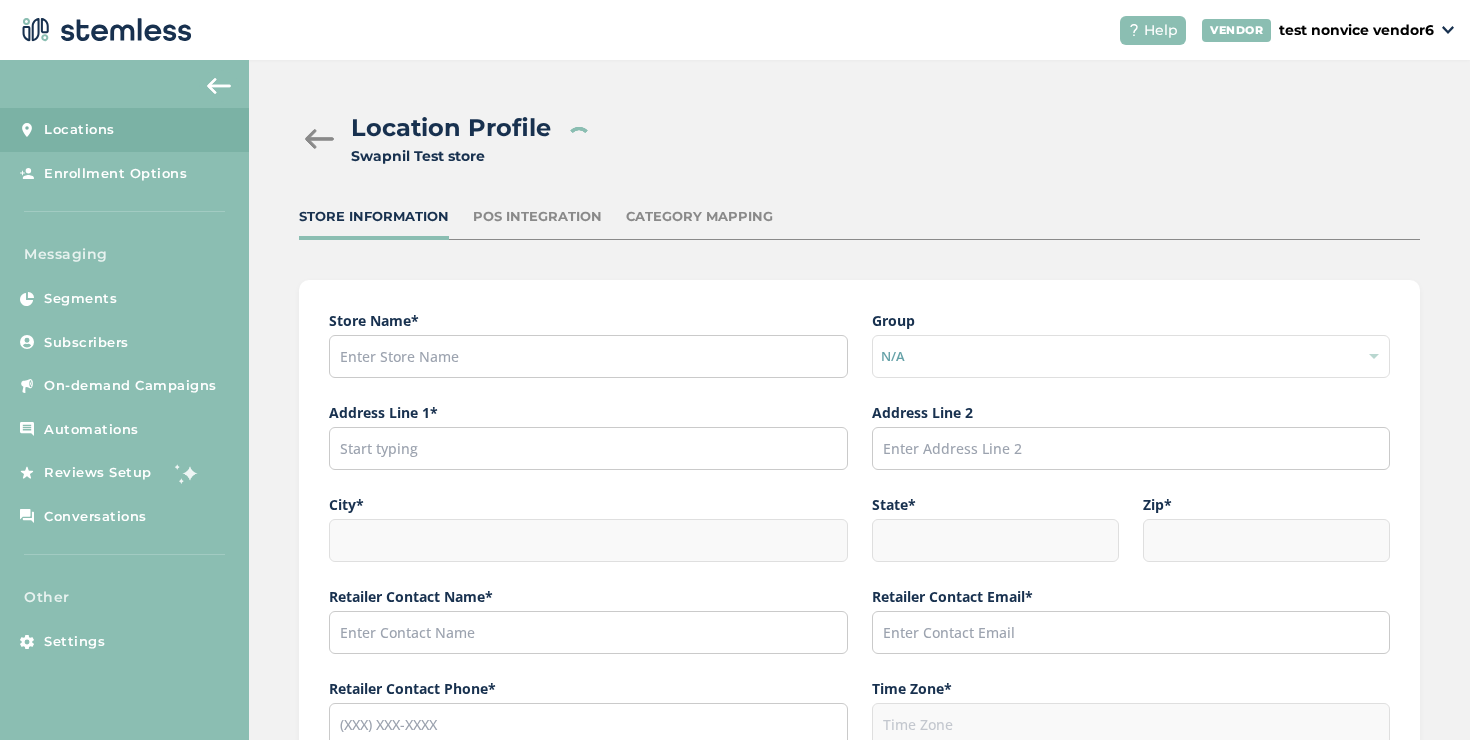type on "[POSTAL_CODE]" 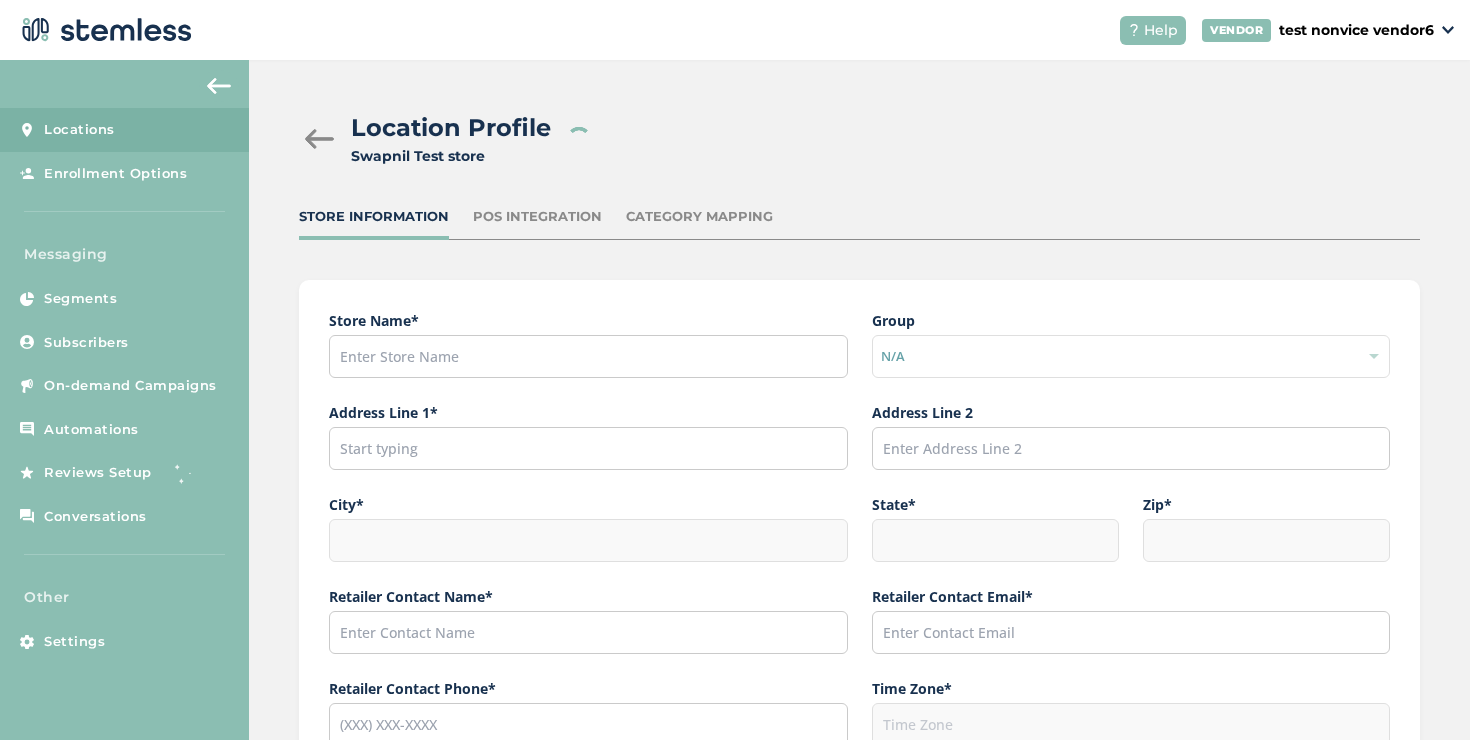 type on "[EMAIL]" 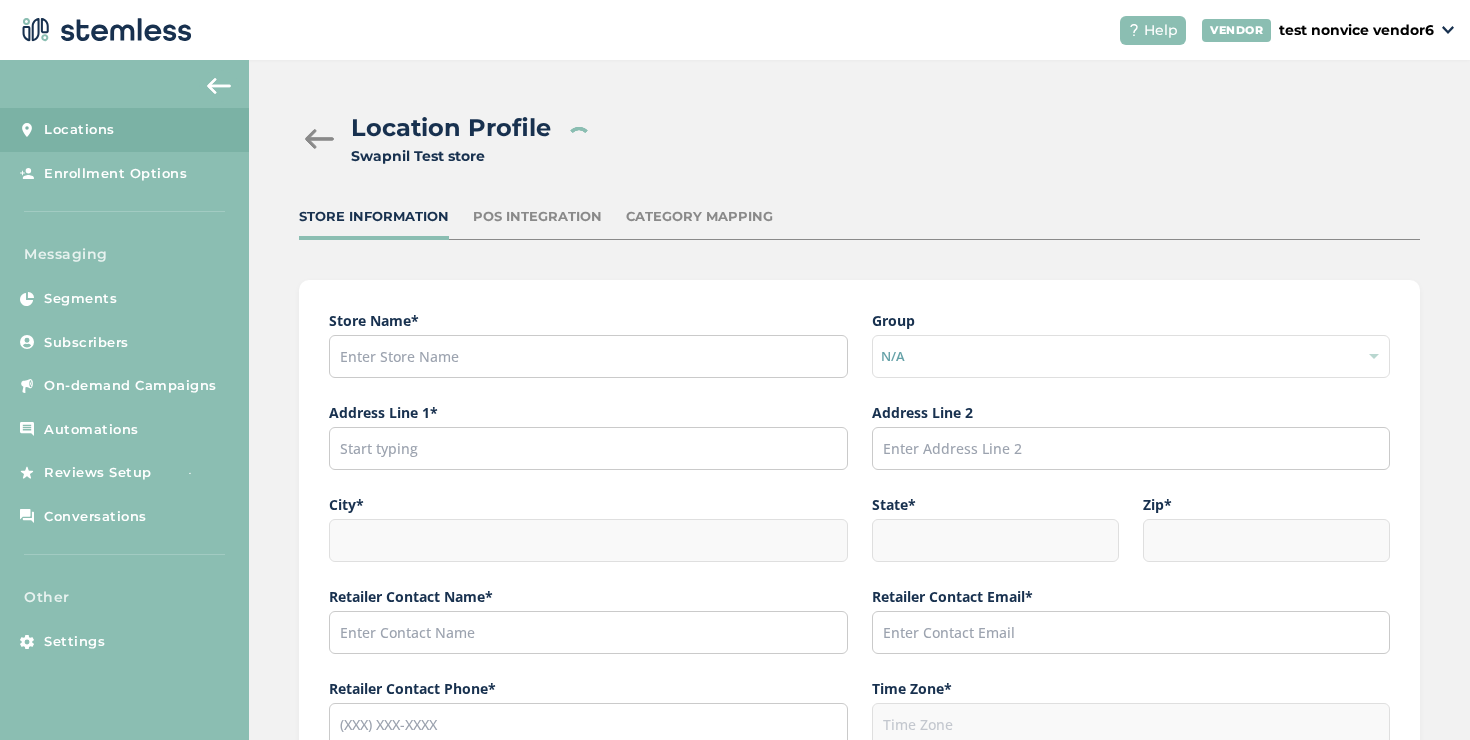 type on "[PHONE]" 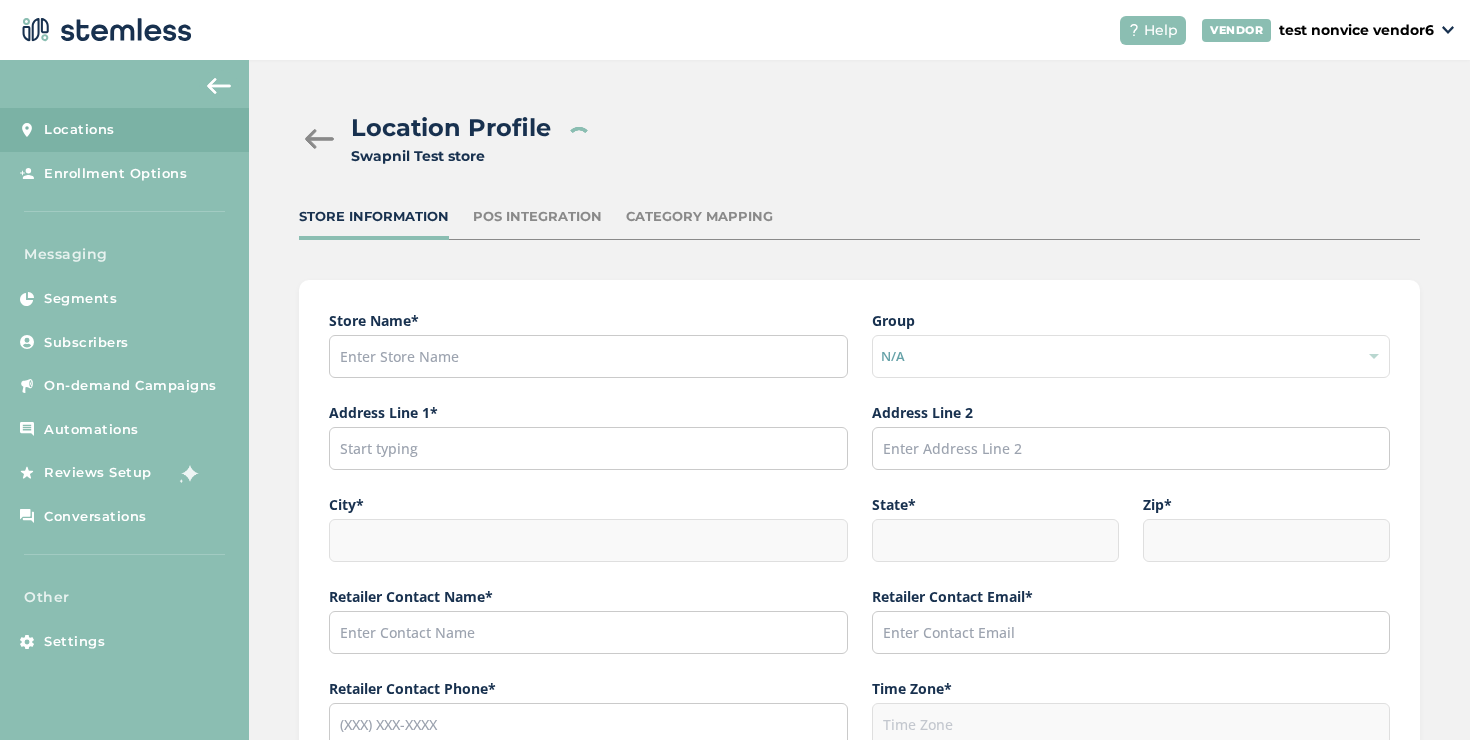 type on "[TIMEZONE]" 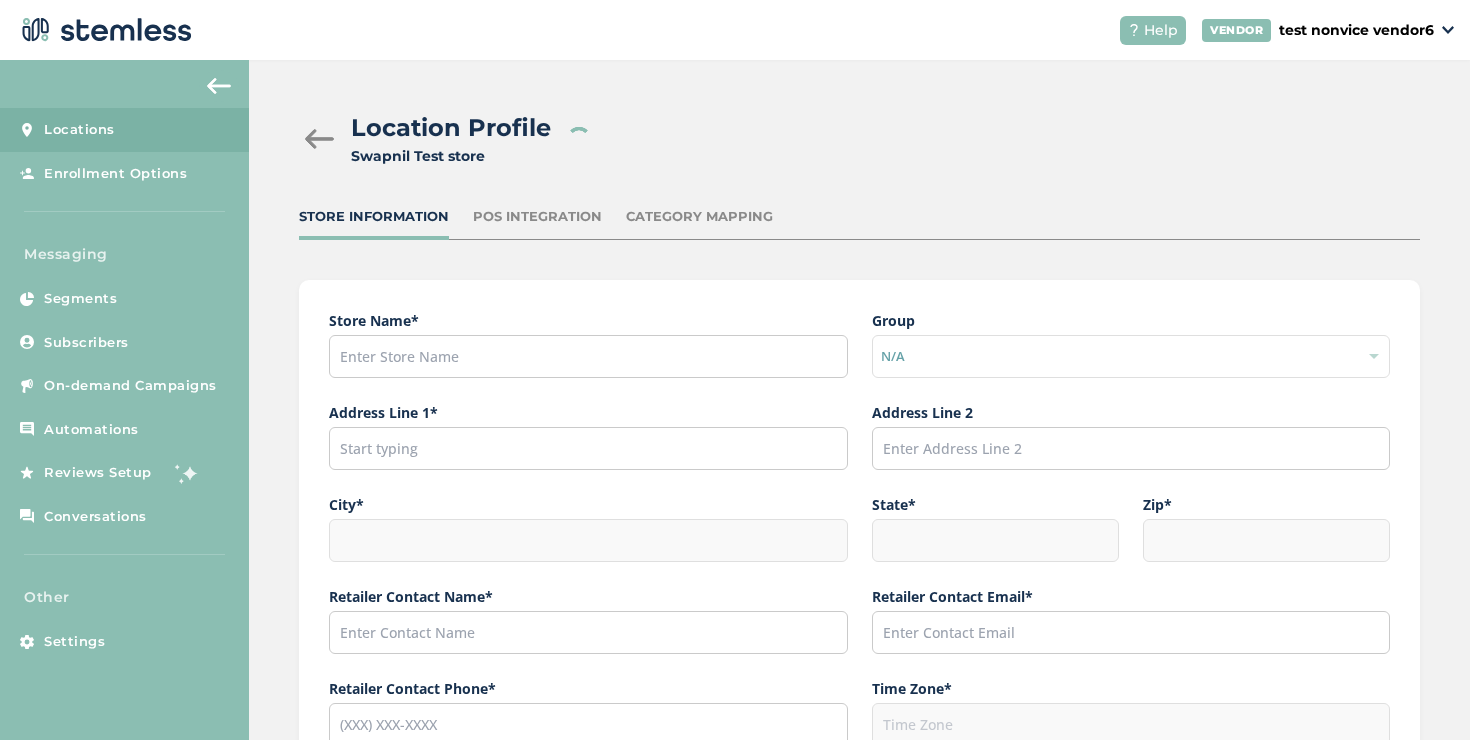 type on "Swapnil Test store" 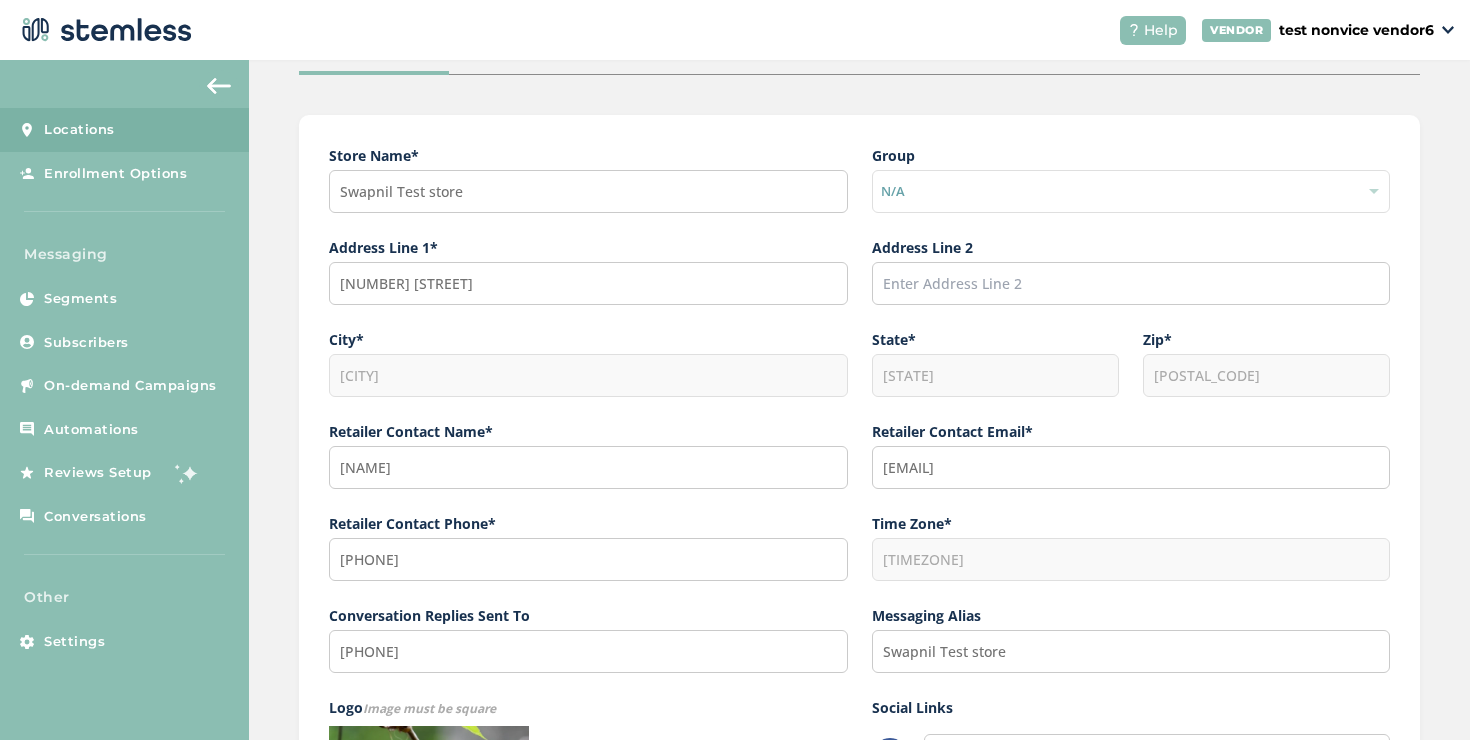 scroll, scrollTop: 462, scrollLeft: 0, axis: vertical 